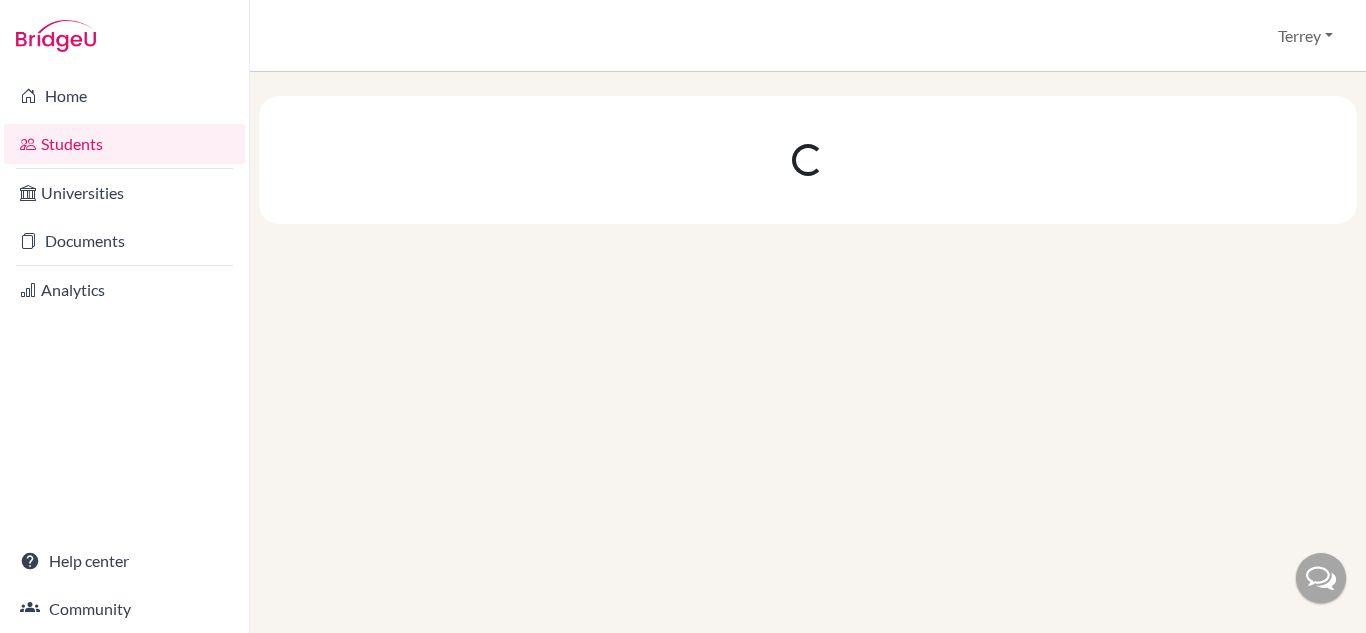 scroll, scrollTop: 0, scrollLeft: 0, axis: both 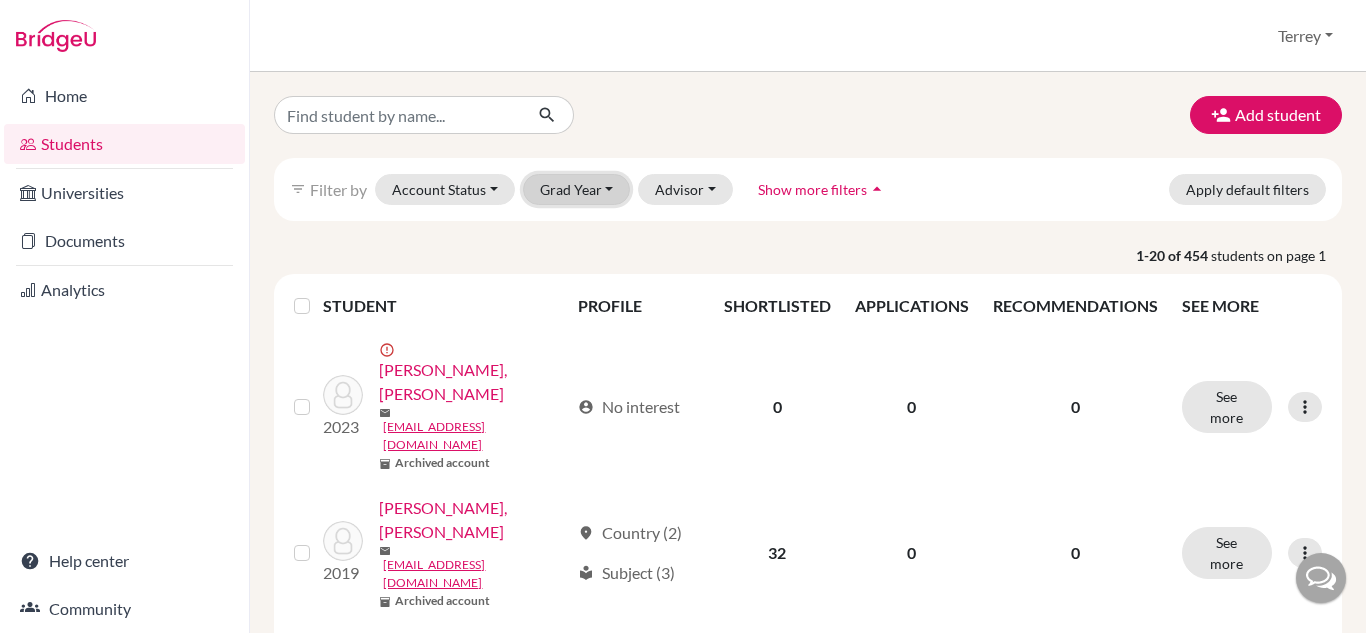 click on "Grad Year" at bounding box center [577, 189] 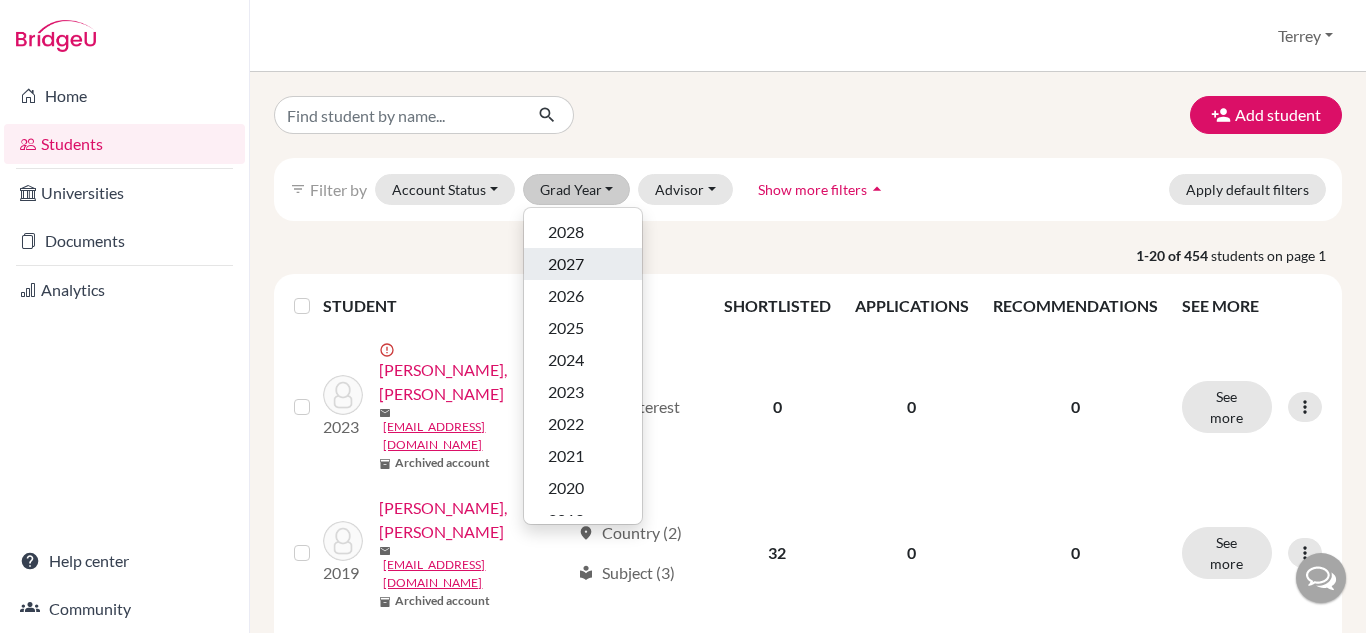 click on "2027" at bounding box center (566, 264) 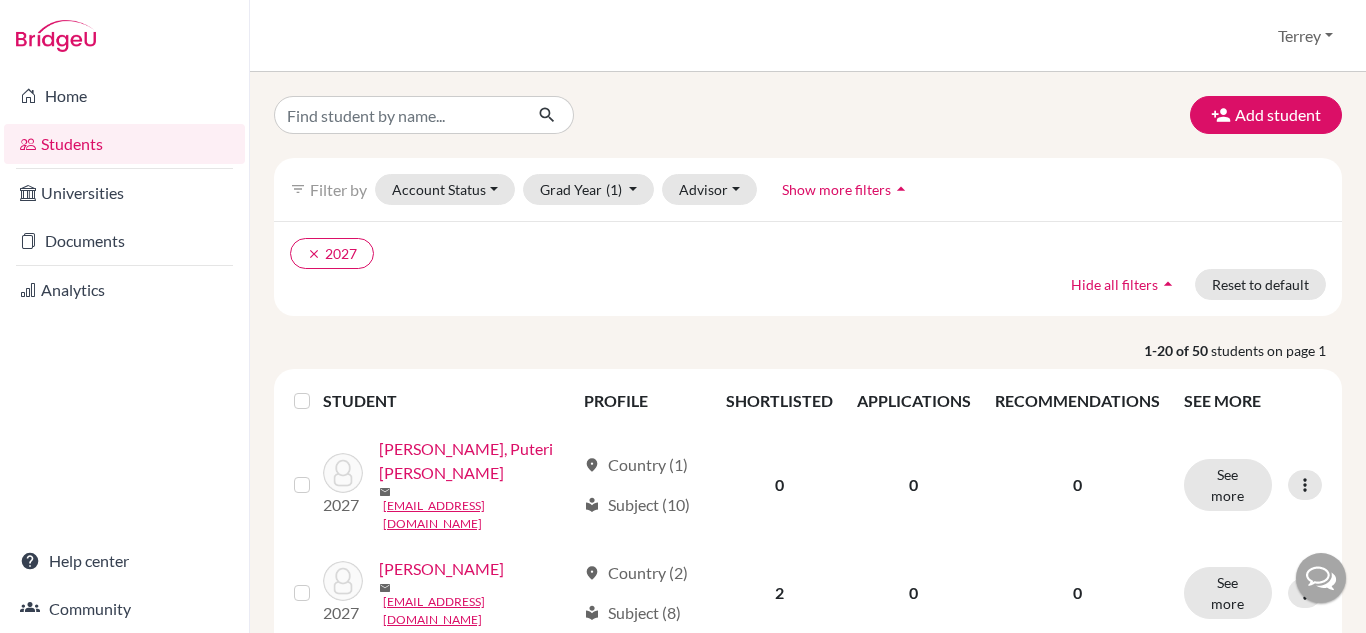 click at bounding box center [318, 389] 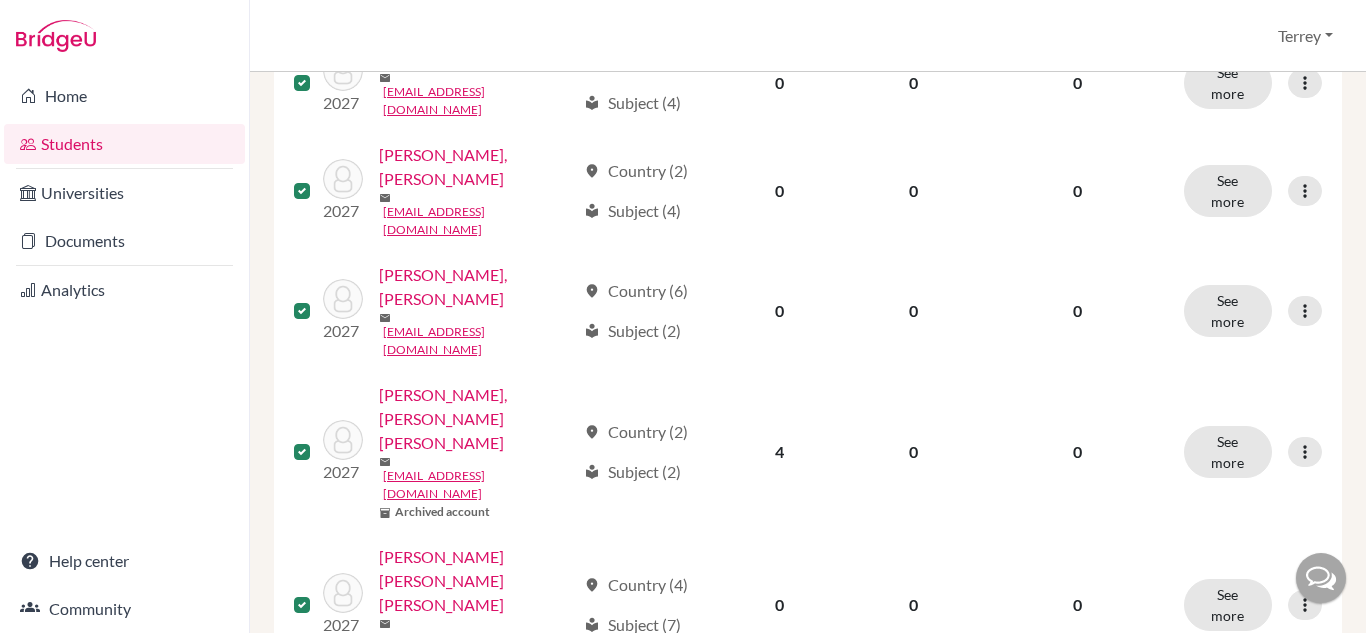 scroll, scrollTop: 1798, scrollLeft: 0, axis: vertical 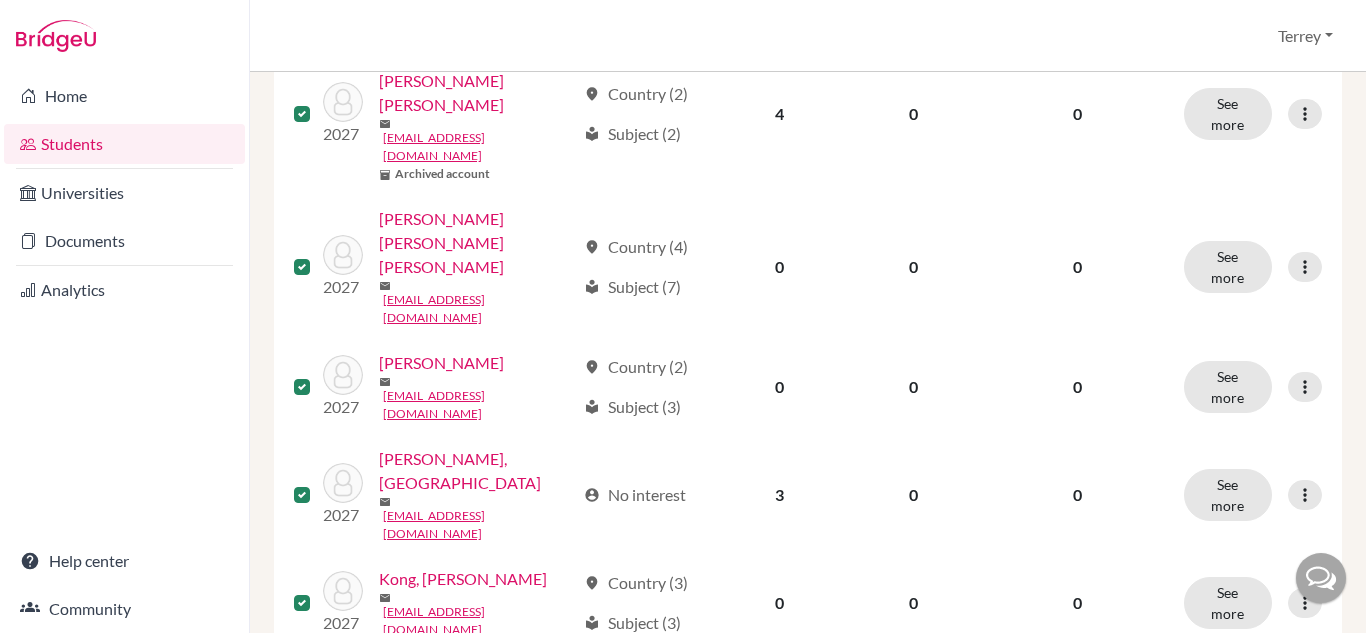 click on "2" at bounding box center (777, 1056) 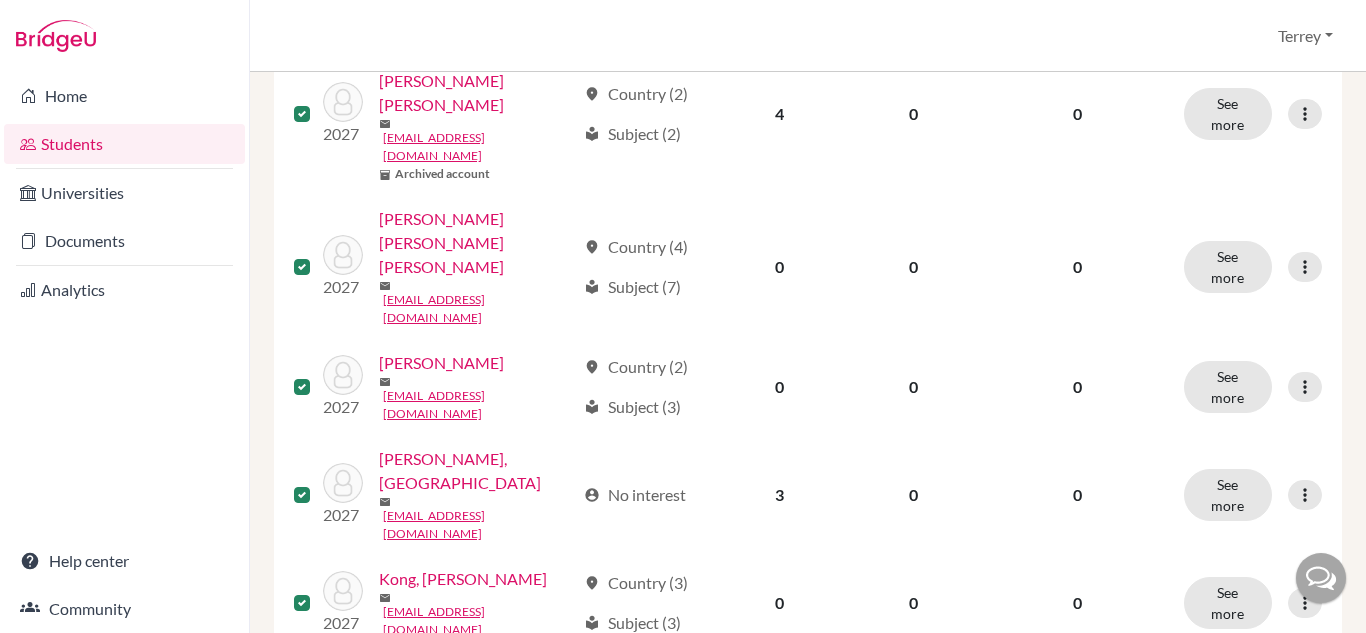 scroll, scrollTop: 0, scrollLeft: 0, axis: both 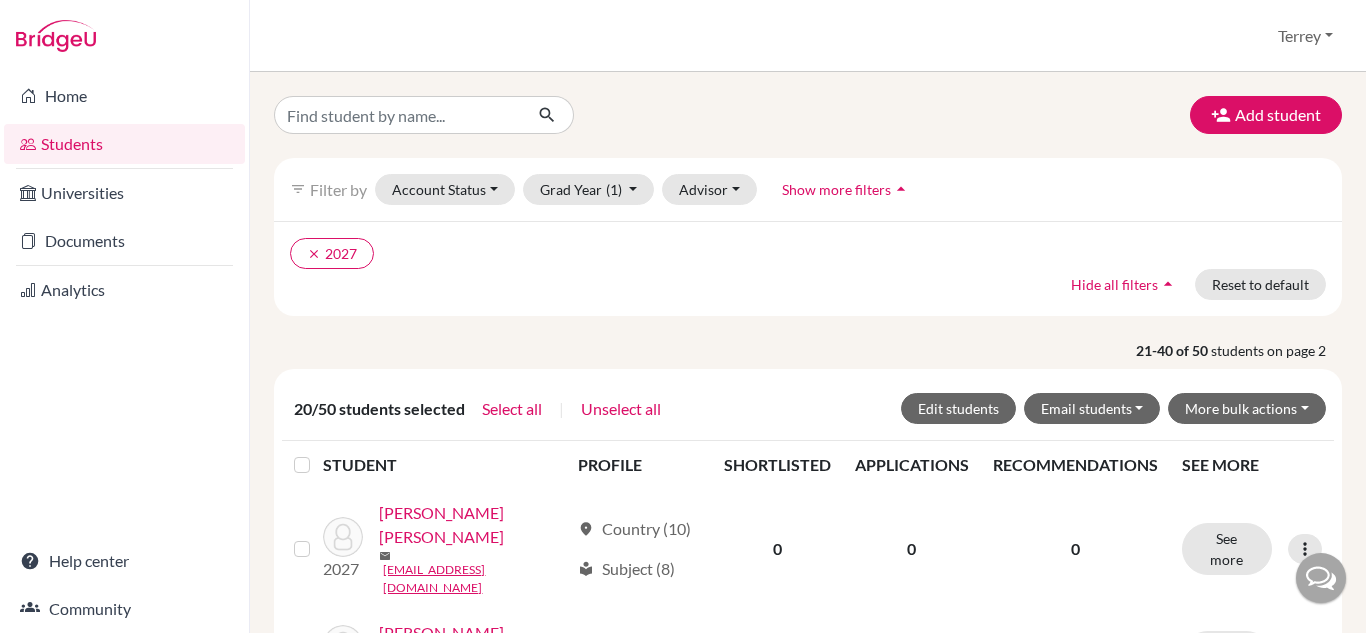 drag, startPoint x: 476, startPoint y: 316, endPoint x: 491, endPoint y: 312, distance: 15.524175 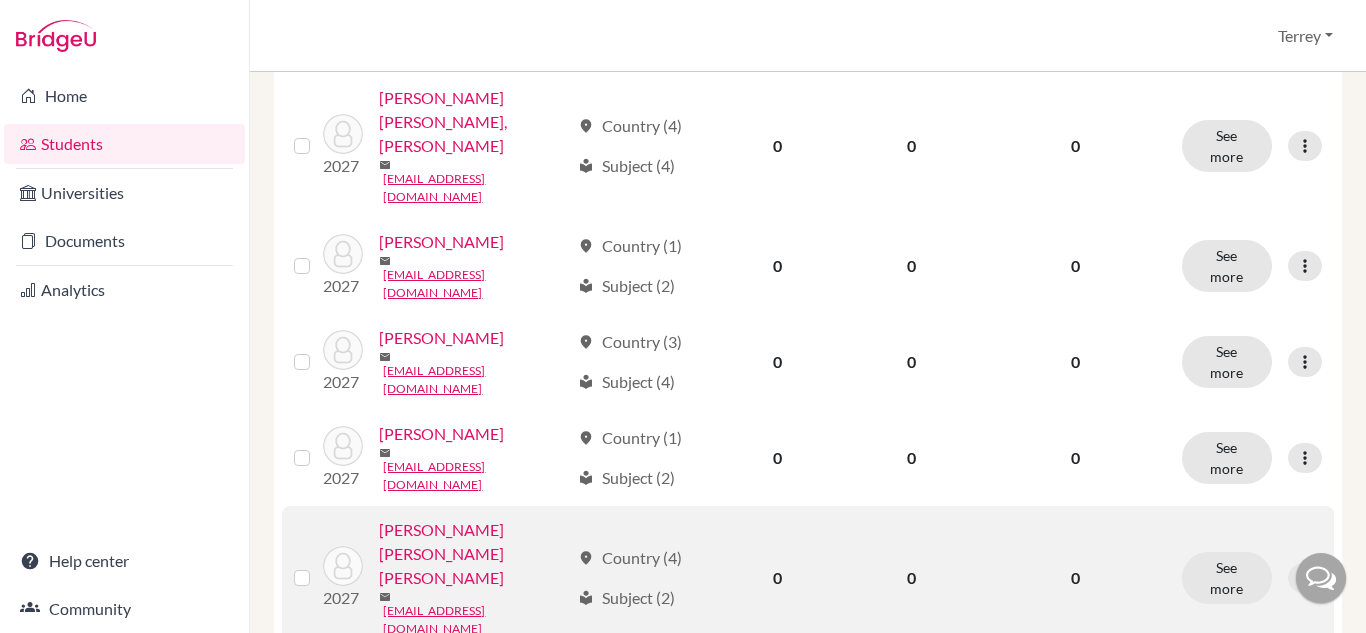 scroll, scrollTop: 1802, scrollLeft: 0, axis: vertical 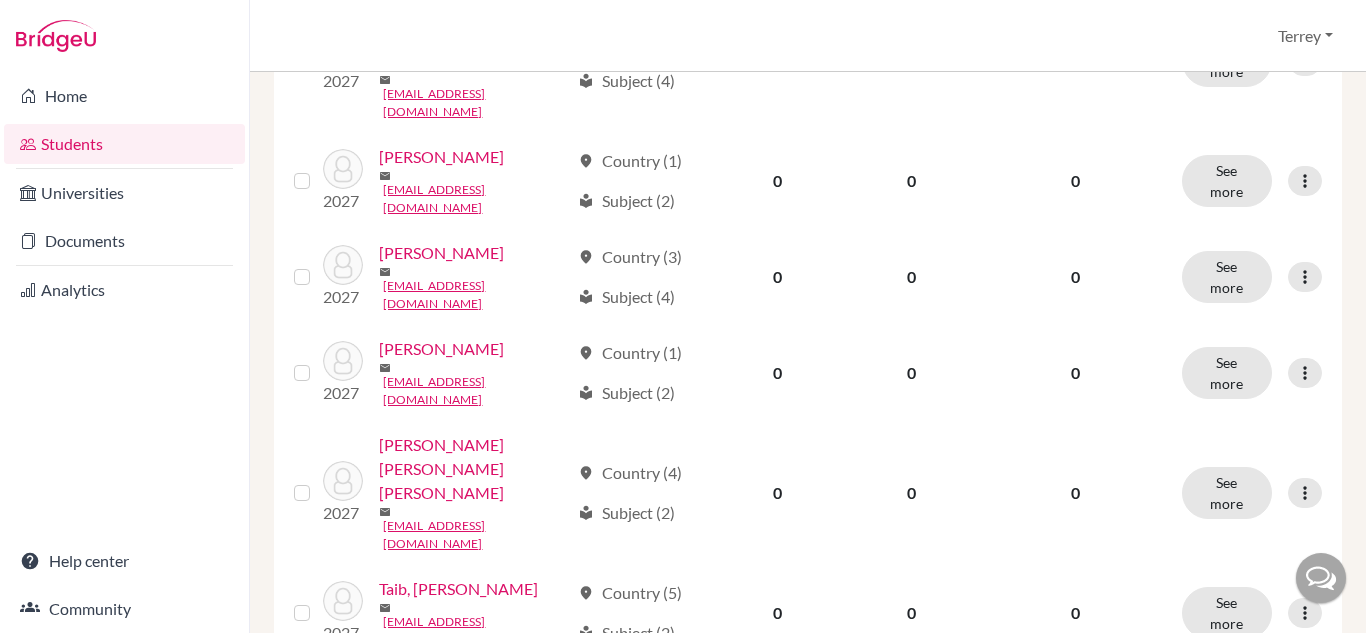 click on "1" at bounding box center (774, 928) 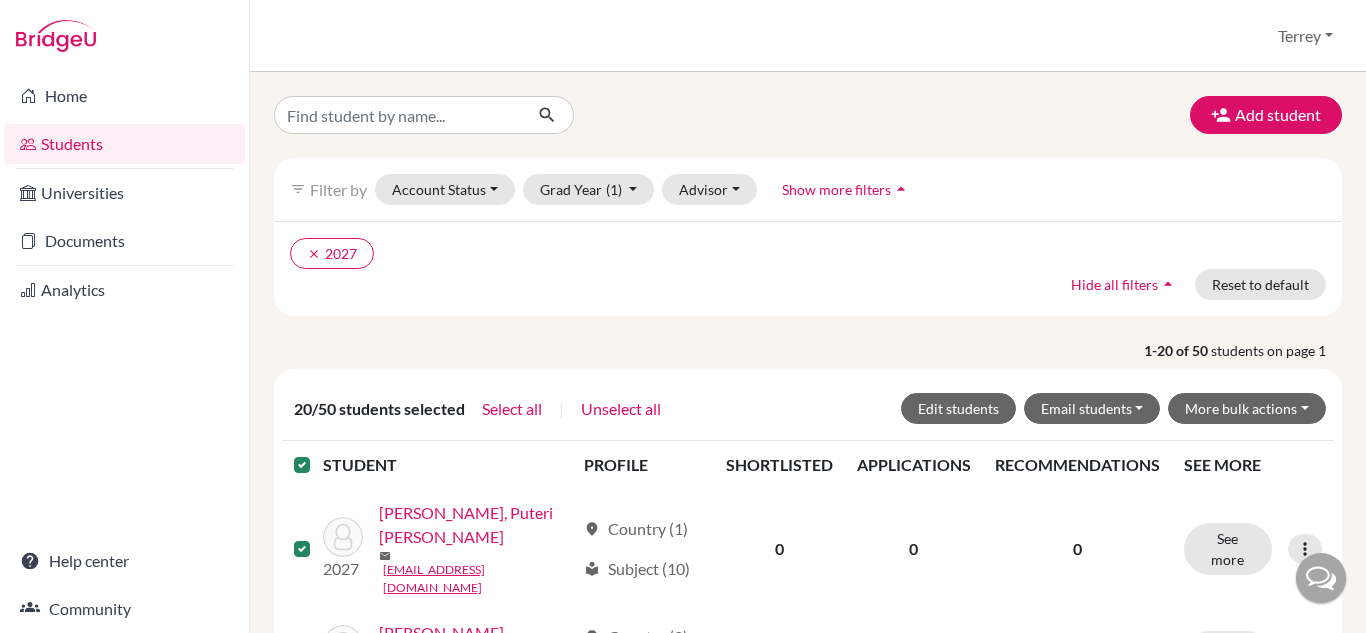 click at bounding box center (318, 453) 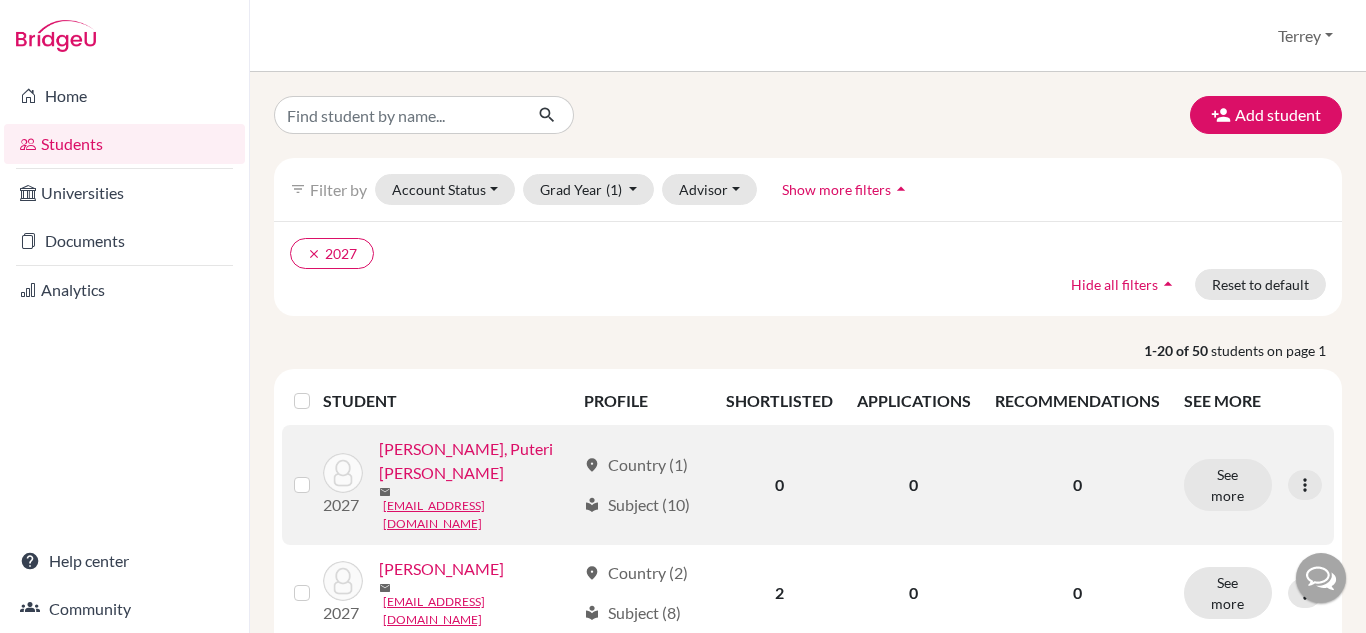 click at bounding box center [318, 473] 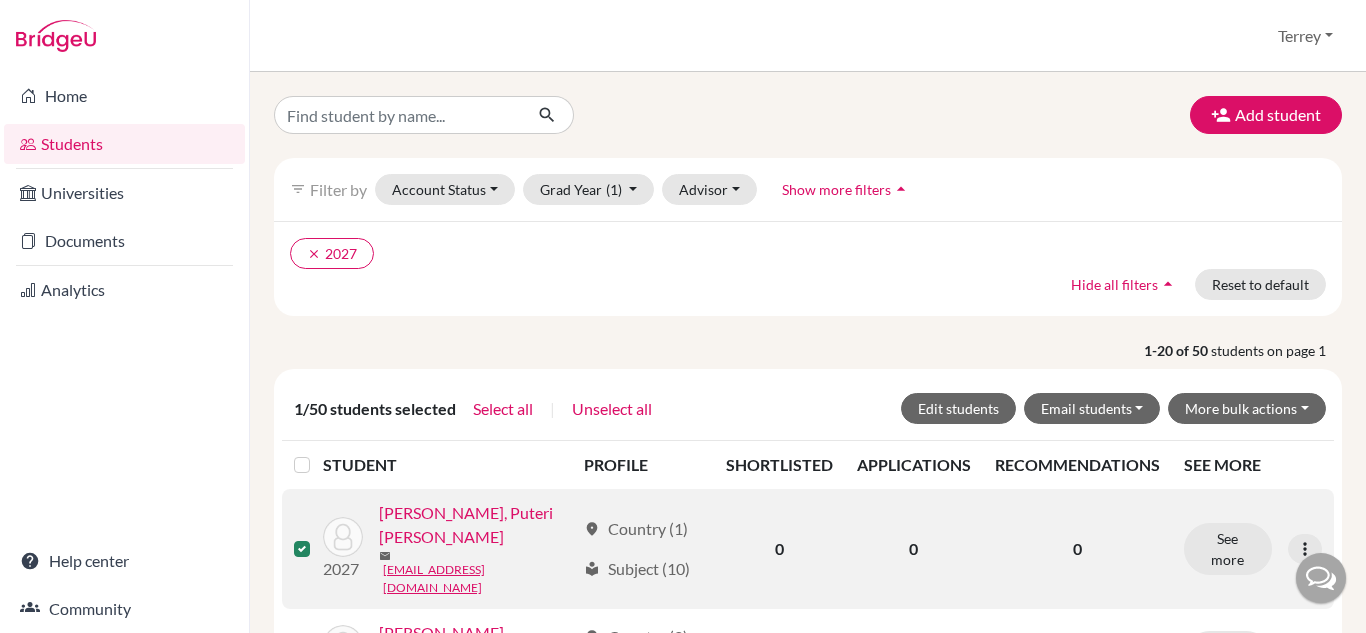 scroll, scrollTop: 200, scrollLeft: 0, axis: vertical 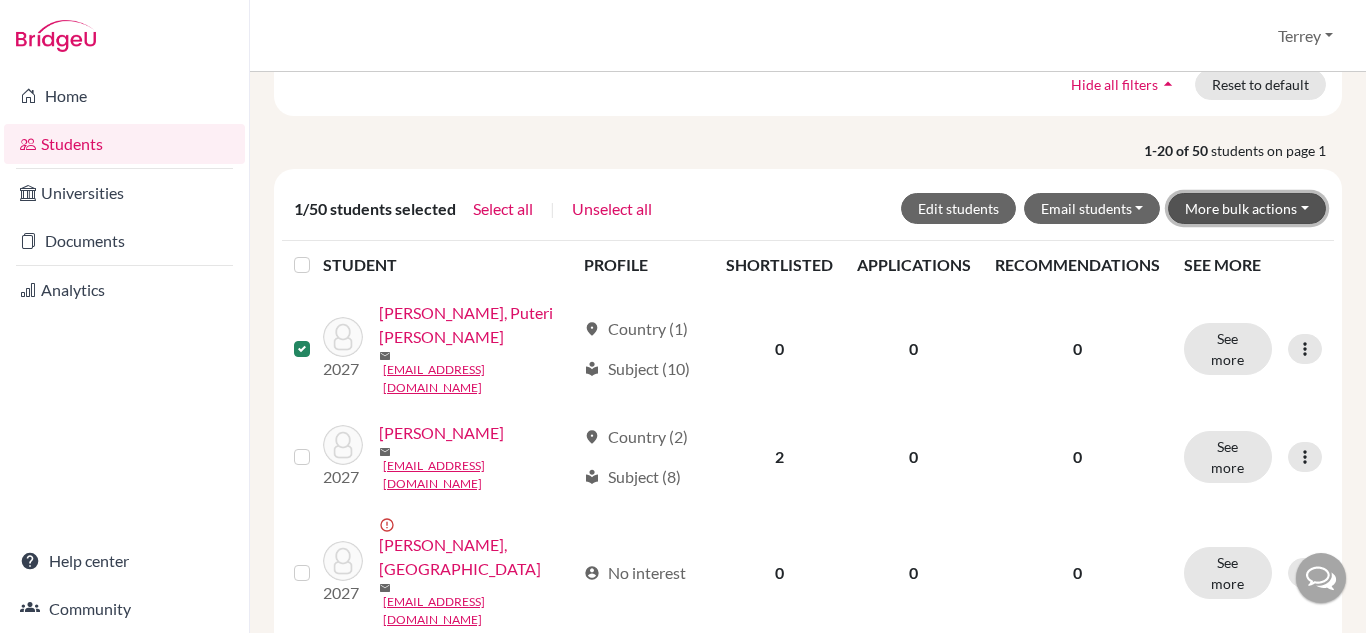 click on "More bulk actions" at bounding box center (1247, 208) 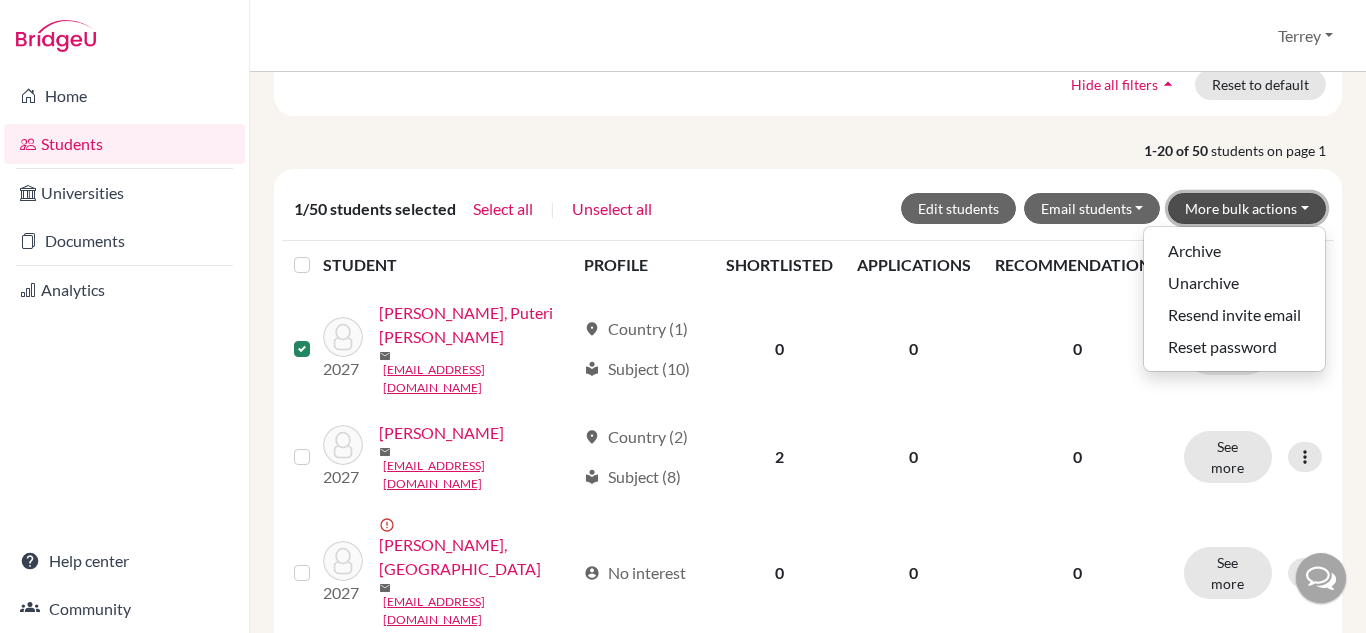 click on "More bulk actions" at bounding box center (1247, 208) 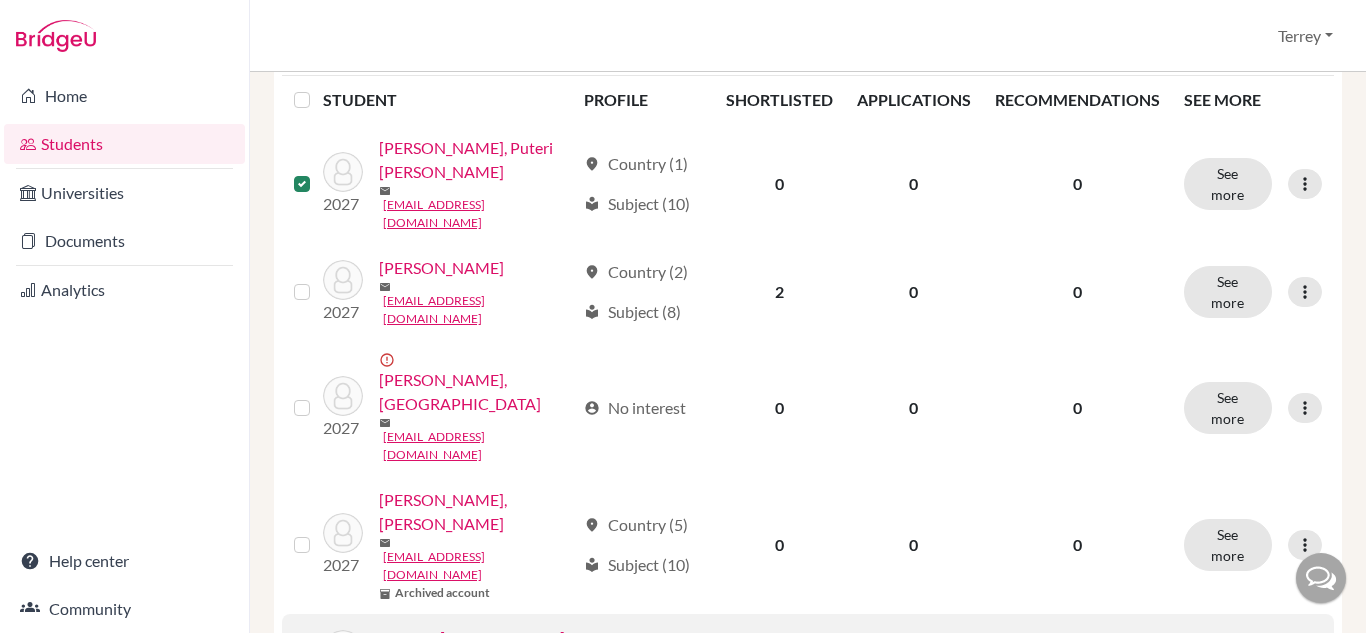 scroll, scrollTop: 400, scrollLeft: 0, axis: vertical 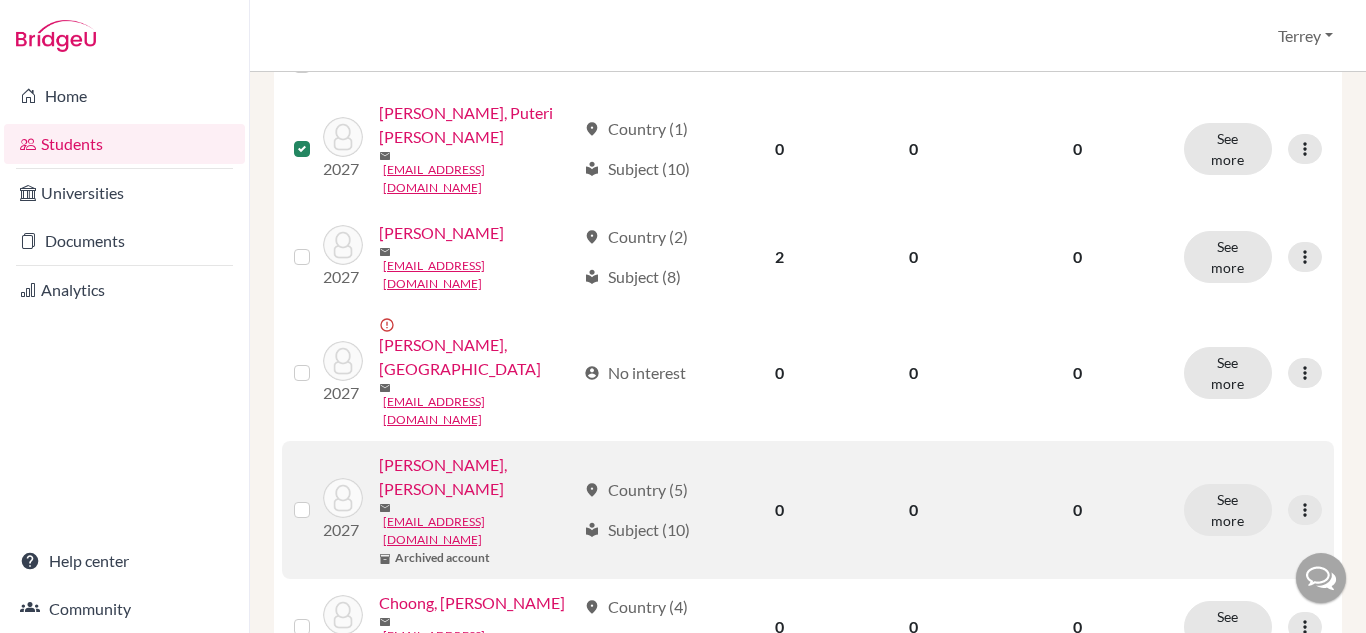 click at bounding box center (318, 498) 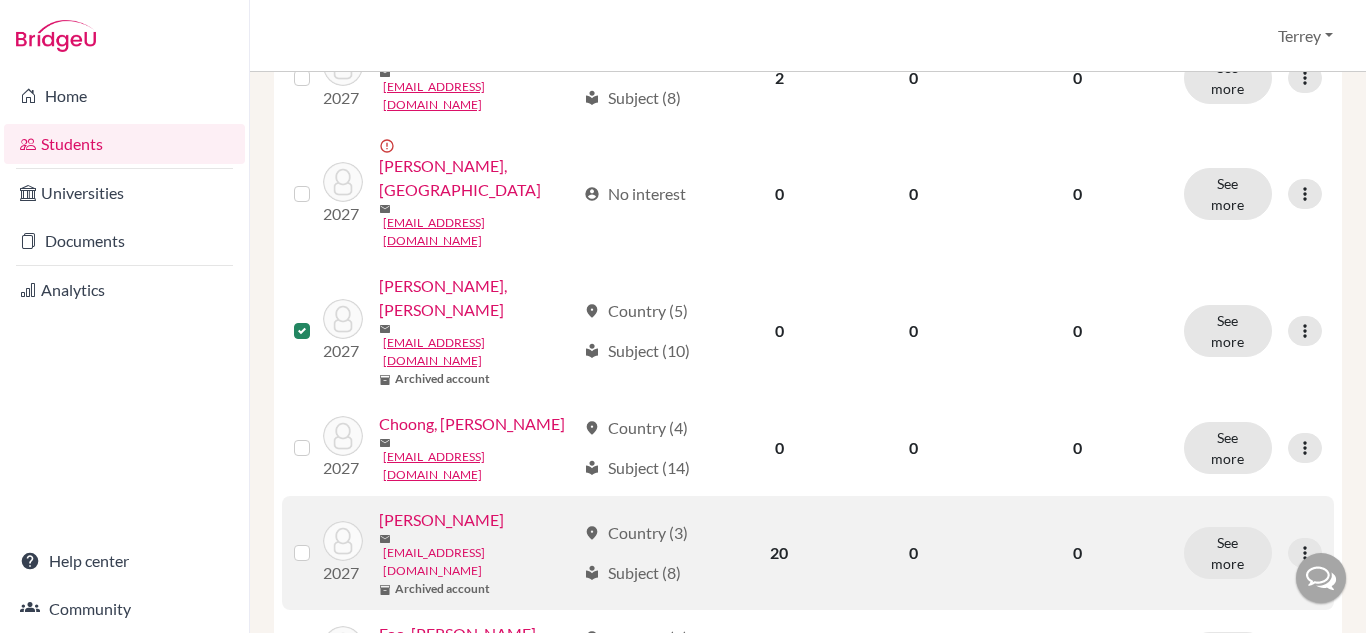 scroll, scrollTop: 600, scrollLeft: 0, axis: vertical 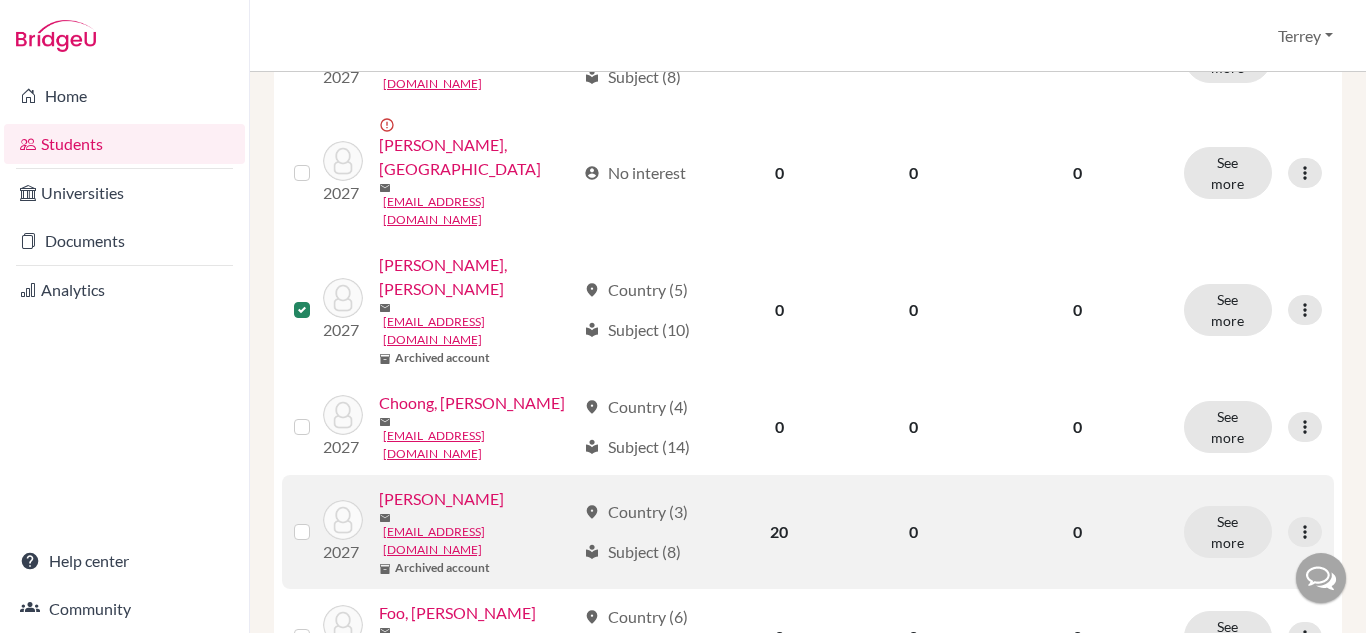 click at bounding box center [318, 520] 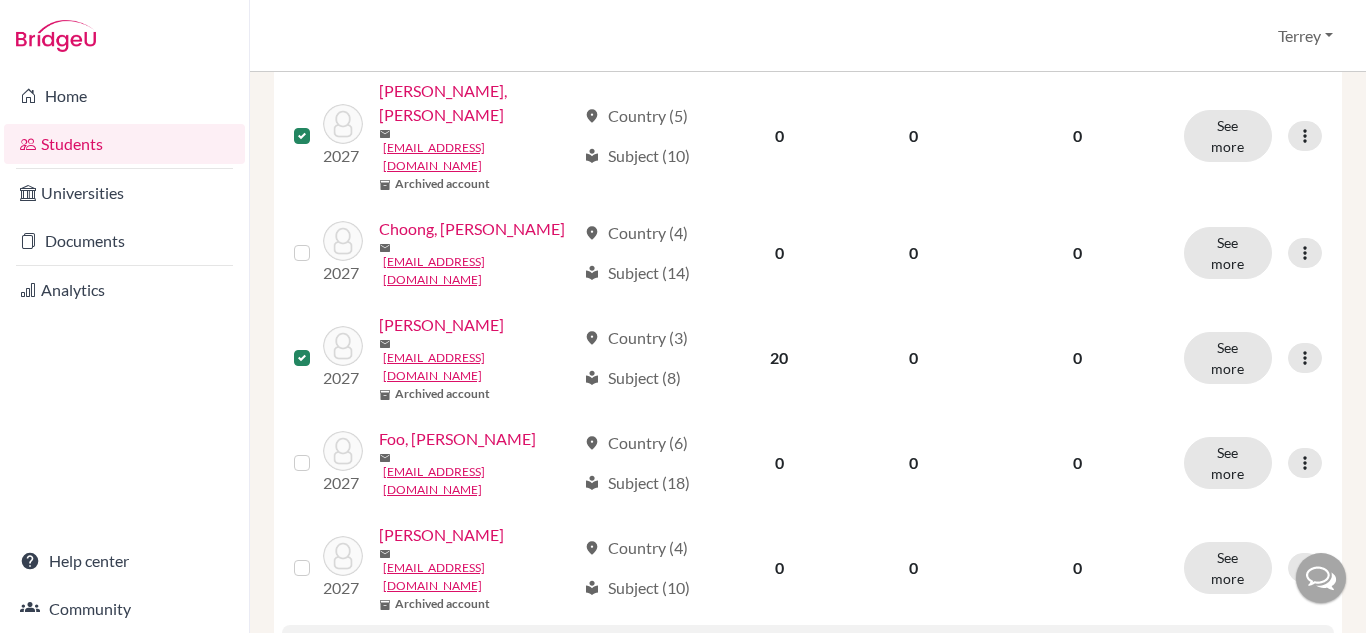 scroll, scrollTop: 800, scrollLeft: 0, axis: vertical 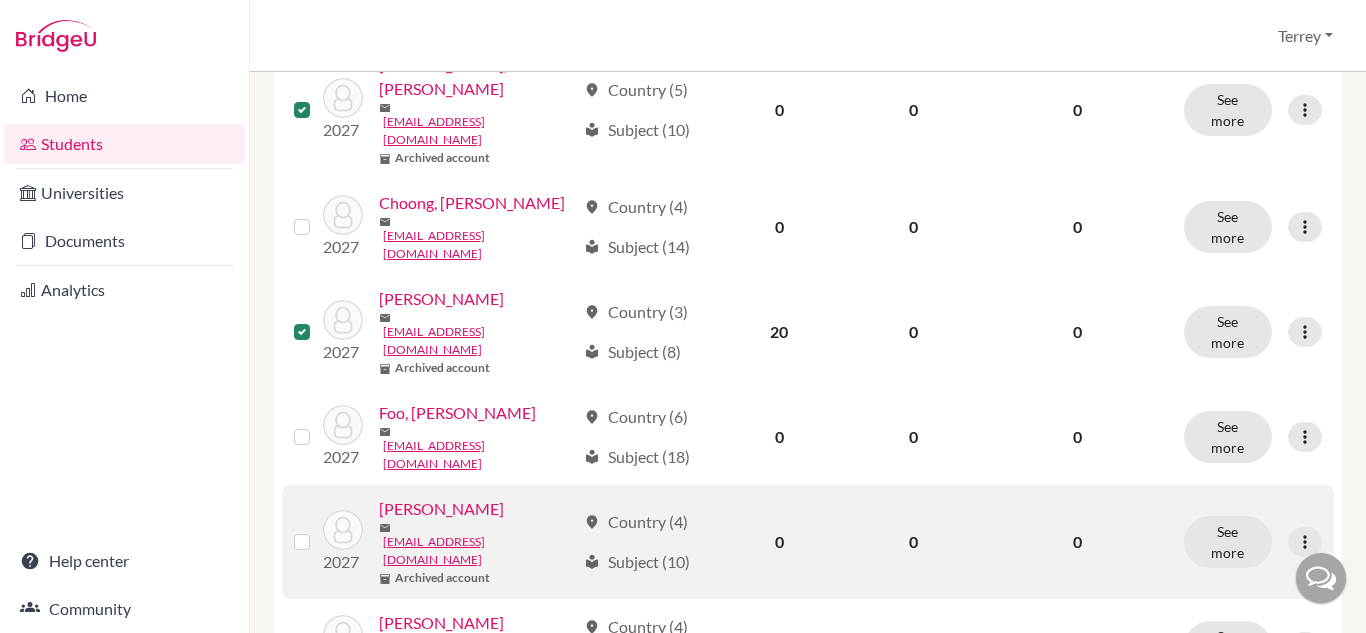 click at bounding box center [318, 530] 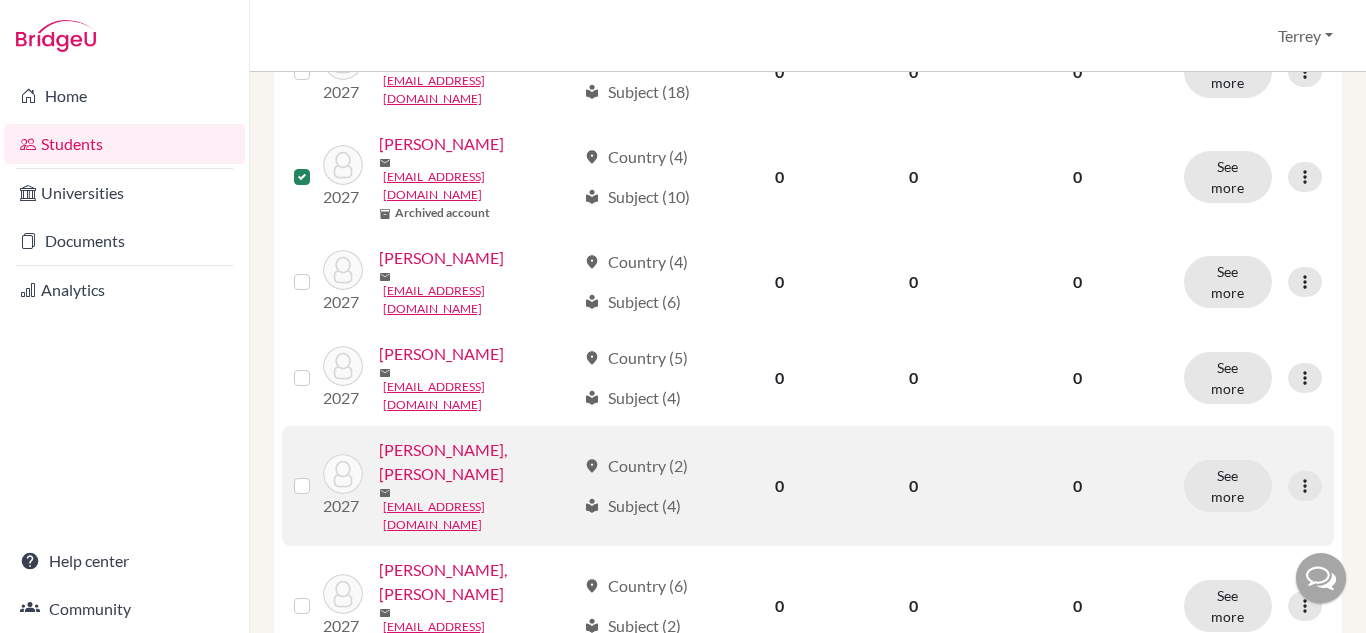 scroll, scrollTop: 1200, scrollLeft: 0, axis: vertical 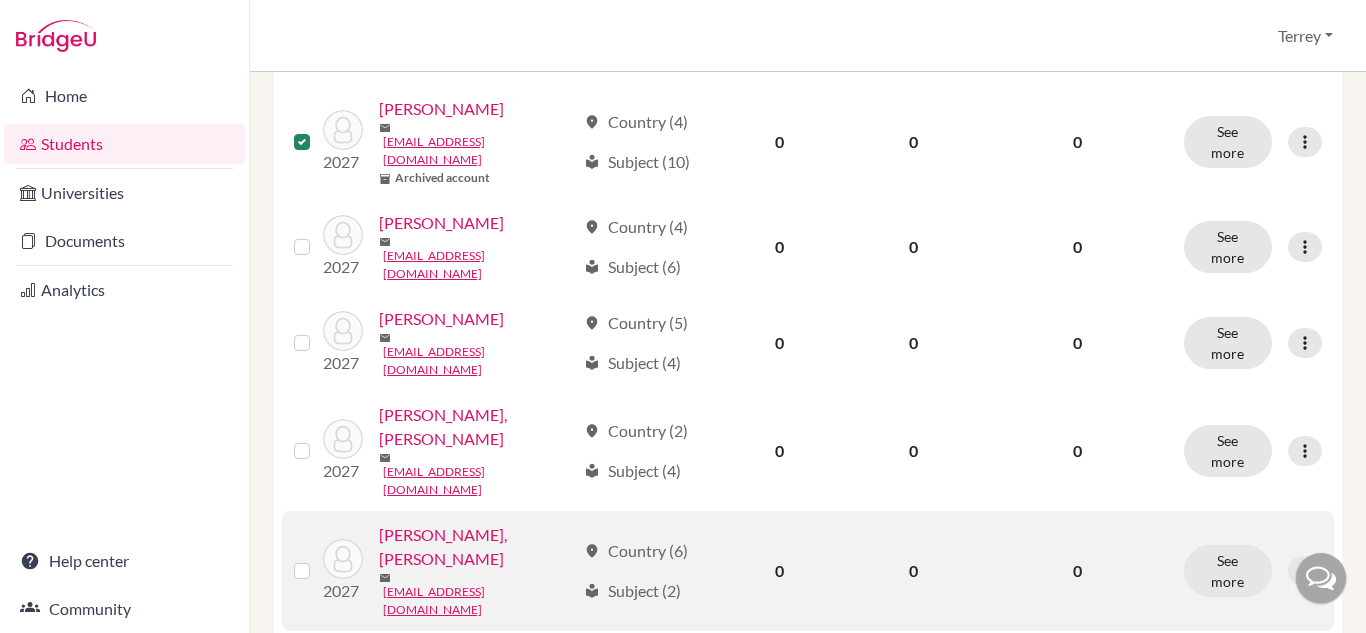 click at bounding box center [318, 559] 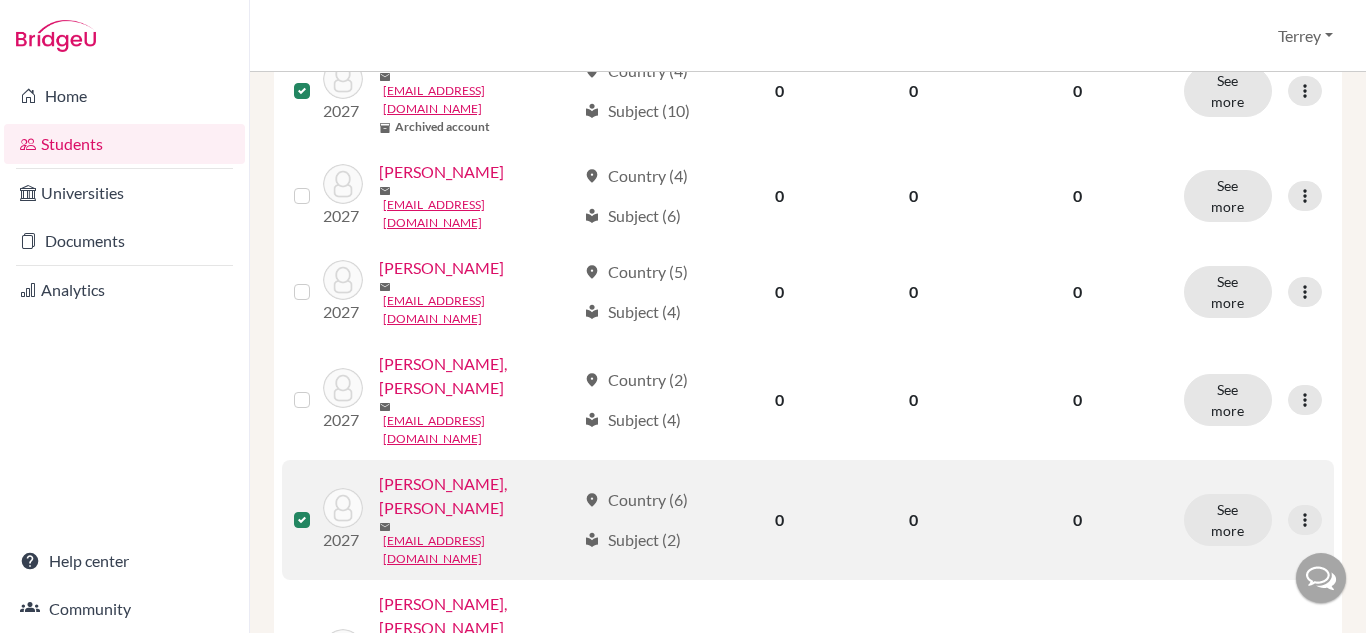 scroll, scrollTop: 1300, scrollLeft: 0, axis: vertical 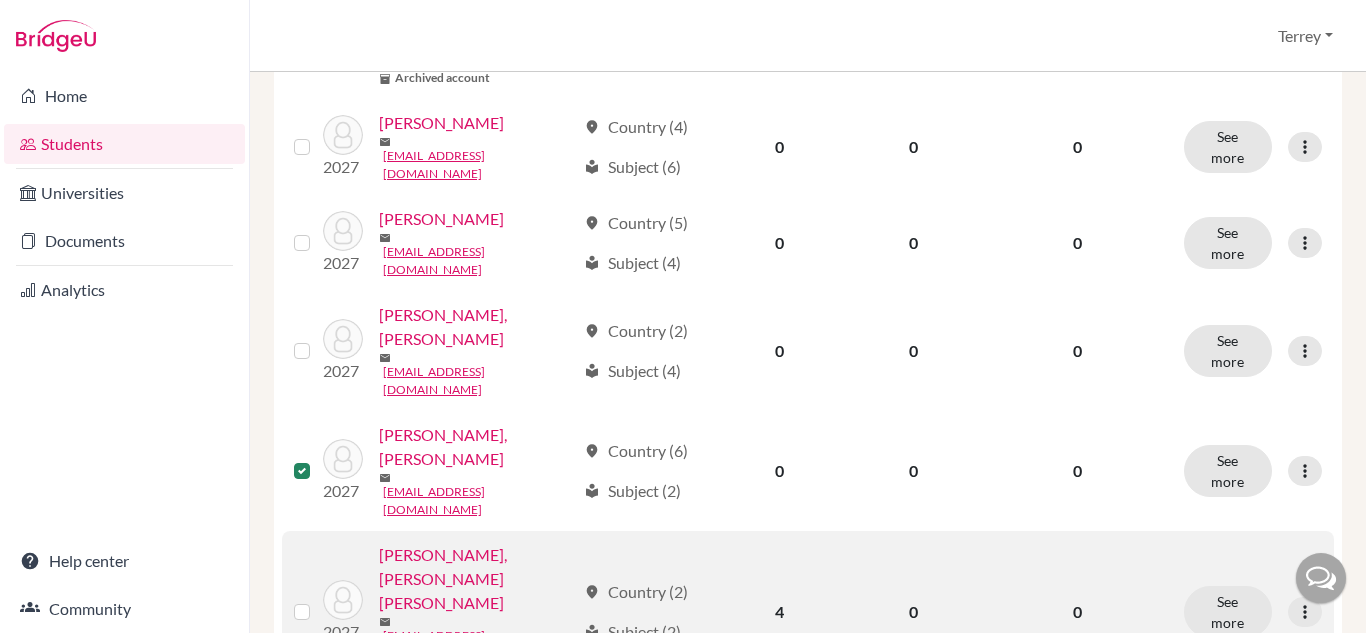 click at bounding box center [318, 600] 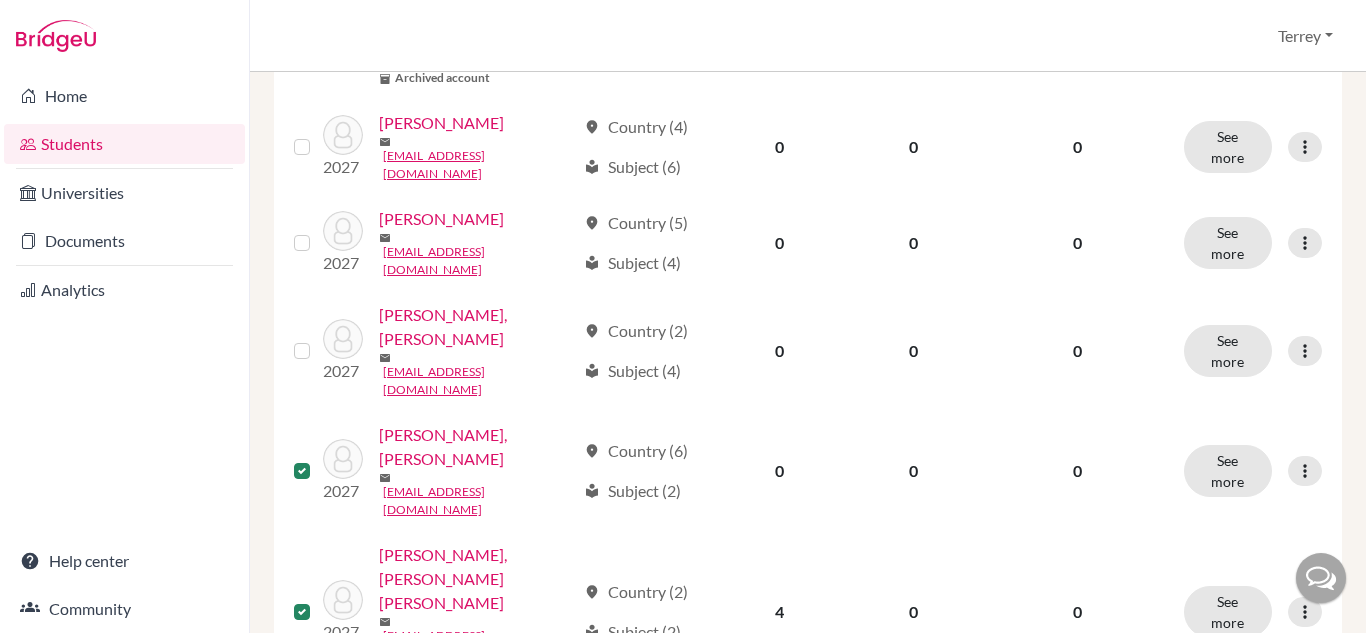 click at bounding box center [318, 753] 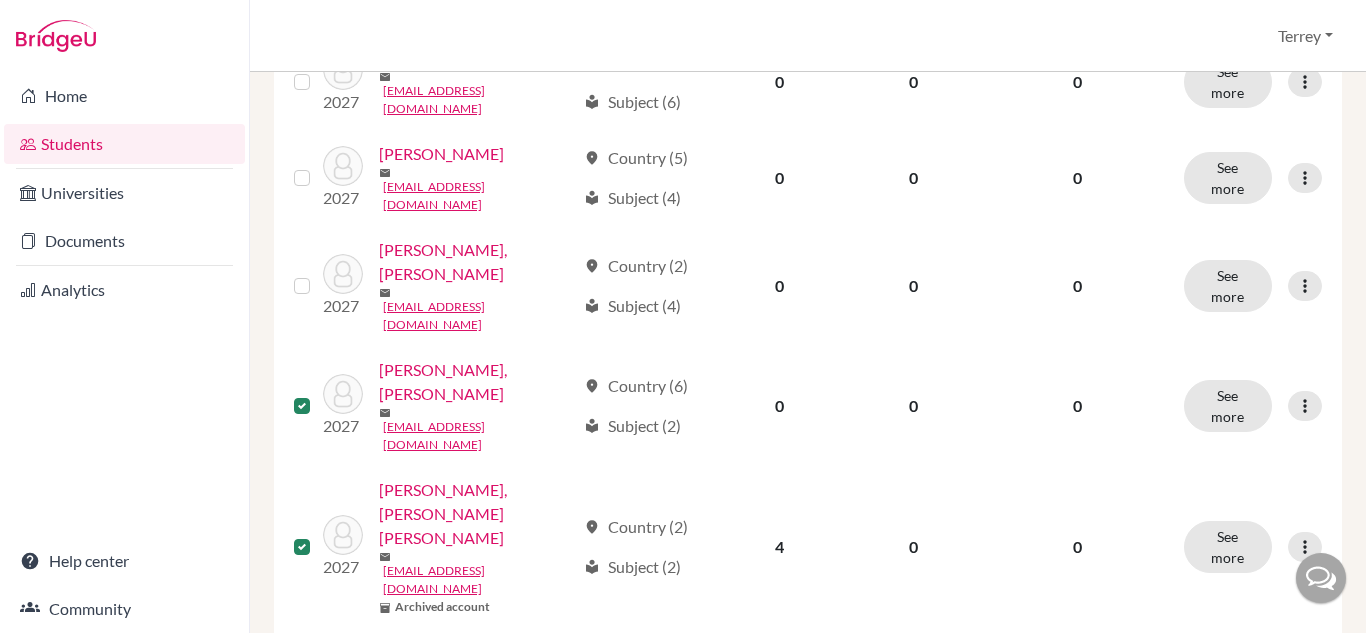 scroll, scrollTop: 1400, scrollLeft: 0, axis: vertical 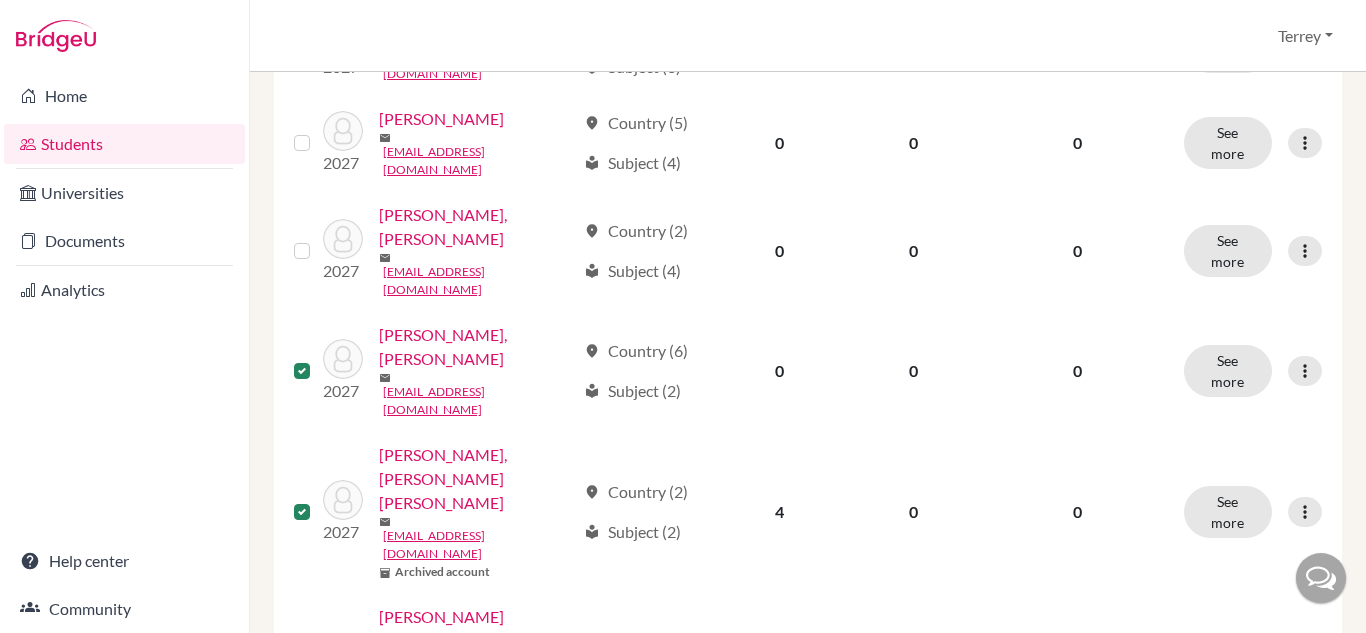 click at bounding box center [302, 785] 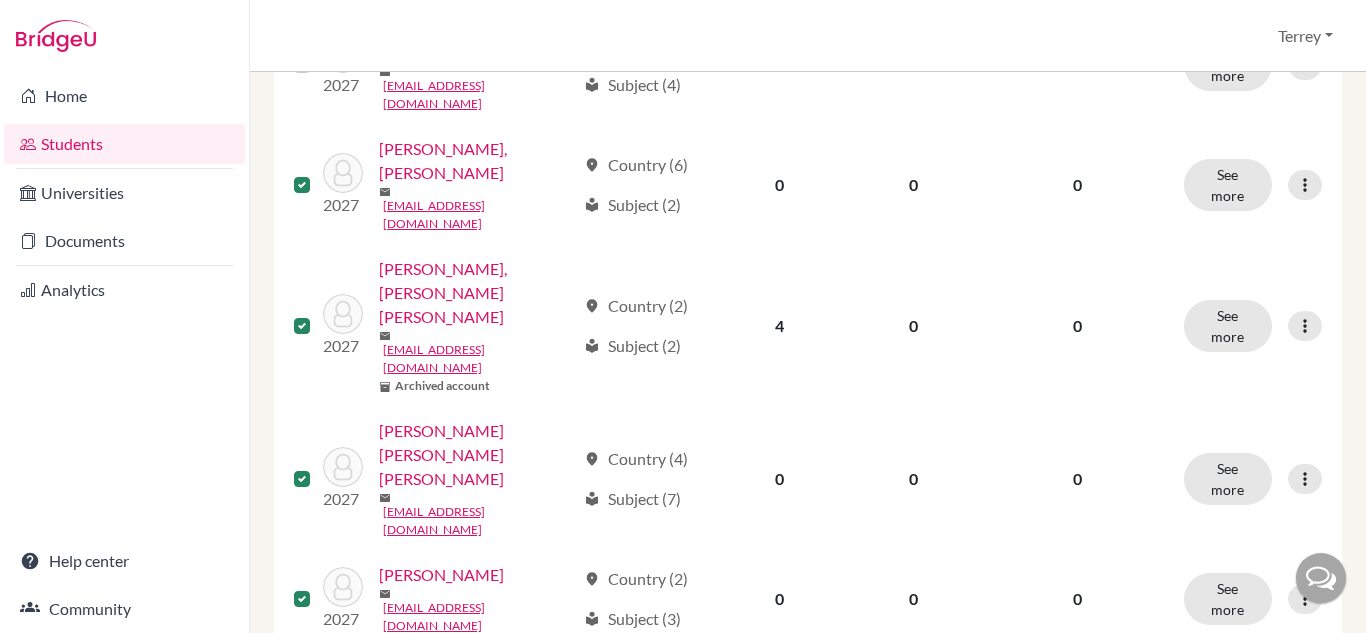 scroll, scrollTop: 1600, scrollLeft: 0, axis: vertical 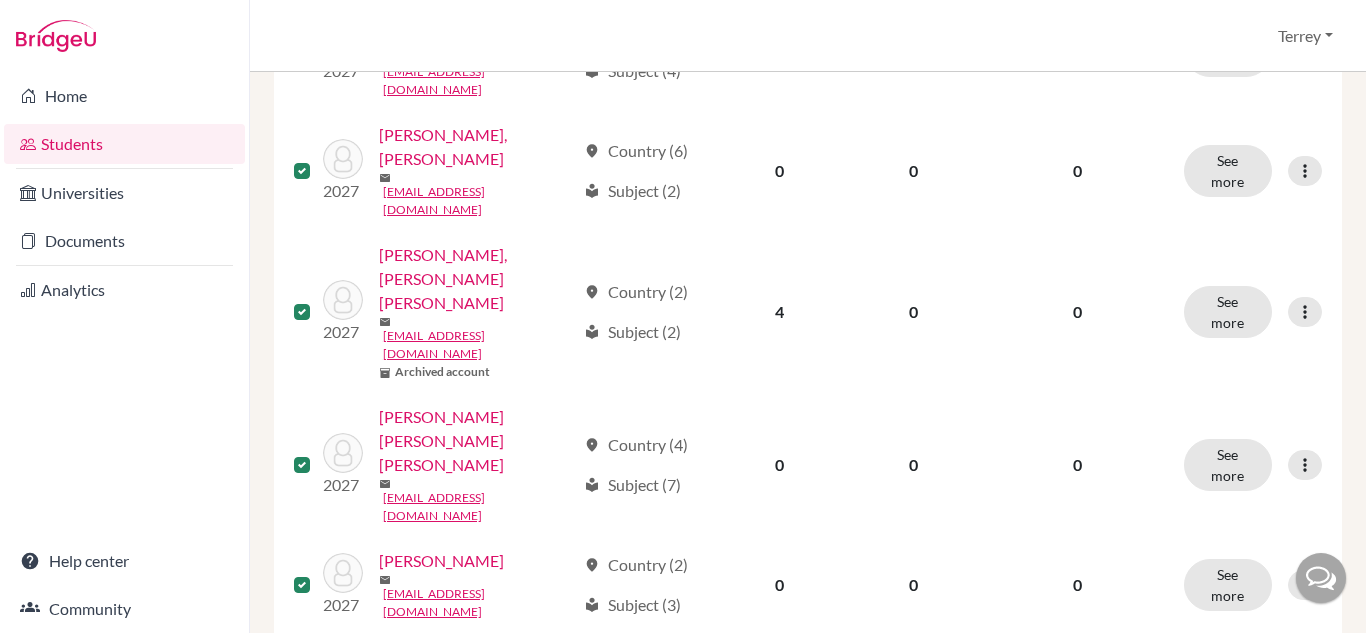 click at bounding box center (318, 681) 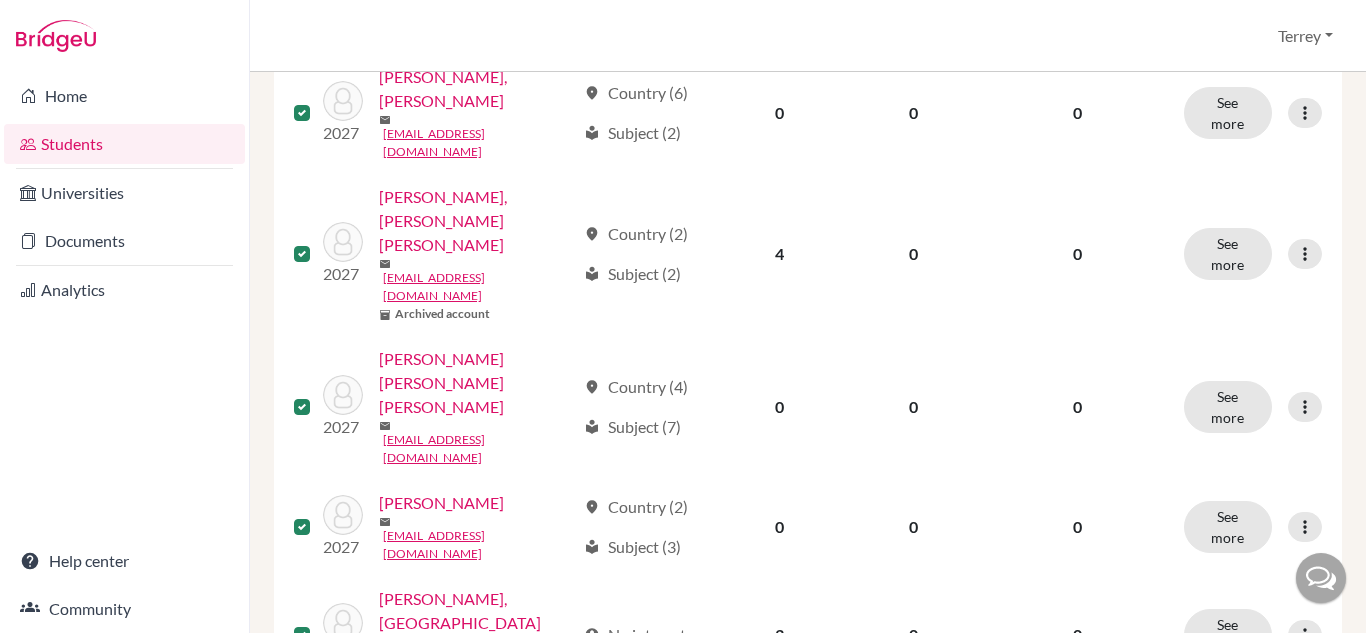 scroll, scrollTop: 1700, scrollLeft: 0, axis: vertical 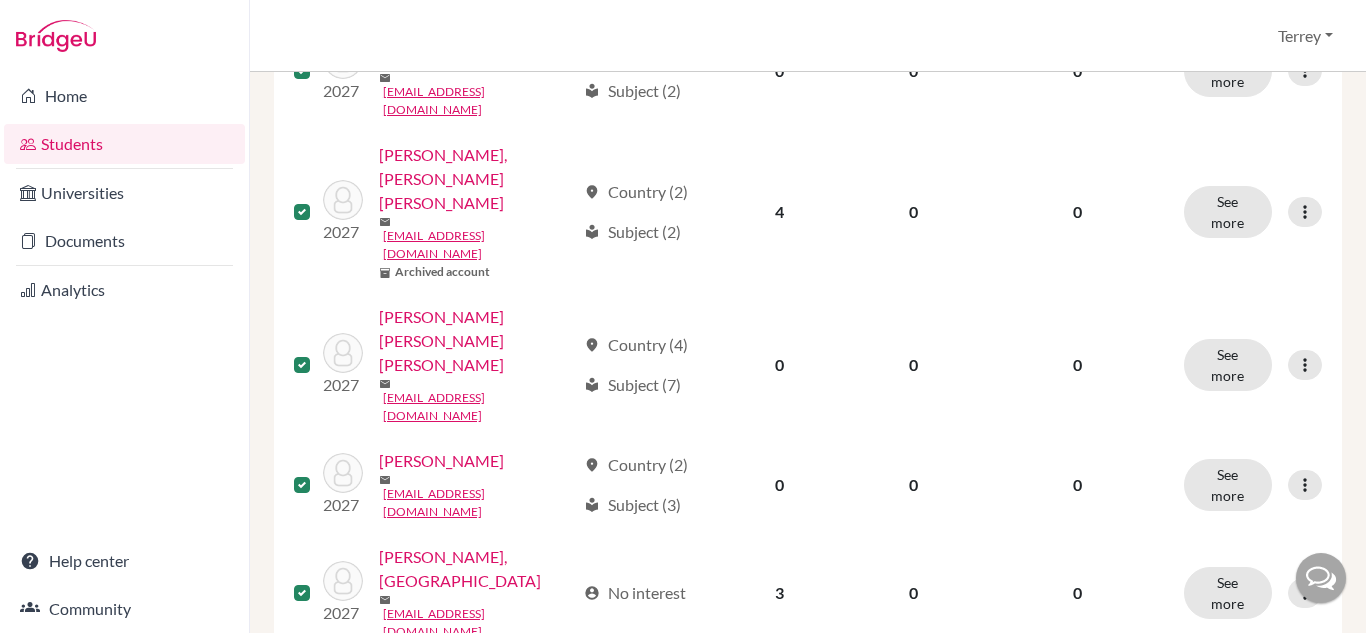 click at bounding box center [318, 794] 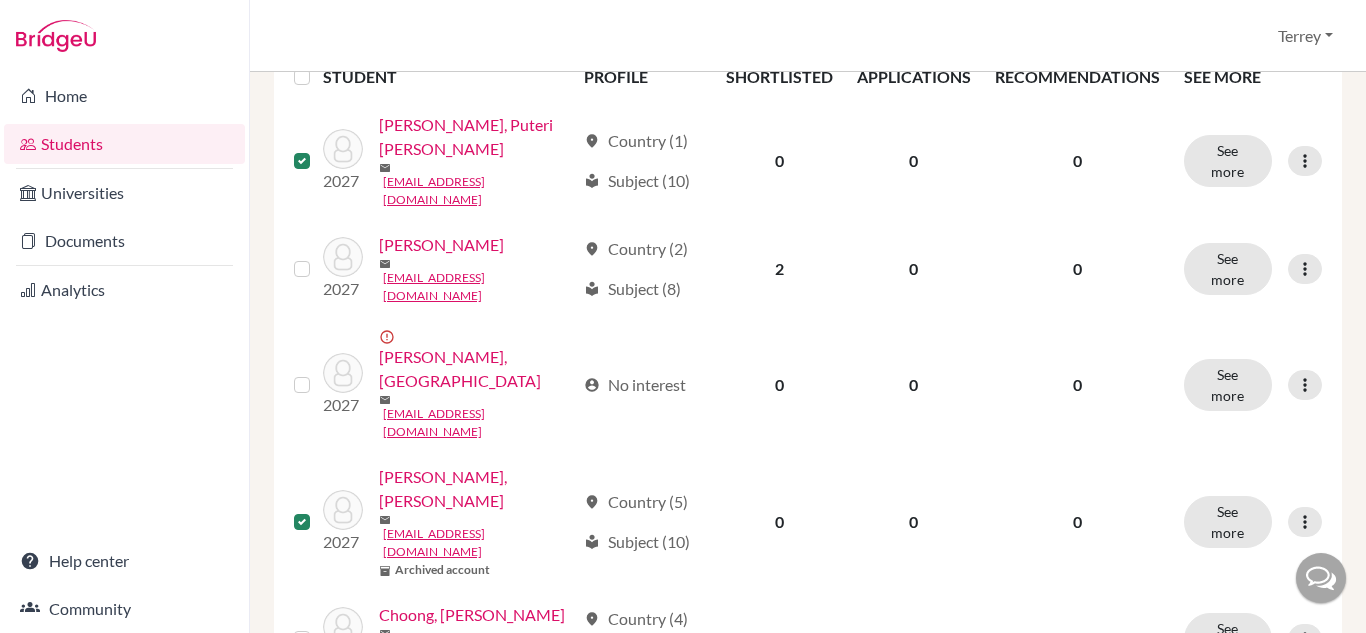 scroll, scrollTop: 198, scrollLeft: 0, axis: vertical 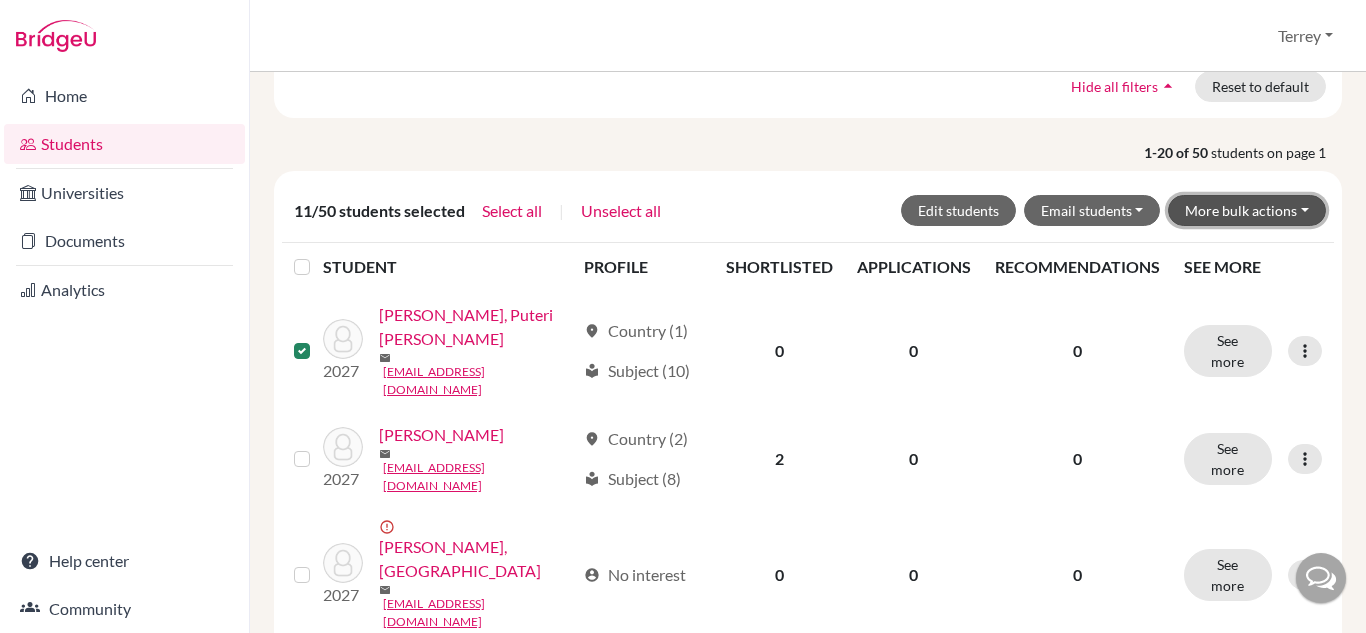 click on "More bulk actions" at bounding box center (1247, 210) 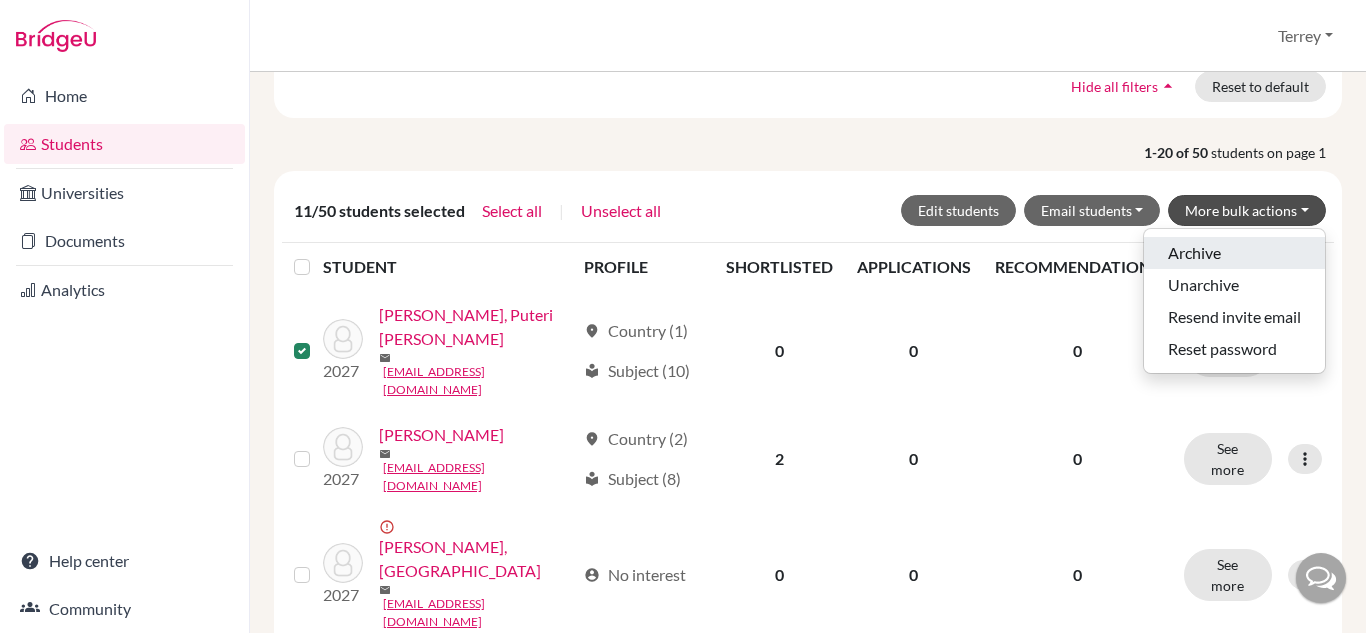 click on "Archive" at bounding box center (1234, 253) 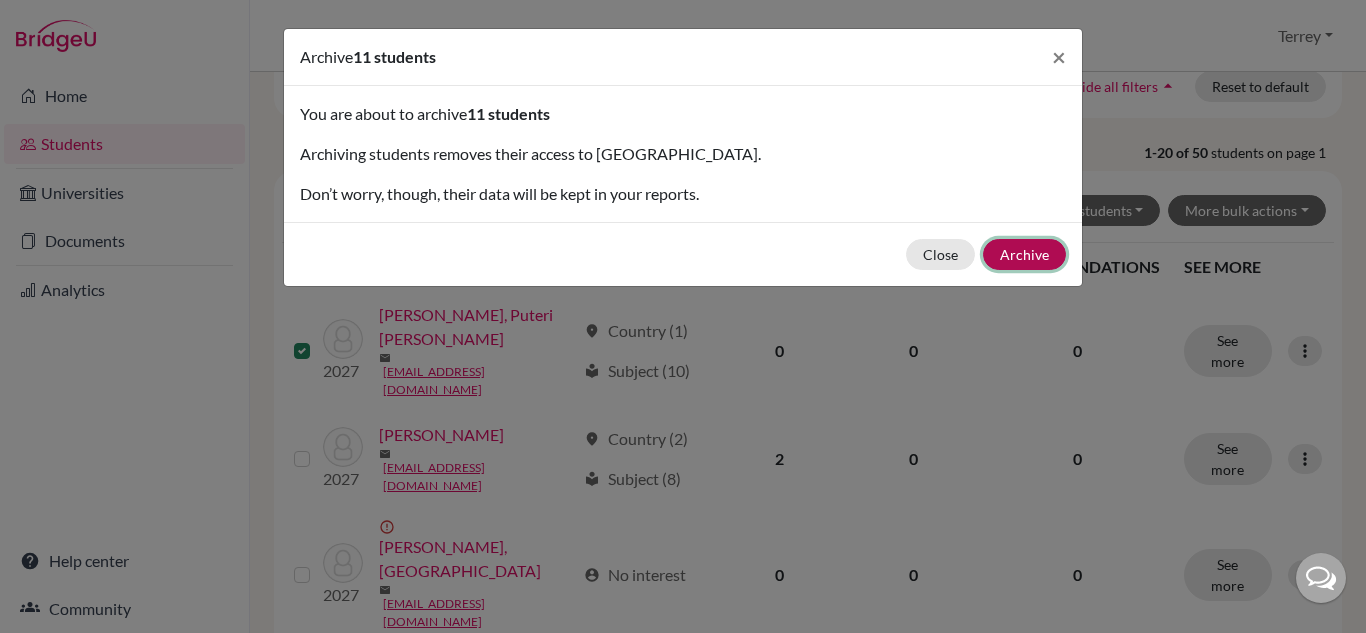click on "Archive" at bounding box center (1024, 254) 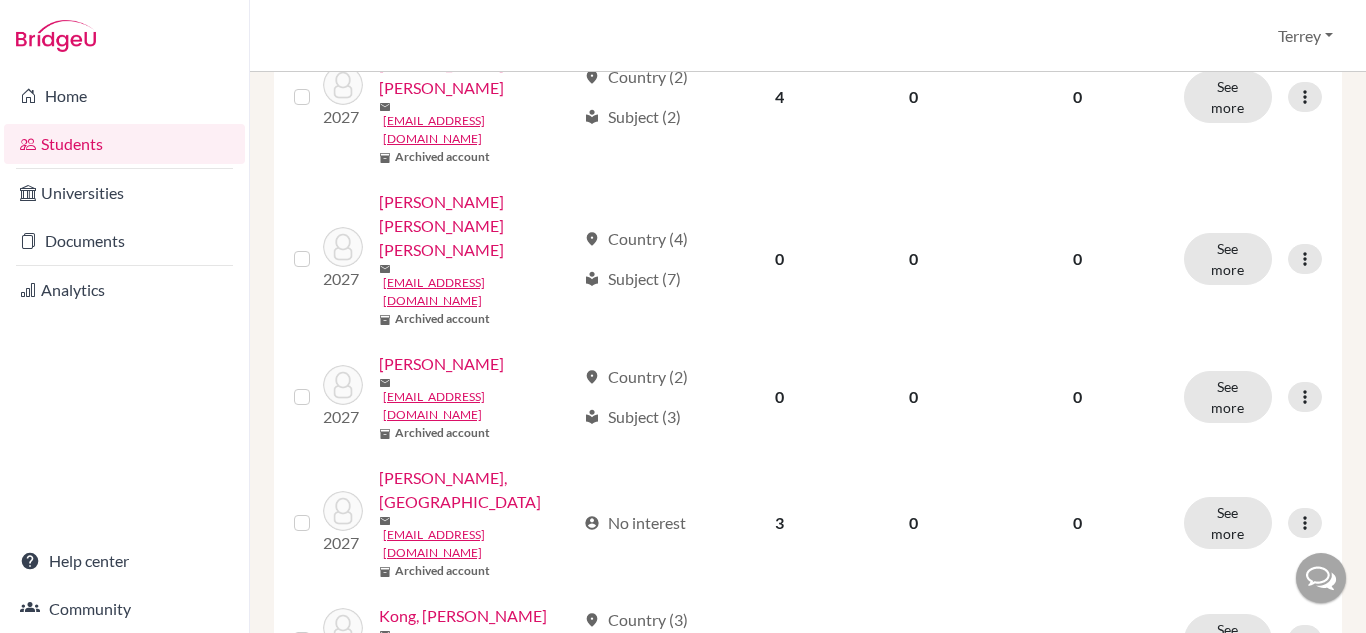 scroll, scrollTop: 1859, scrollLeft: 0, axis: vertical 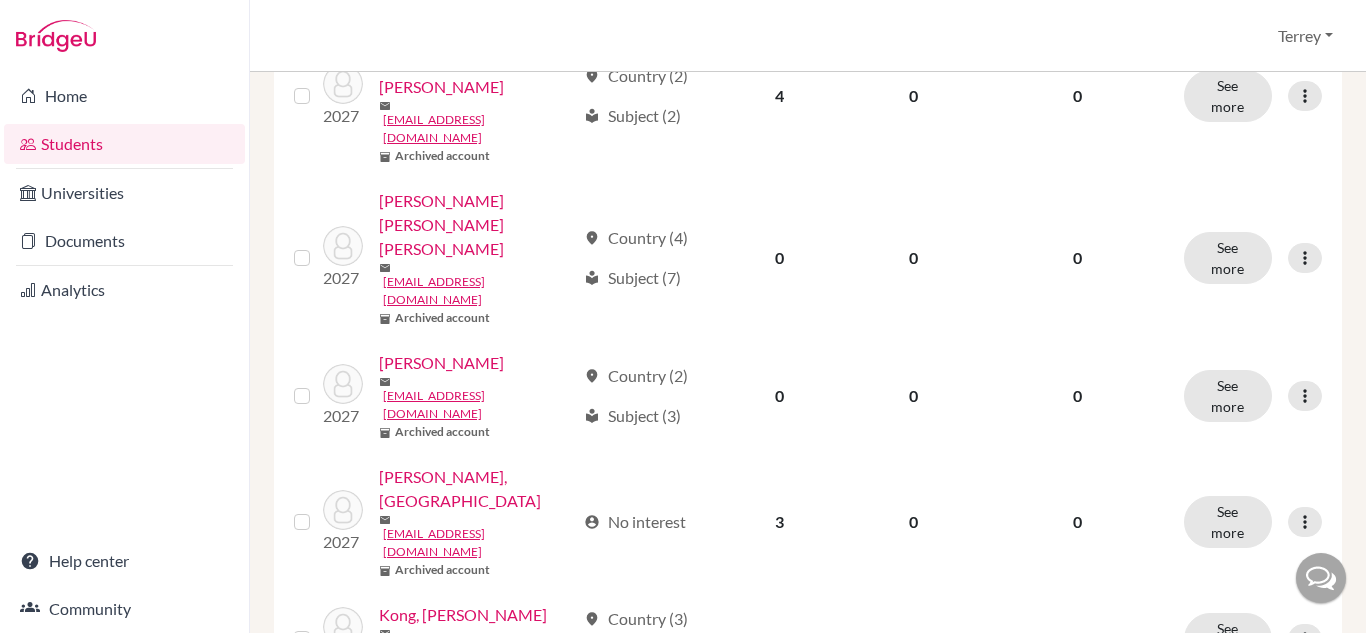 click on "2" at bounding box center (777, 1110) 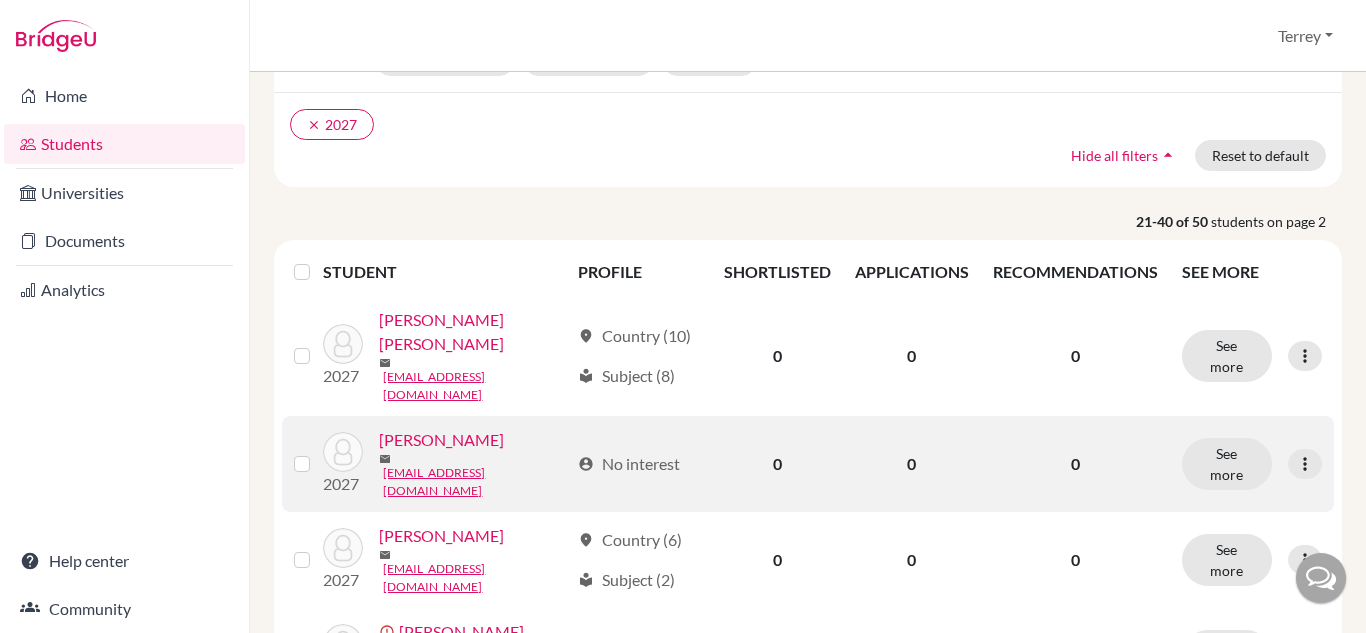 scroll, scrollTop: 300, scrollLeft: 0, axis: vertical 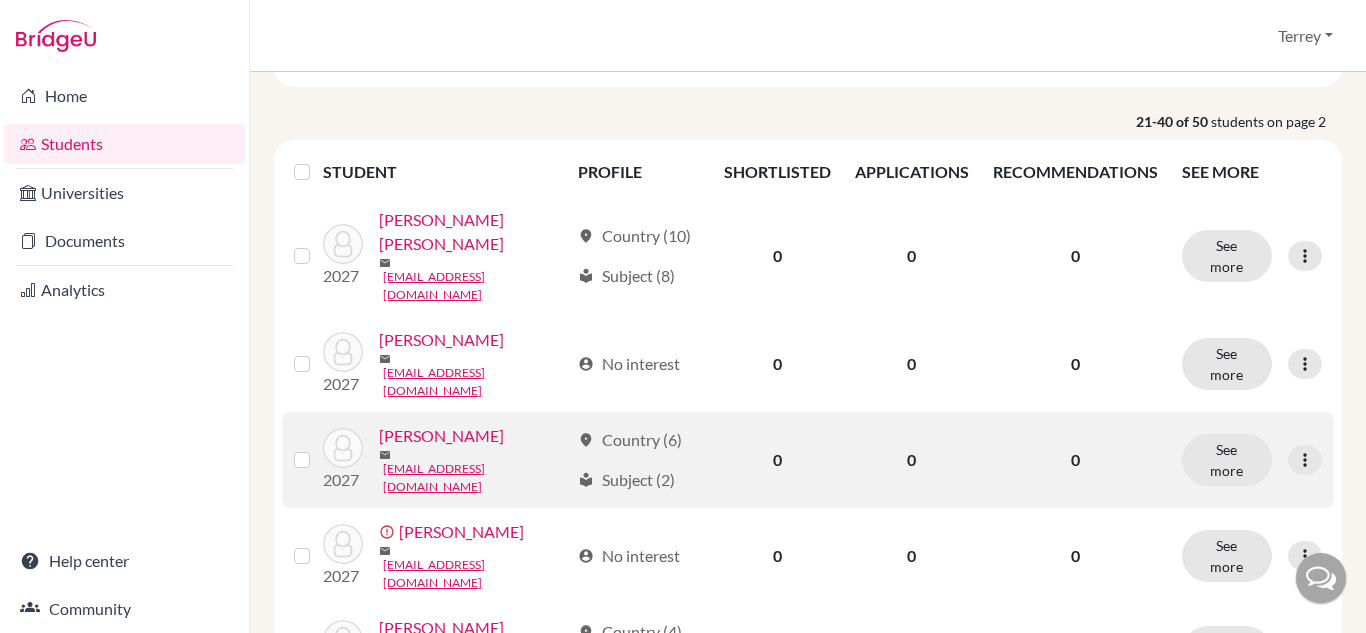 click at bounding box center [318, 448] 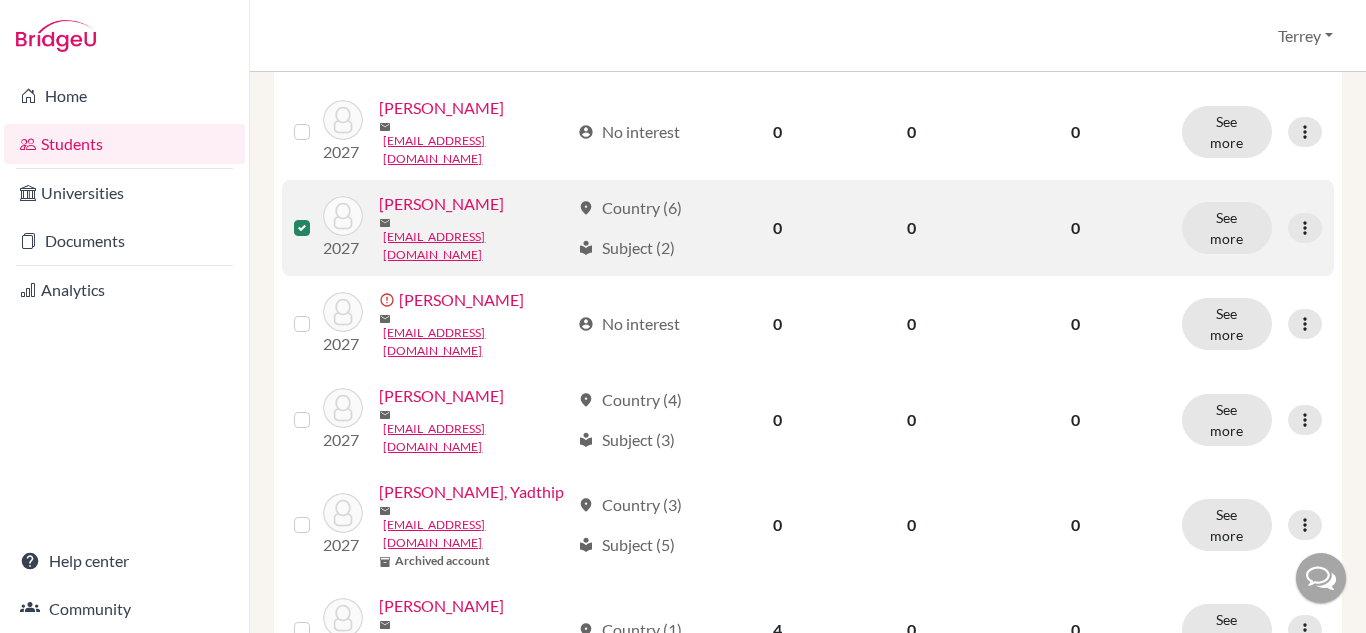 scroll, scrollTop: 600, scrollLeft: 0, axis: vertical 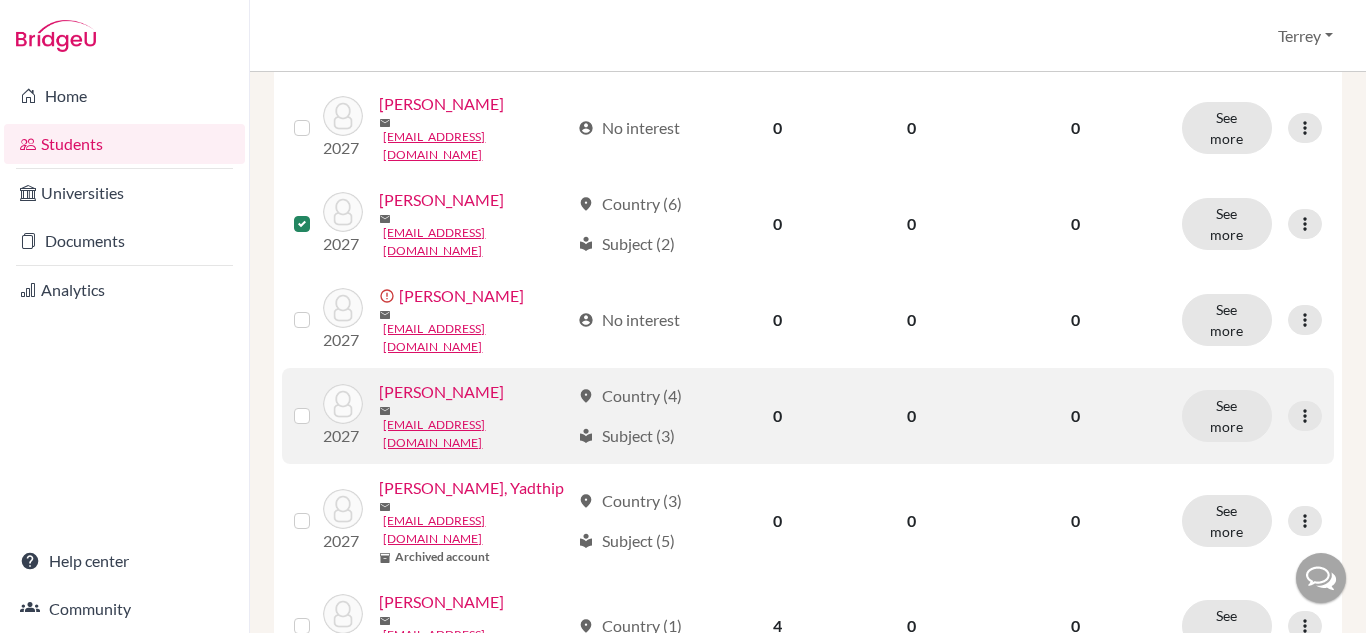 click at bounding box center (318, 404) 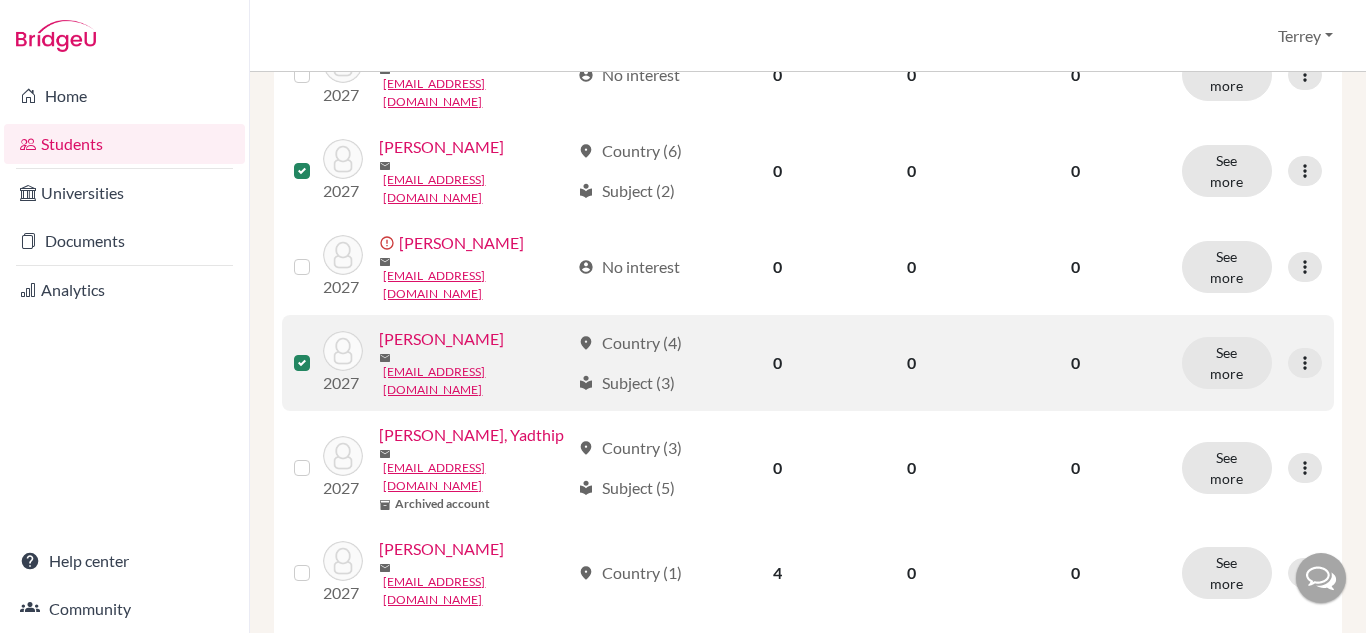 scroll, scrollTop: 700, scrollLeft: 0, axis: vertical 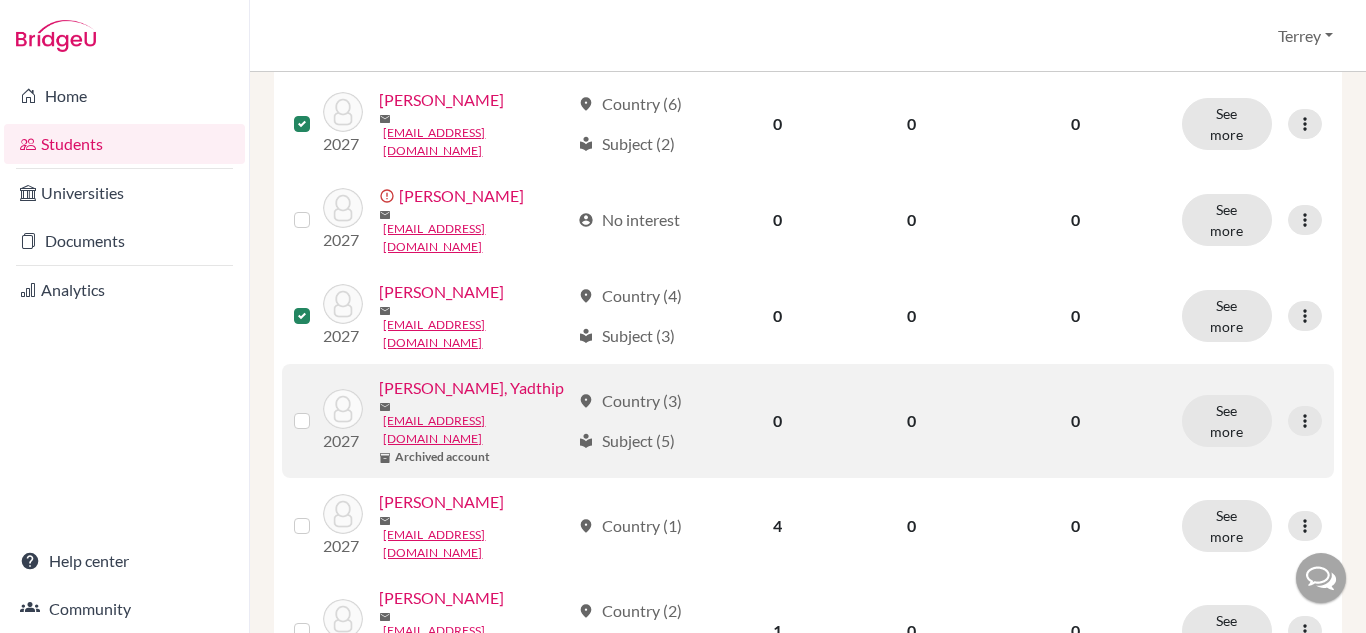 click at bounding box center [302, 421] 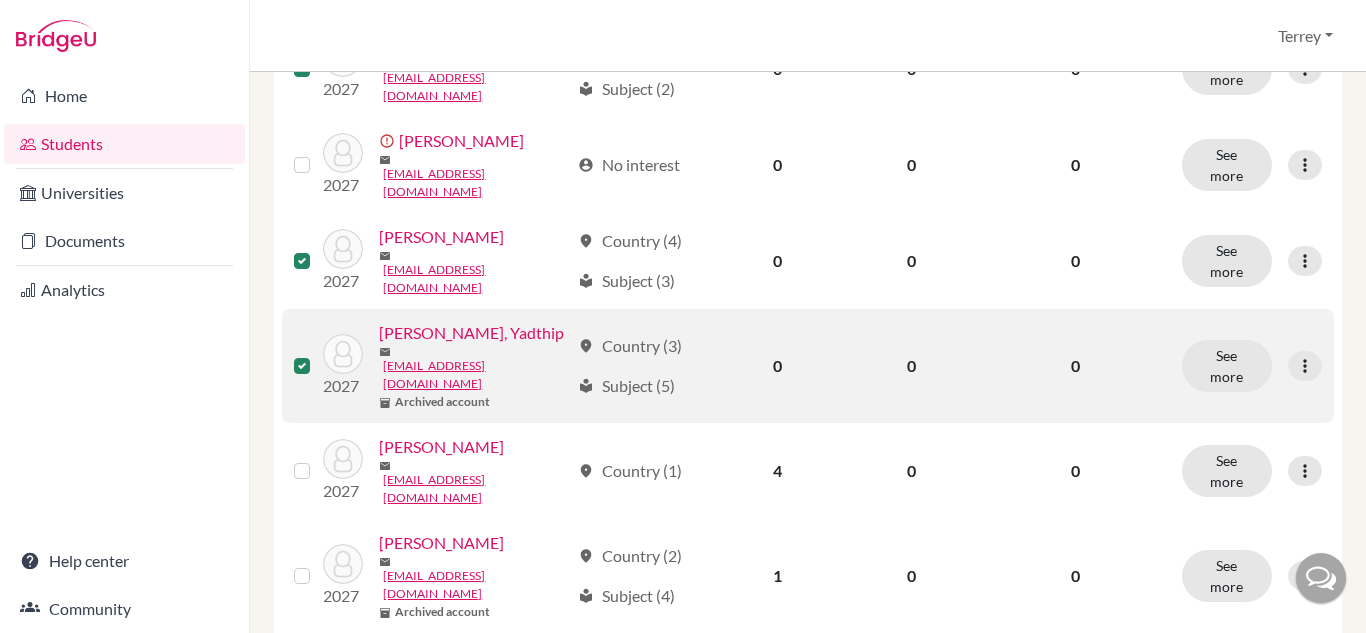 scroll, scrollTop: 800, scrollLeft: 0, axis: vertical 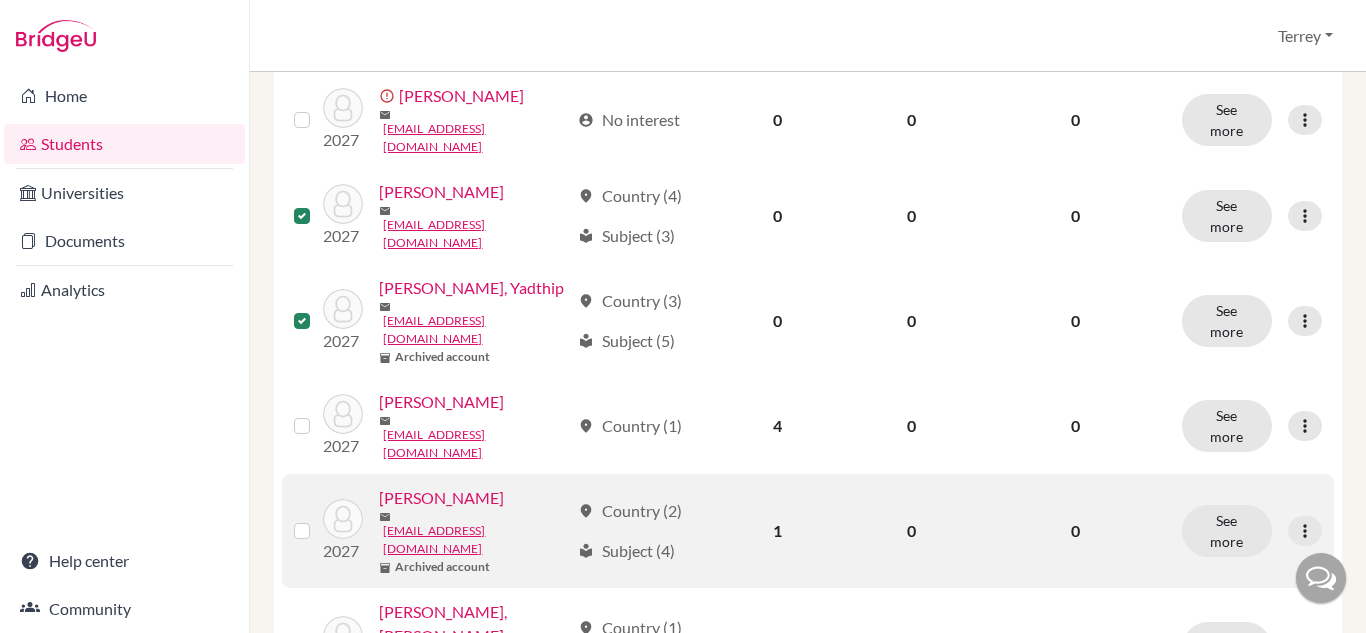 click at bounding box center (318, 519) 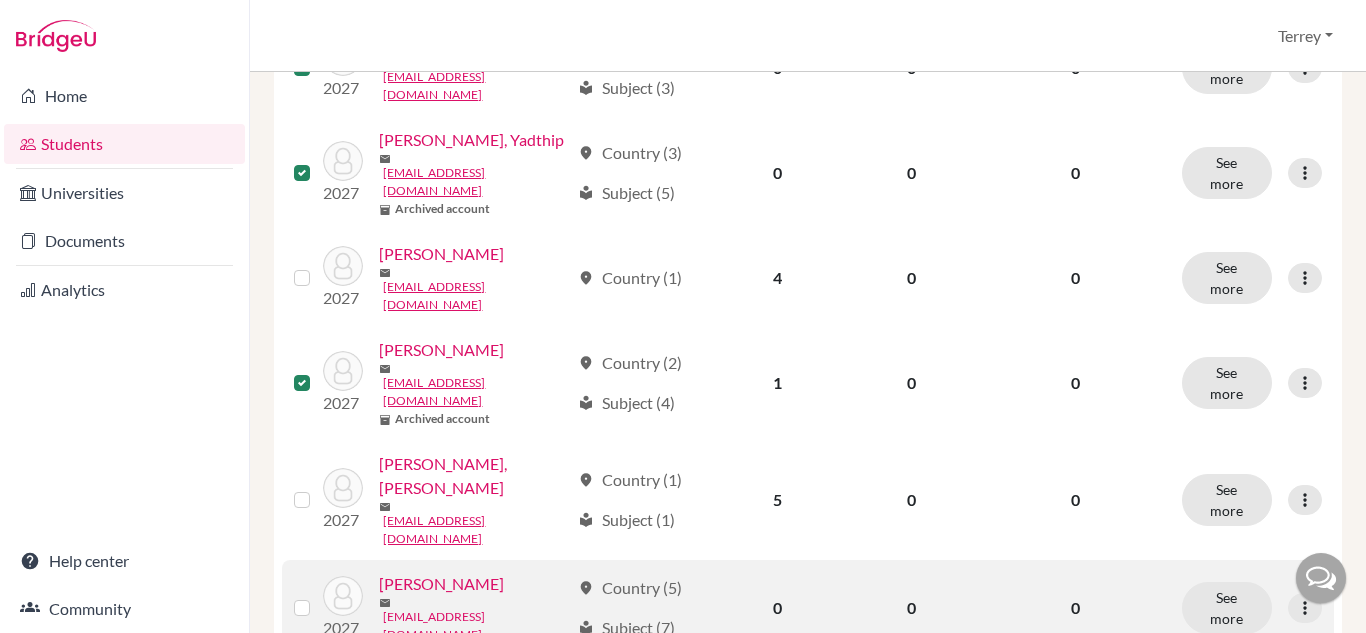 scroll, scrollTop: 1000, scrollLeft: 0, axis: vertical 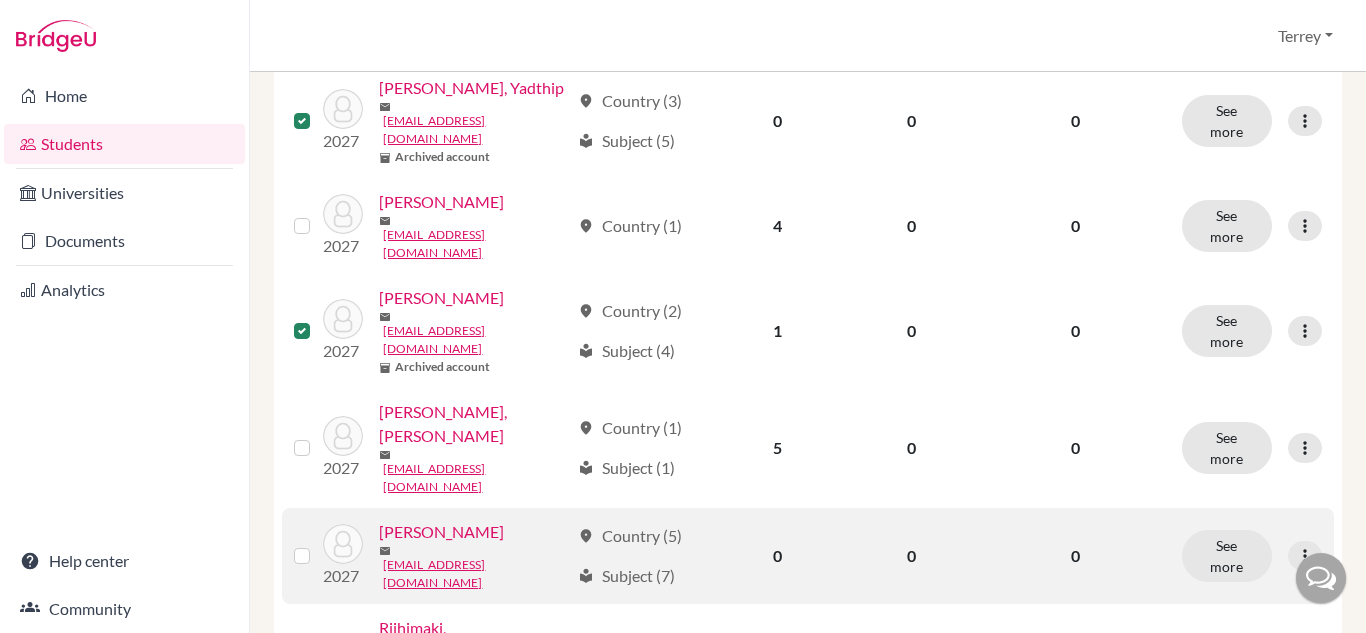 click at bounding box center [318, 544] 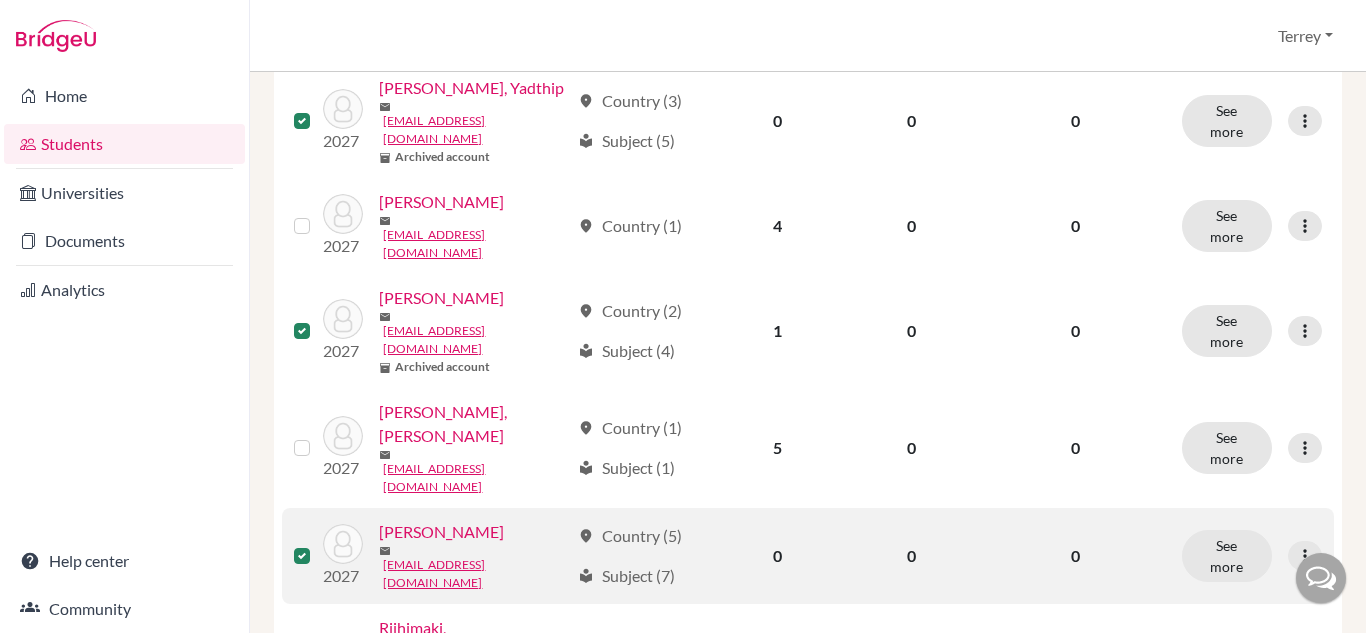 scroll, scrollTop: 1200, scrollLeft: 0, axis: vertical 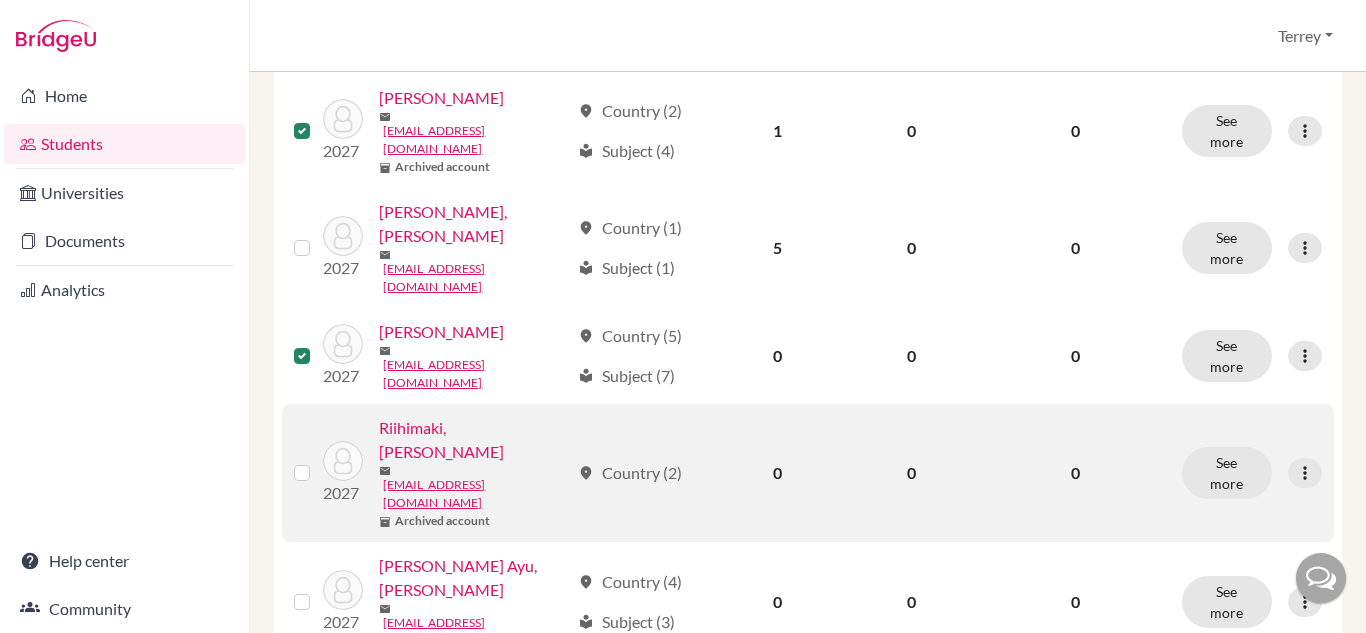 click at bounding box center [318, 461] 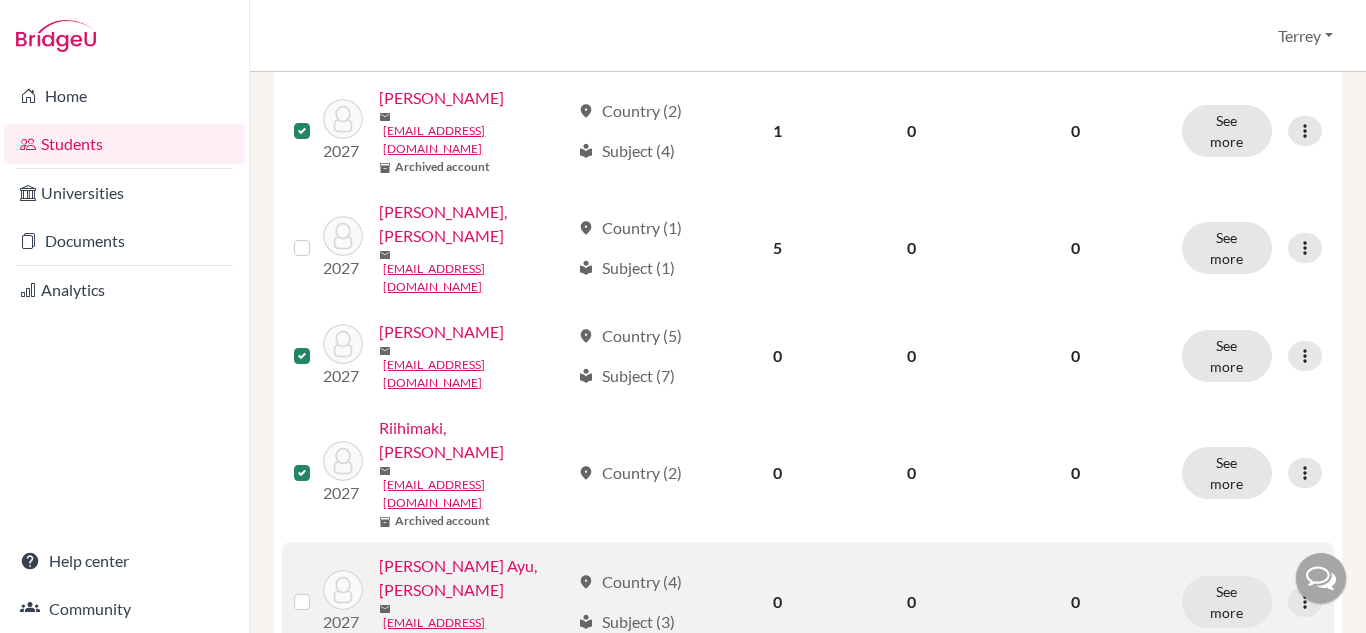 click at bounding box center (318, 590) 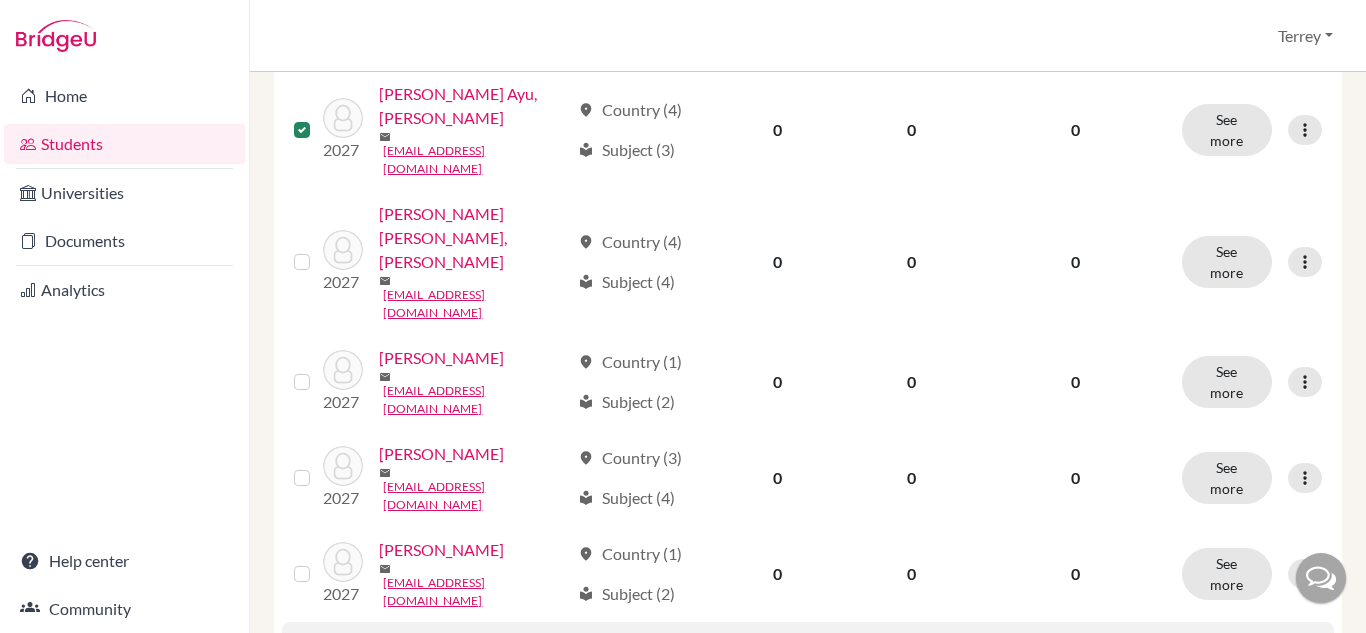 scroll, scrollTop: 1673, scrollLeft: 0, axis: vertical 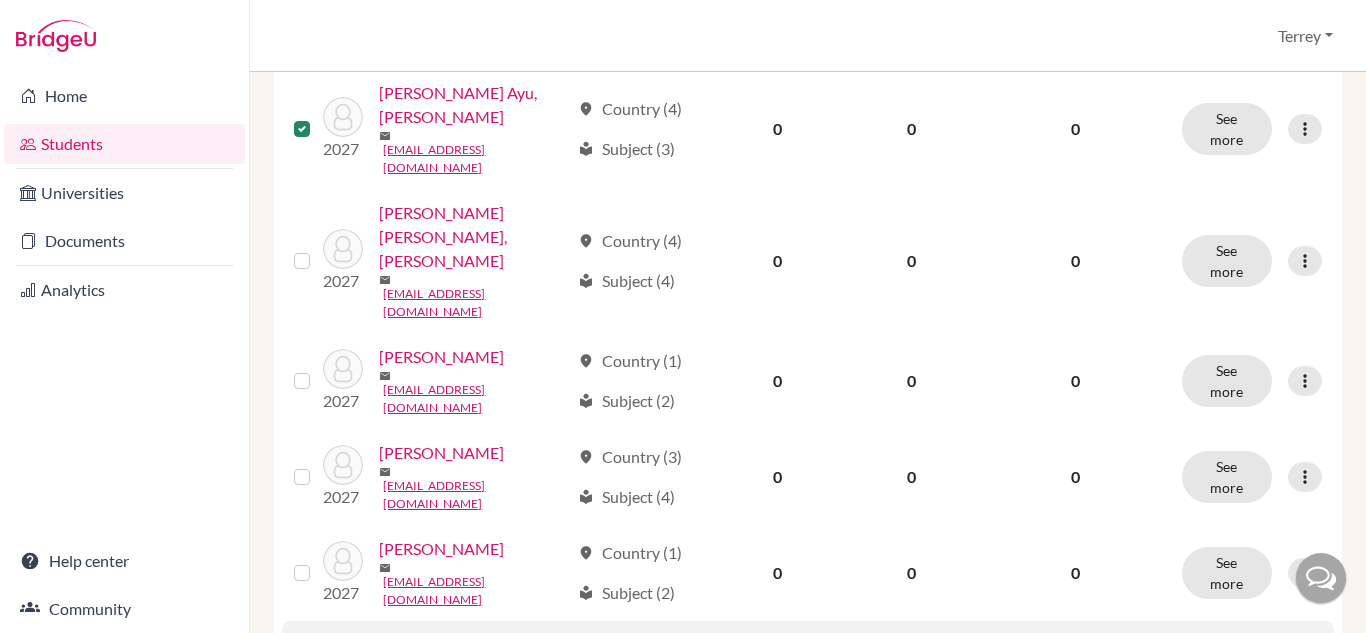 click at bounding box center (318, 681) 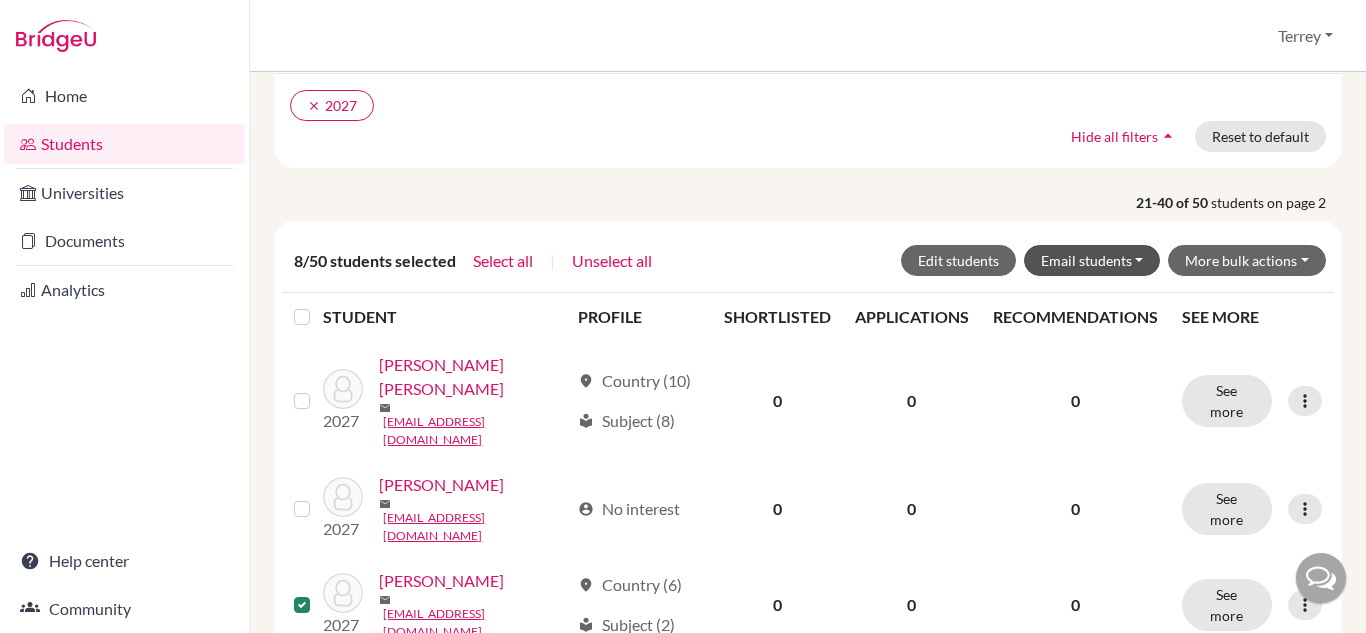 scroll, scrollTop: 173, scrollLeft: 0, axis: vertical 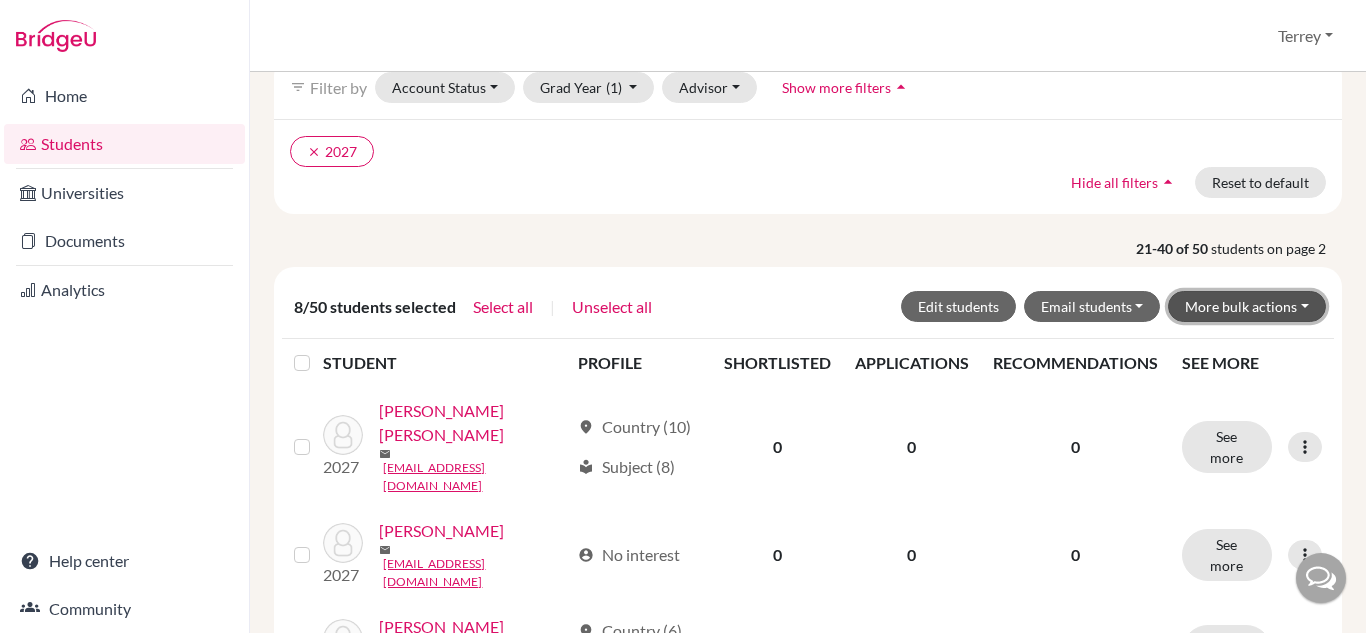 click on "More bulk actions" at bounding box center [1247, 306] 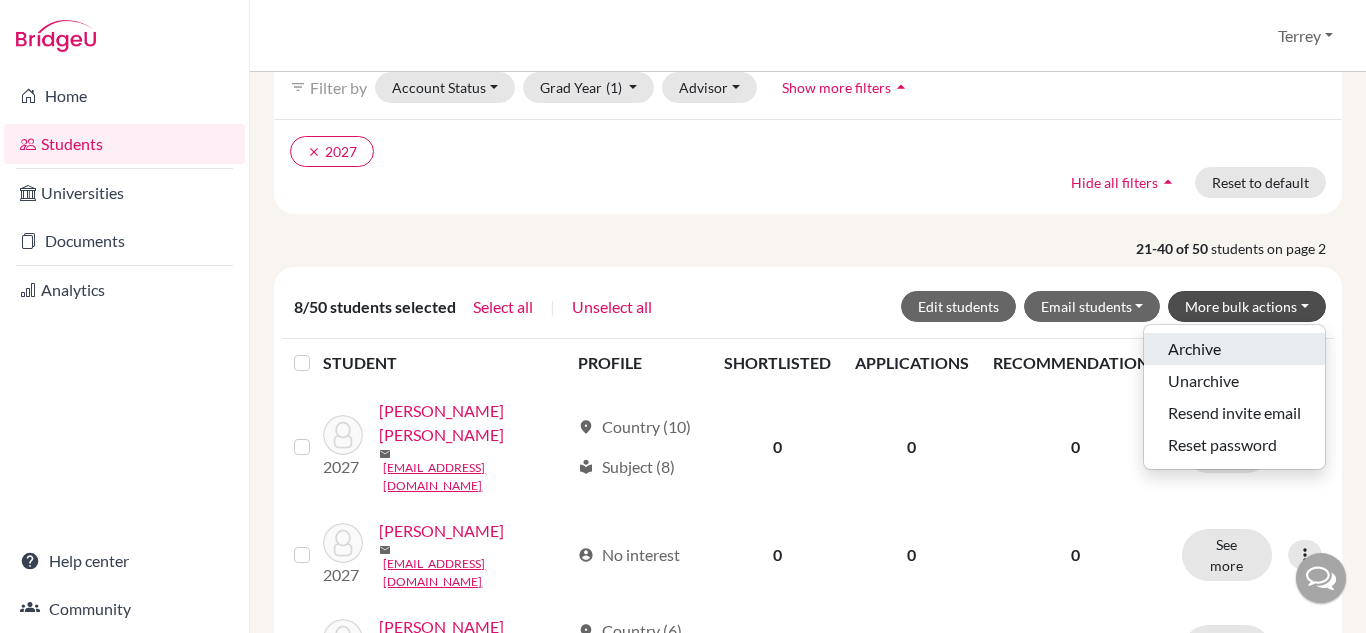 click on "Archive" at bounding box center [1234, 349] 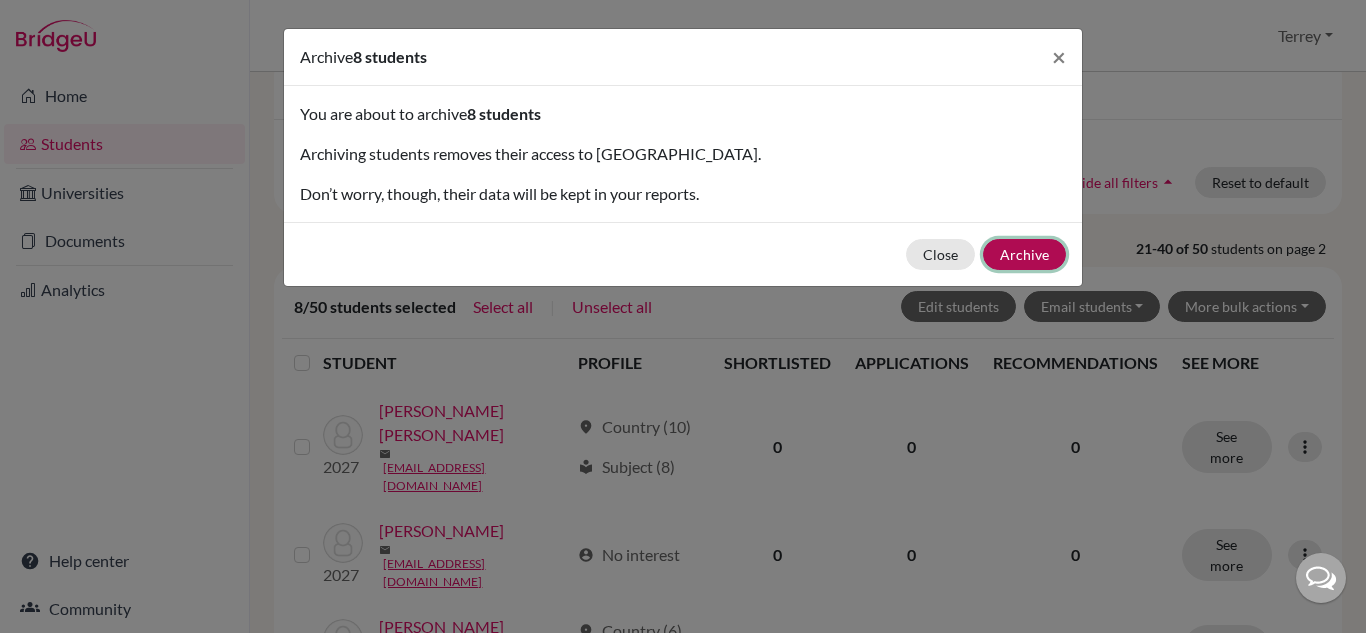 click on "Archive" at bounding box center (1024, 254) 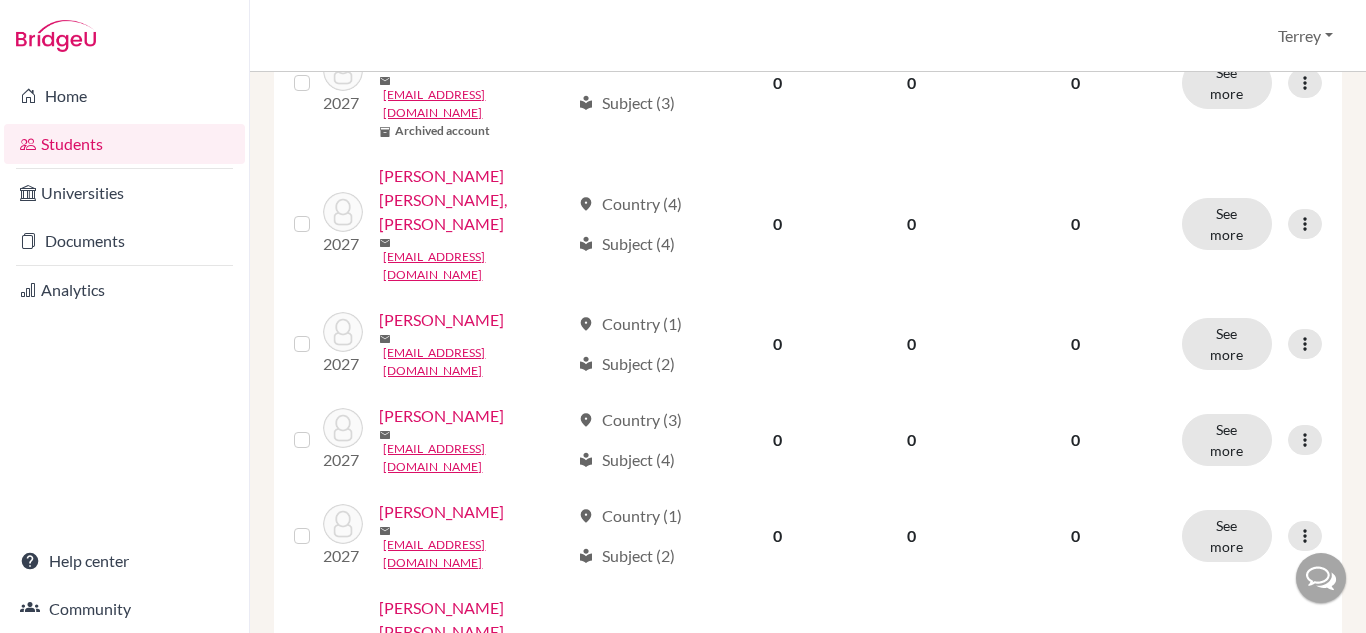 scroll, scrollTop: 1845, scrollLeft: 0, axis: vertical 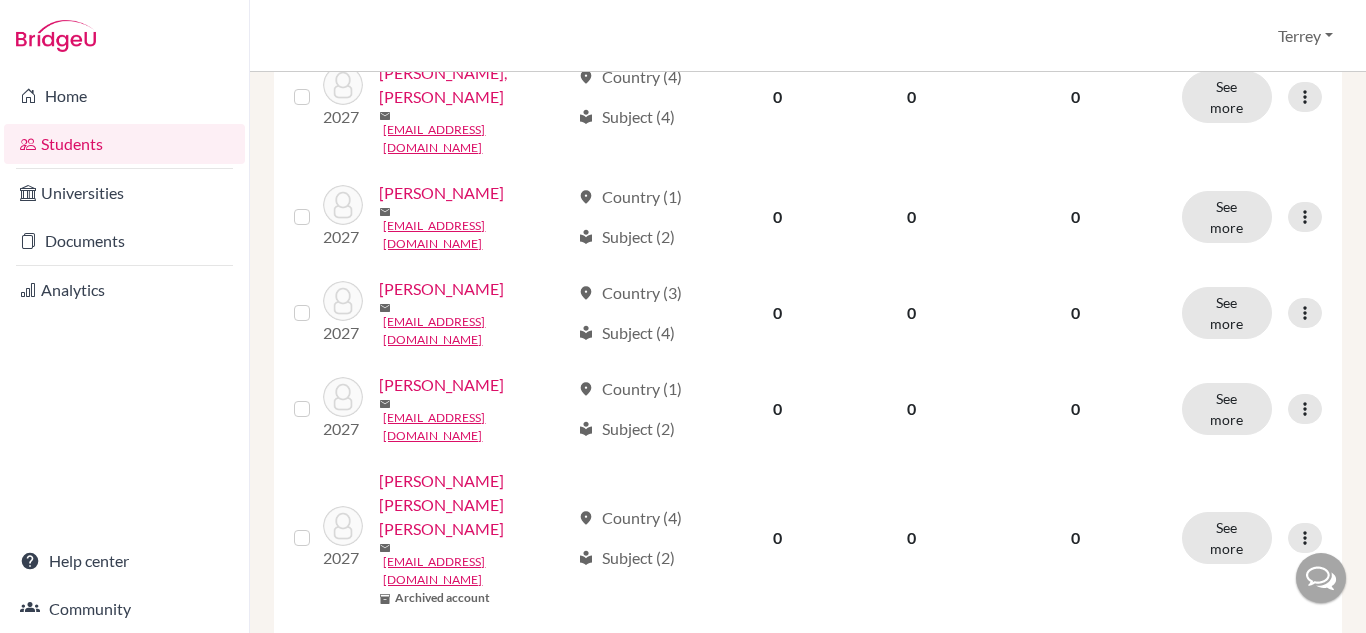 click on "3" at bounding box center [842, 982] 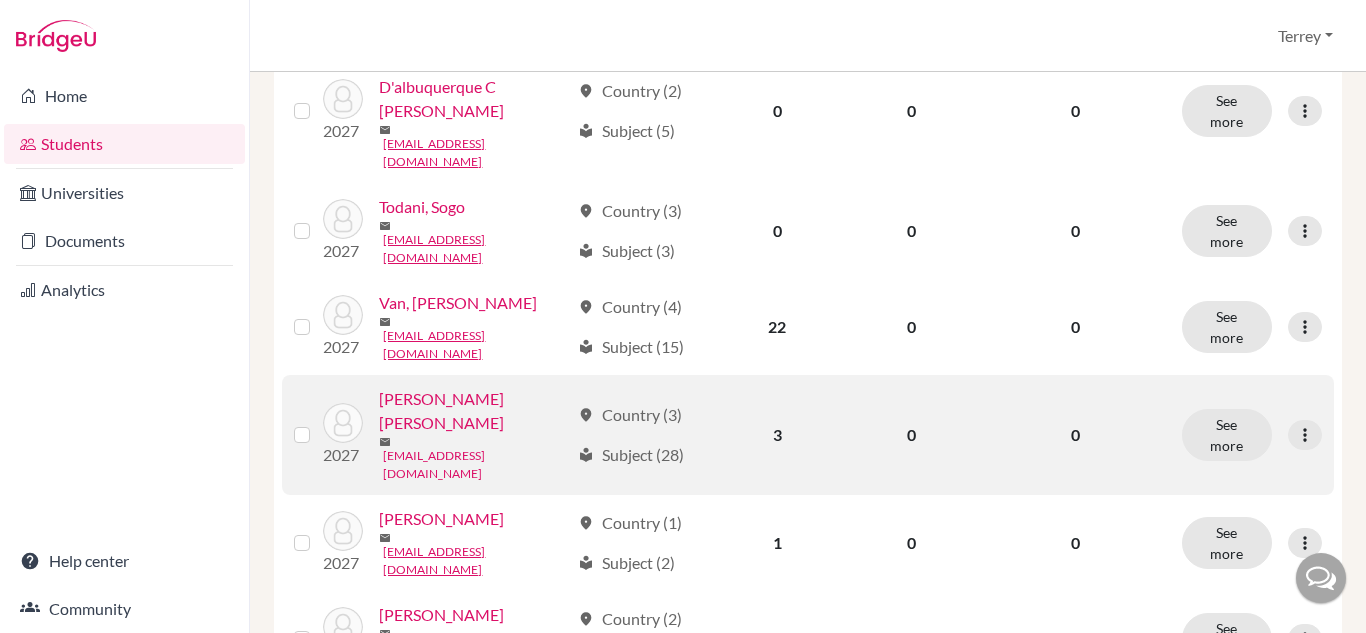 scroll, scrollTop: 600, scrollLeft: 0, axis: vertical 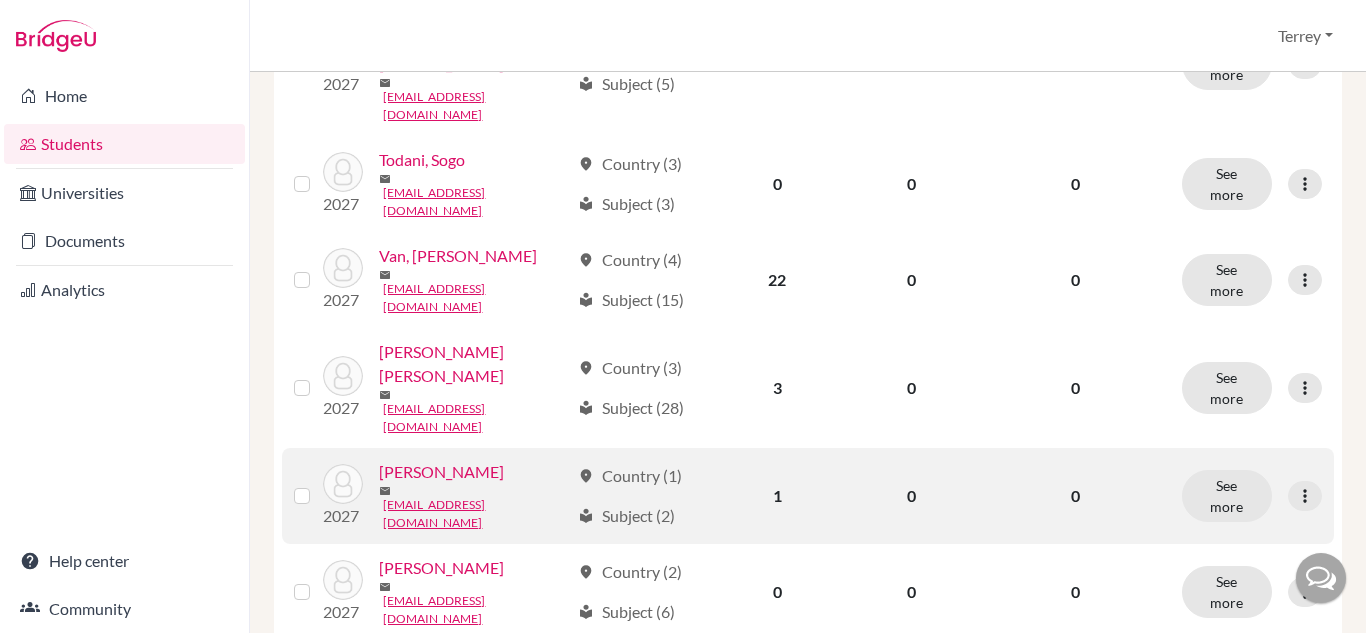 click at bounding box center (318, 484) 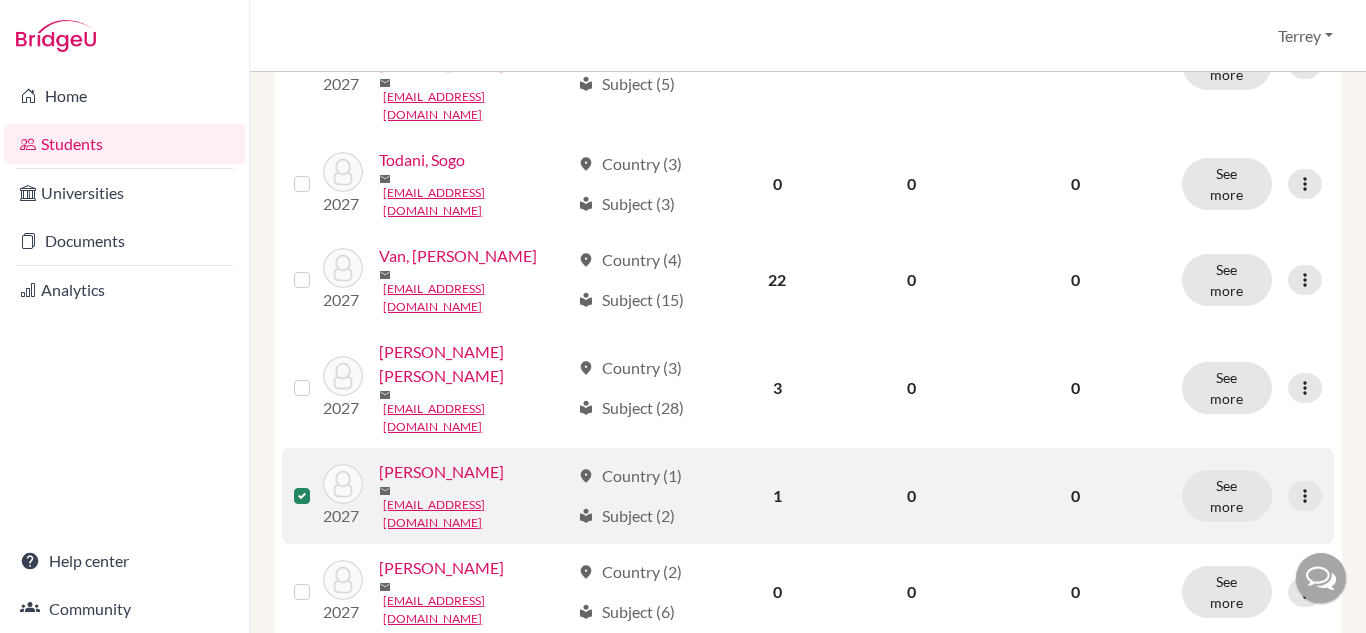 scroll, scrollTop: 764, scrollLeft: 0, axis: vertical 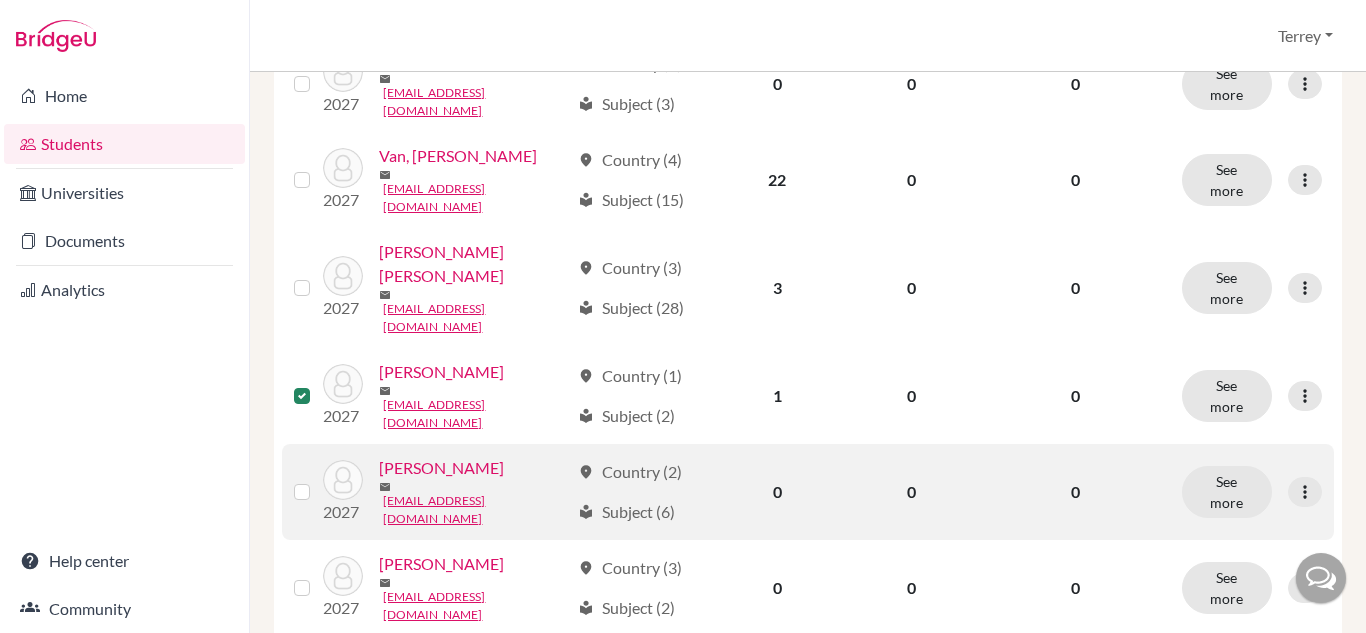 click at bounding box center (318, 480) 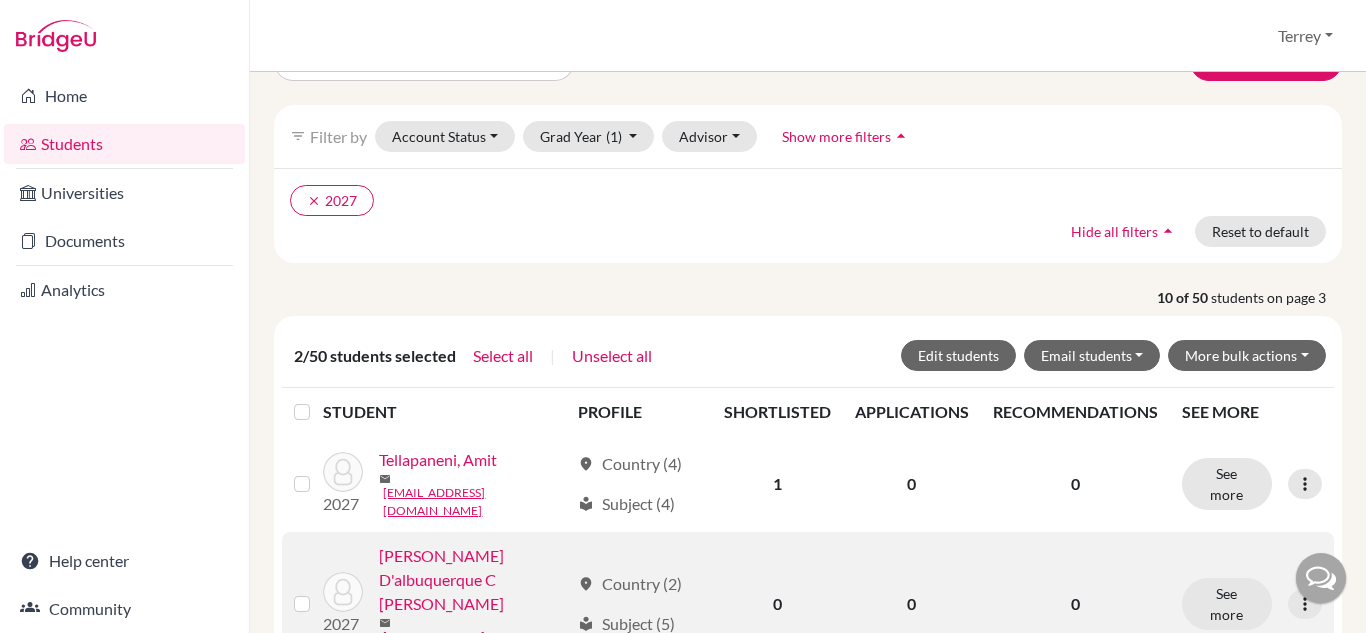 scroll, scrollTop: 0, scrollLeft: 0, axis: both 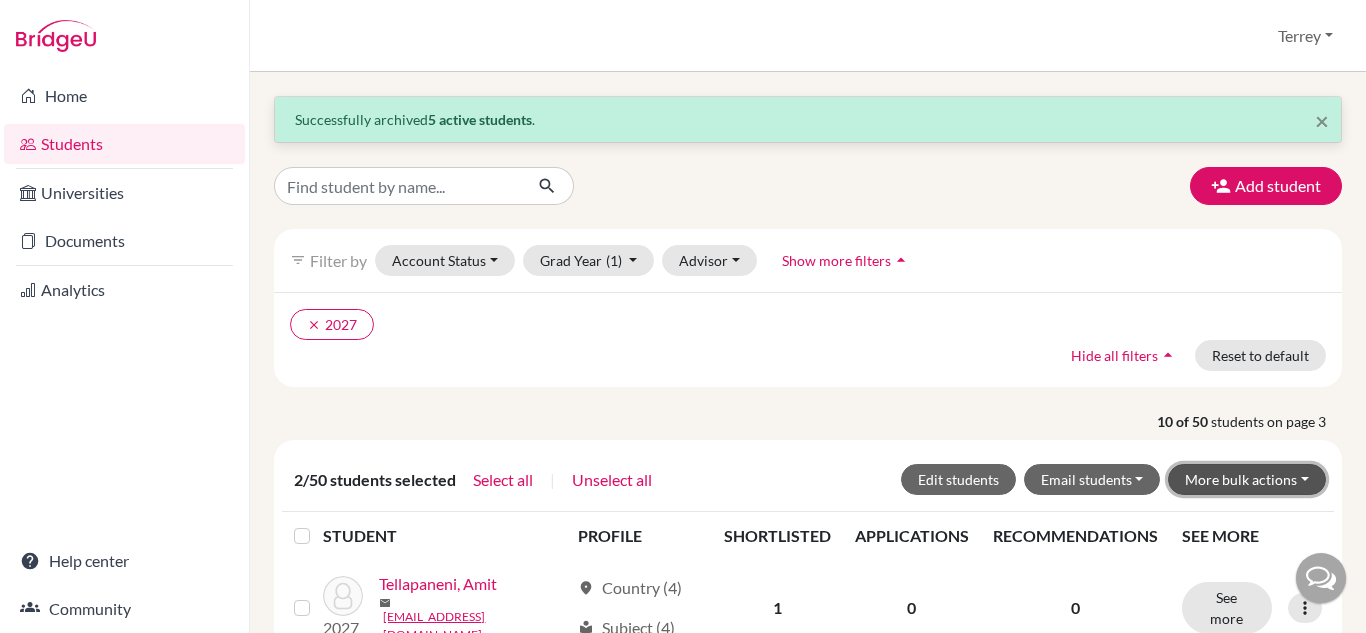 click on "More bulk actions" at bounding box center [1247, 479] 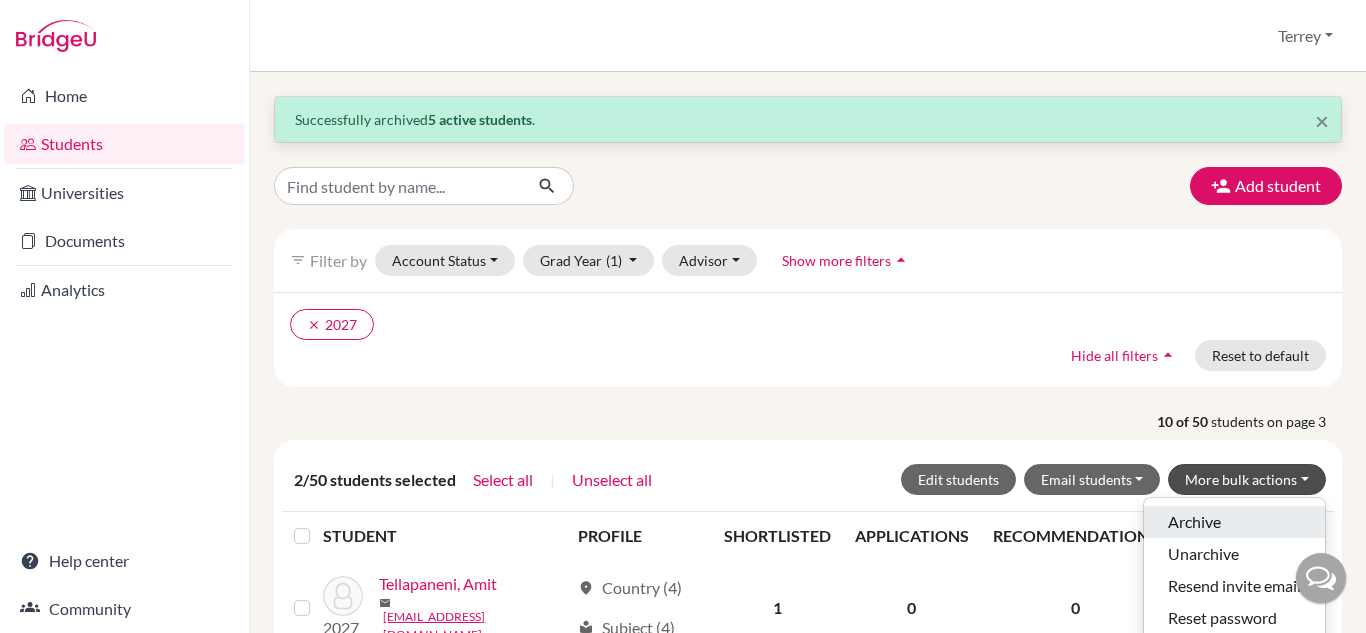click on "Archive" at bounding box center [1234, 522] 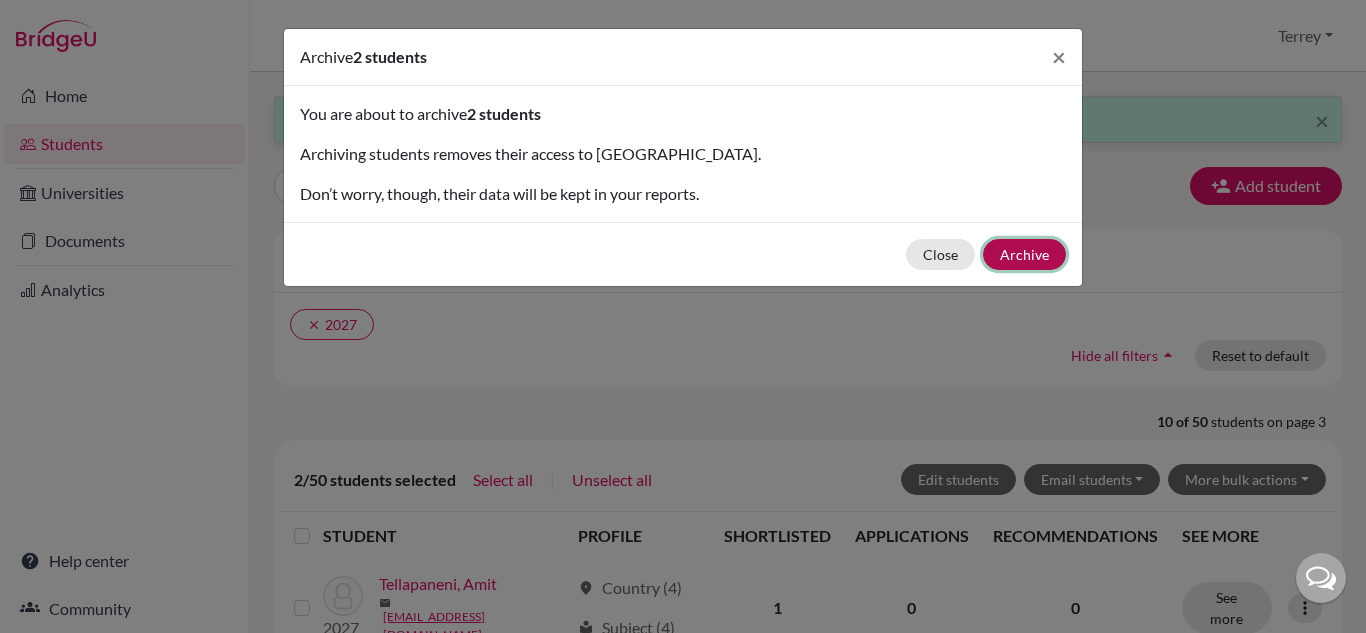 click on "Archive" at bounding box center (1024, 254) 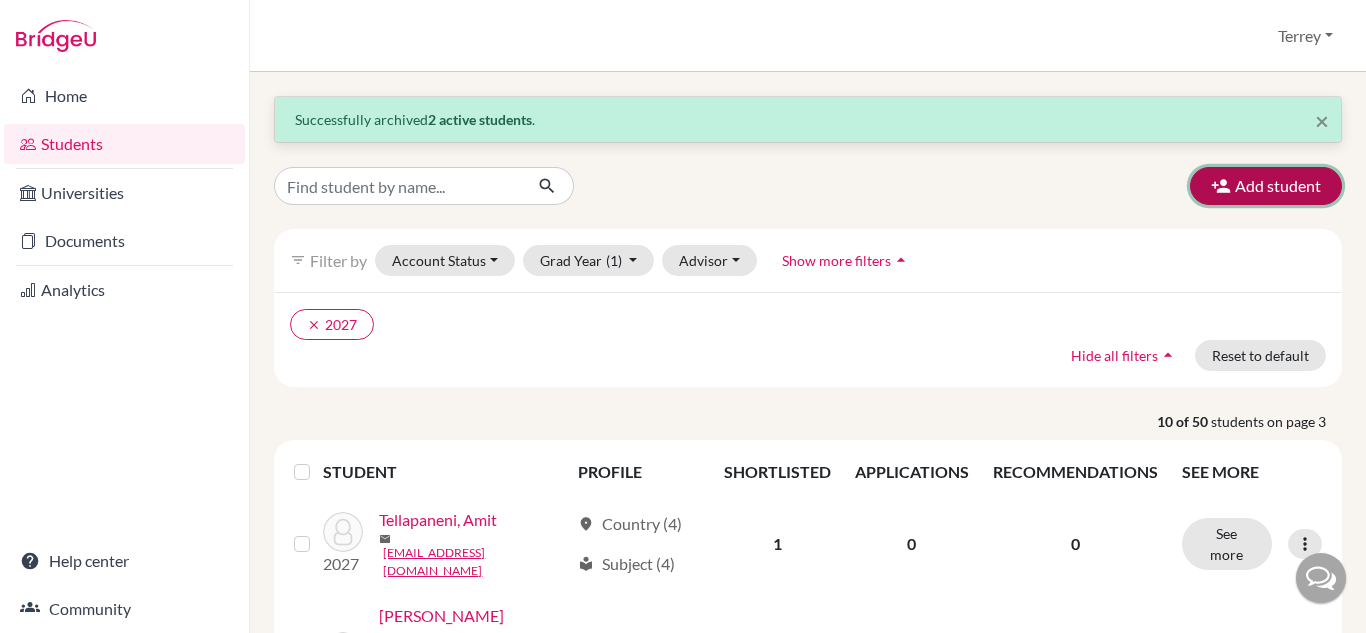 click on "Add student" at bounding box center [1266, 186] 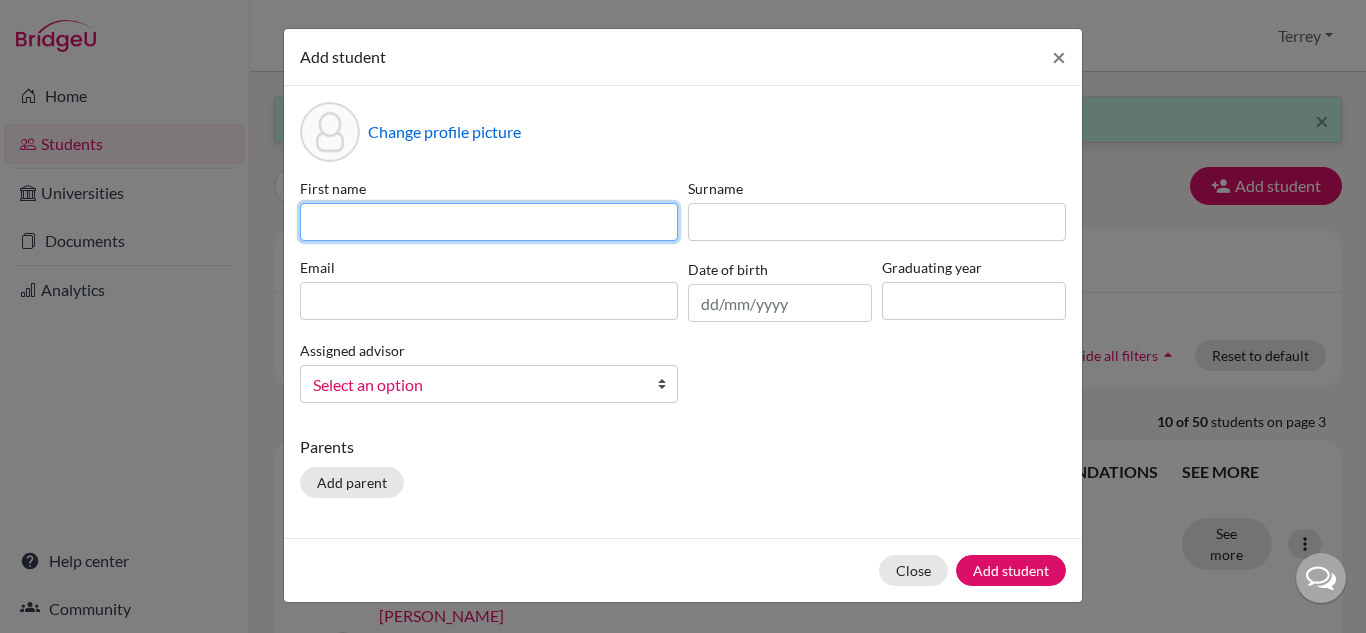 click at bounding box center [489, 222] 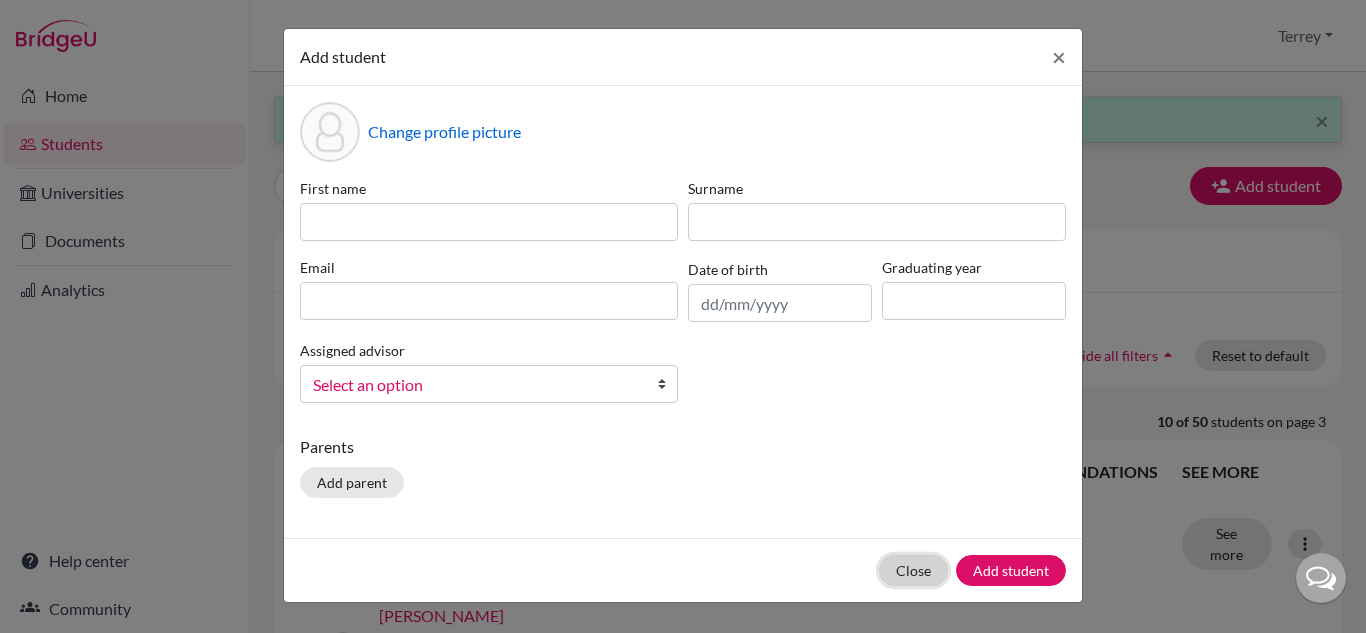 click on "Add student × Change profile picture First name Surname Email Date of birth Graduating year Assigned advisor Afanasyeva, Tamara Budworth, Jonathan Daley, Elizabeth Hoosain, Terrey Hoose, Aaron Jaclson, Mike  Lockwood, Michelle Shanks, Alan Tan, Gin Yamamura, Brissa
Select an option
Parents Add parent Close Add student" at bounding box center [683, 315] 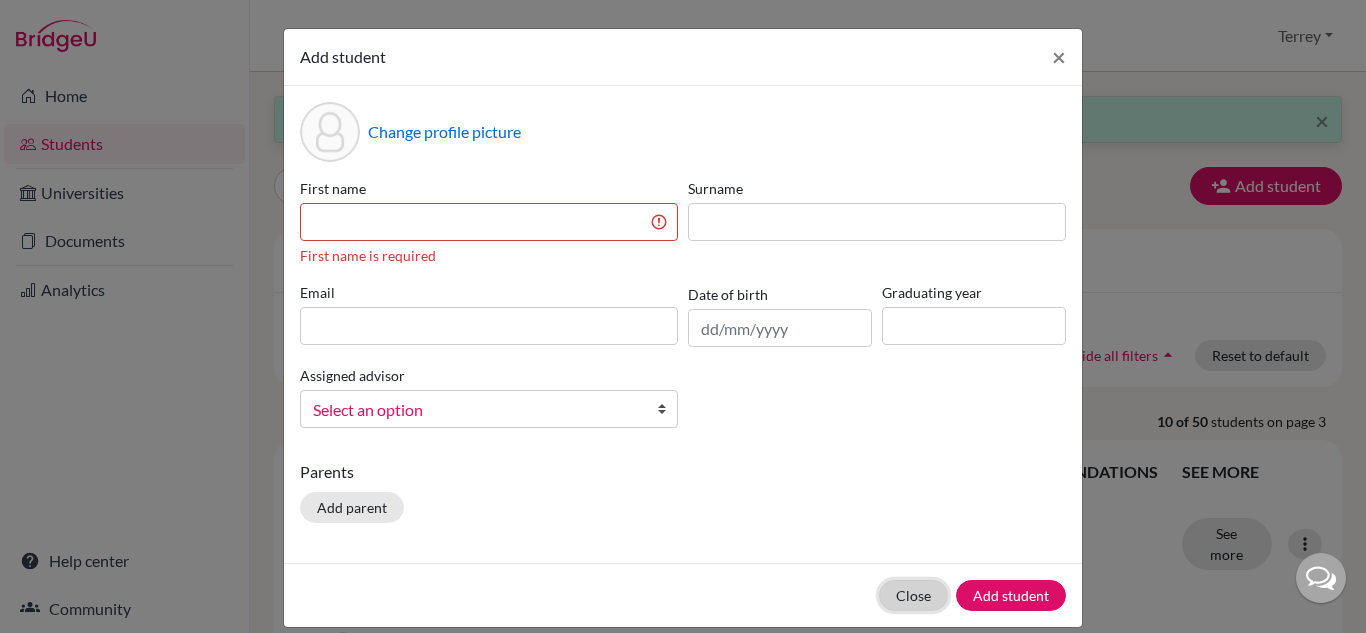 click on "Close" at bounding box center (913, 595) 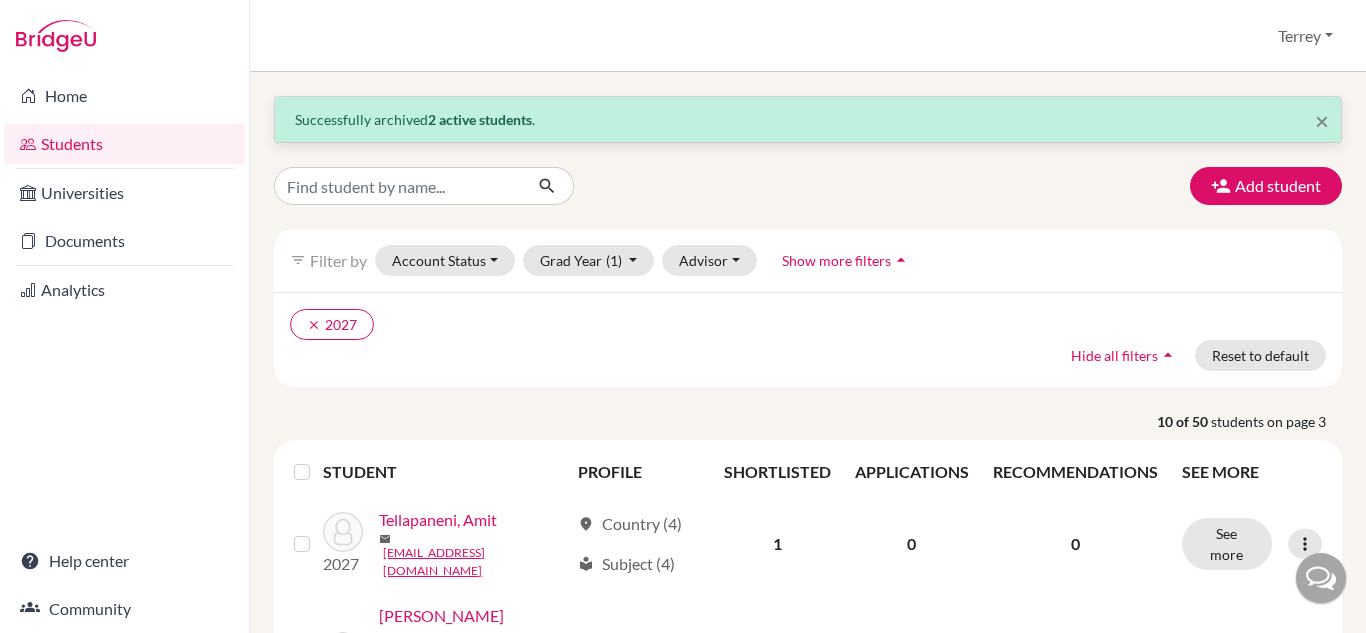 click at bounding box center (318, 460) 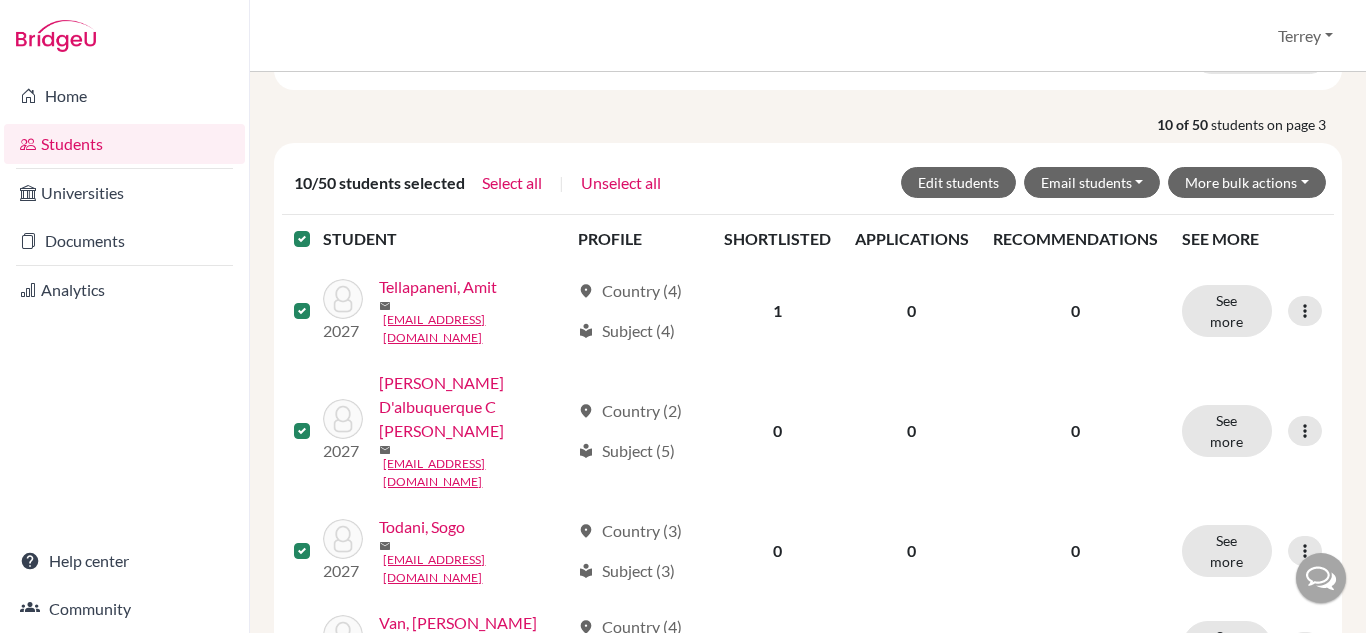 scroll, scrollTop: 300, scrollLeft: 0, axis: vertical 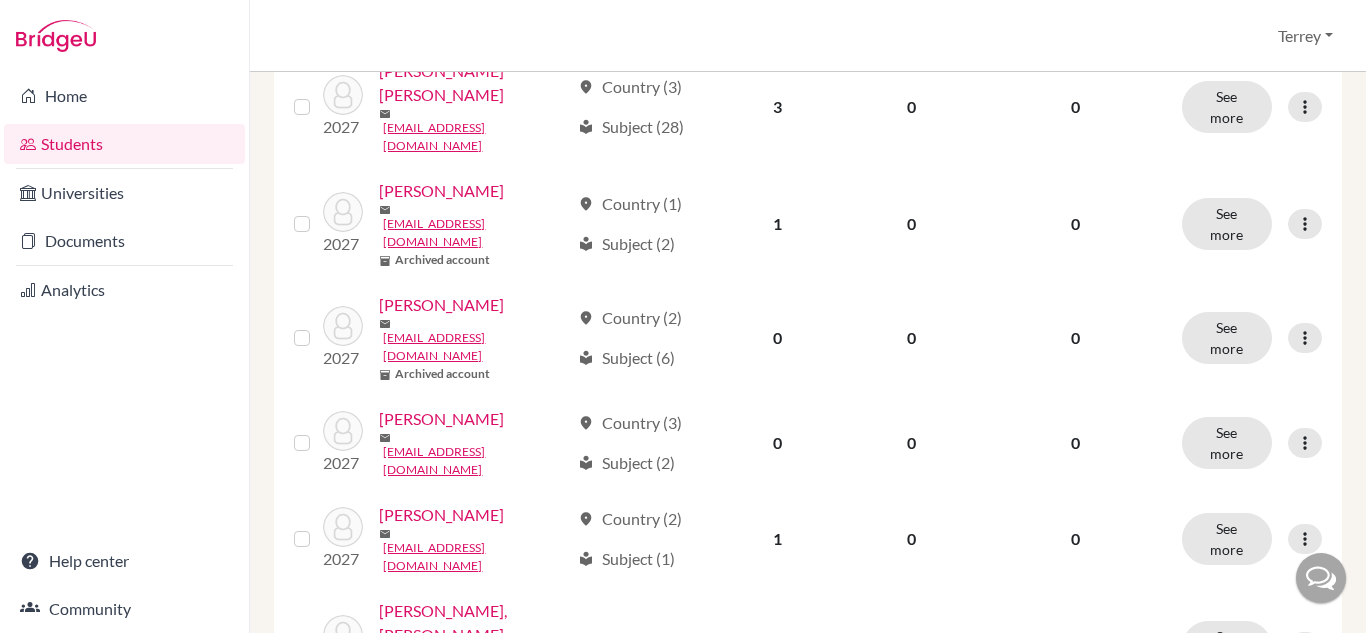 click on "1" at bounding box center (805, 758) 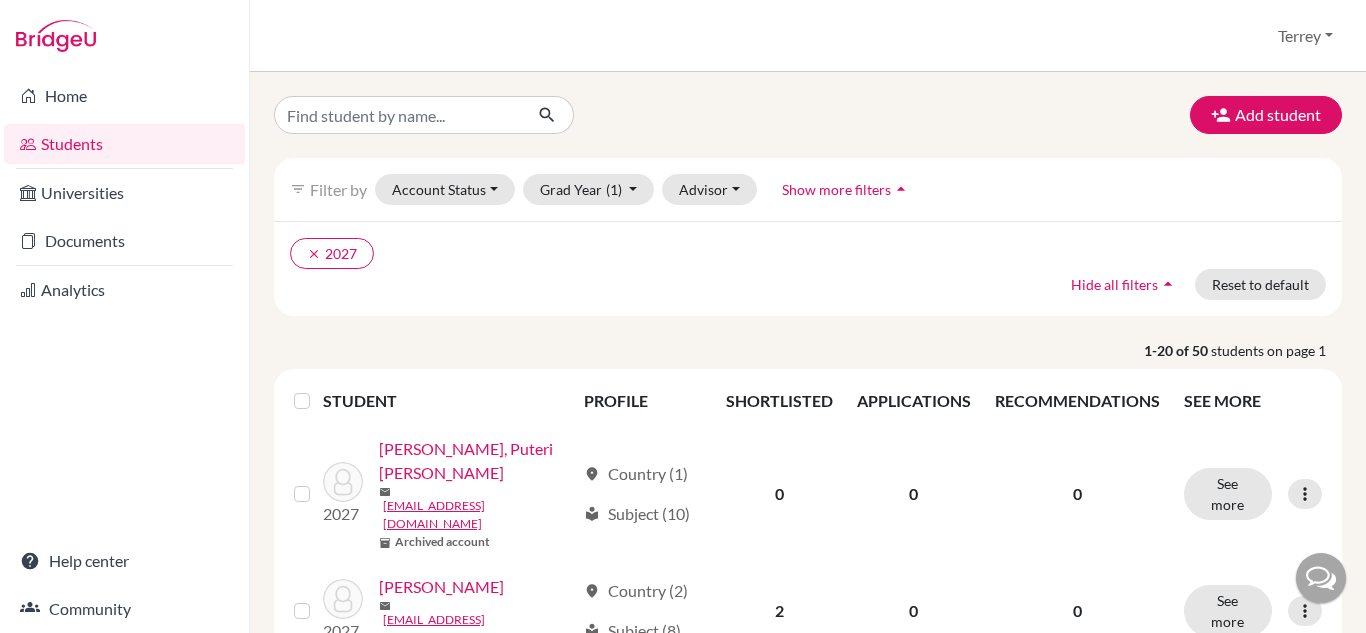 click at bounding box center (318, 389) 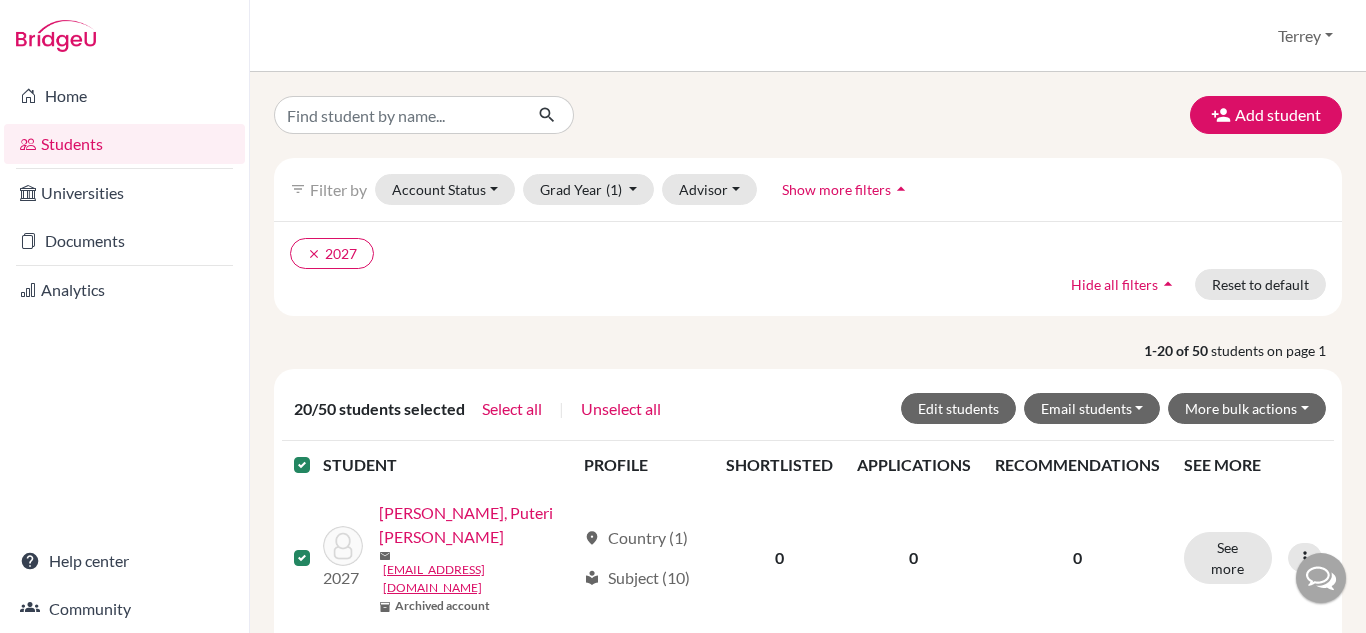 click at bounding box center (318, 453) 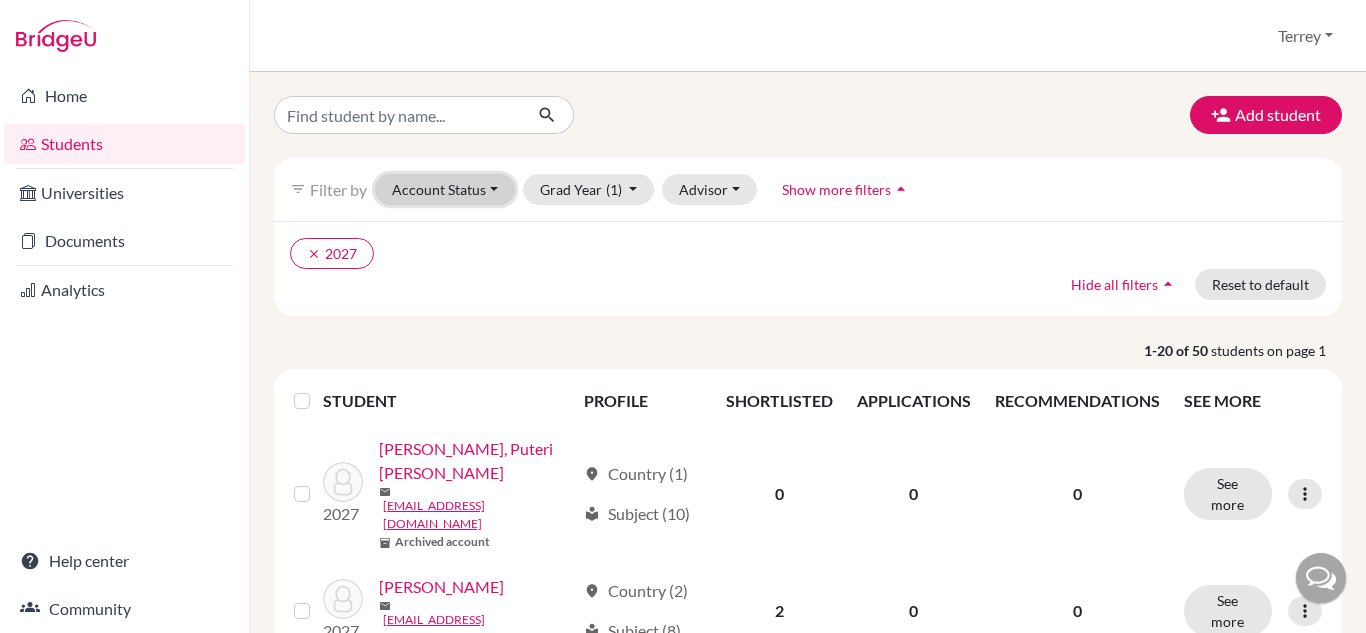click on "Account Status" at bounding box center [445, 189] 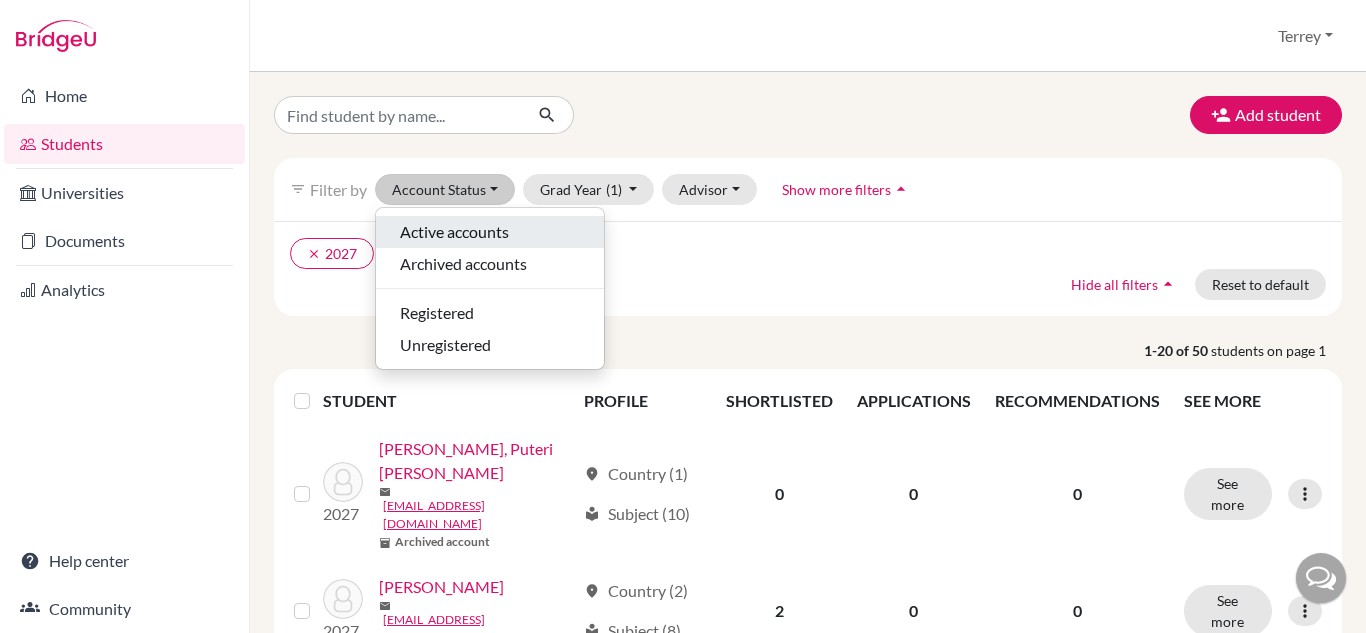 click on "Active accounts" at bounding box center (454, 232) 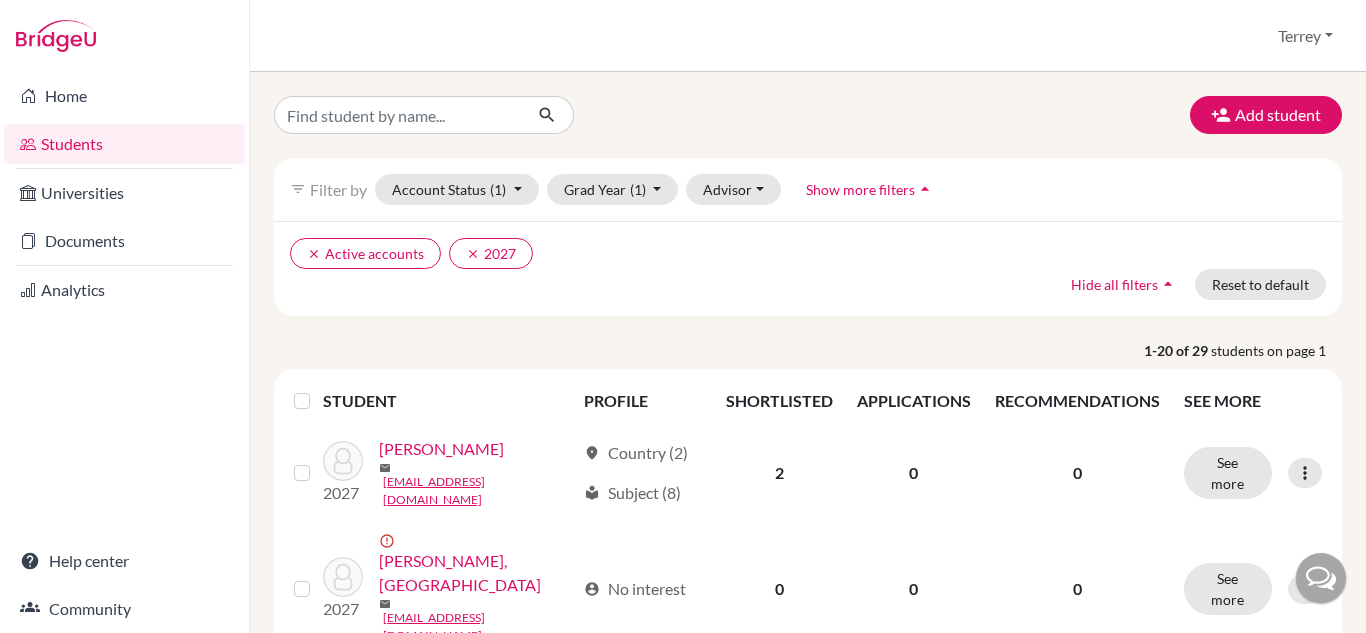 click at bounding box center (318, 389) 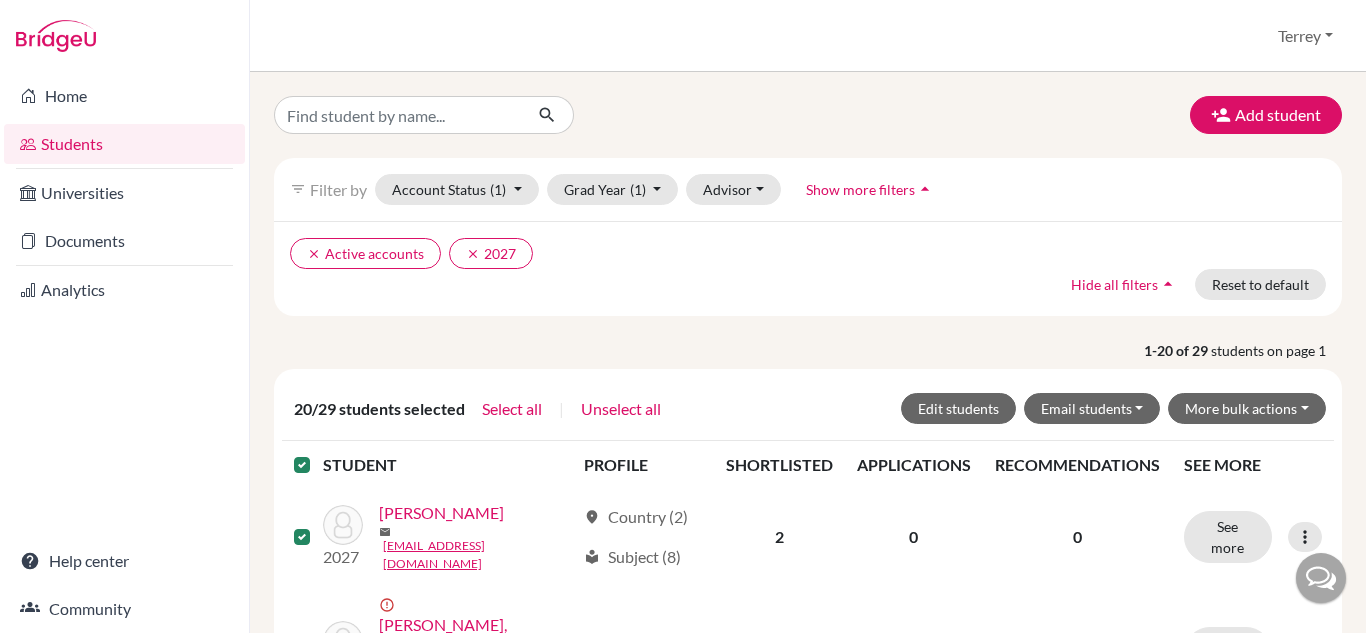 click on "1-20 of 29  students on page 1 20/29 students selected Select all | Unselect all Edit students Email students Via Gmail Via default email content_copy Copy email addresses More bulk actions Archive Unarchive Resend invite email Reset password STUDENT PROFILE SHORTLISTED APPLICATIONS RECOMMENDATIONS SEE MORE 2027 Assmann Torres, Mila mail 27massm@mkis.edu.my location_on Country (2) local_library Subject (8) 2 0 0 See more Edit student Send Message Reset Password 2027 error_outline Barla, Vir mail 27vbarl@mkis.edu.my account_circle No interest 0 0 0 See more Edit student Send Message Resend invite email 2027 Choong, Engracia Sze Ern mail 27echoo@mkis.edu.my location_on Country (4) local_library Subject (14) 0 0 0 See more Edit student Send Message Reset Password 2027 Foo, Wei Yan mail 27wfoo@mkis.edu.my location_on Country (6) local_library Subject (18) 0 0 0 See more Edit student Send Message Reset Password 2027 Ganeswaran, Keshini Shanika mail 27kgane@mkis.edu.my location_on Country (4) local_library 0 0 0 0" at bounding box center (808, 1470) 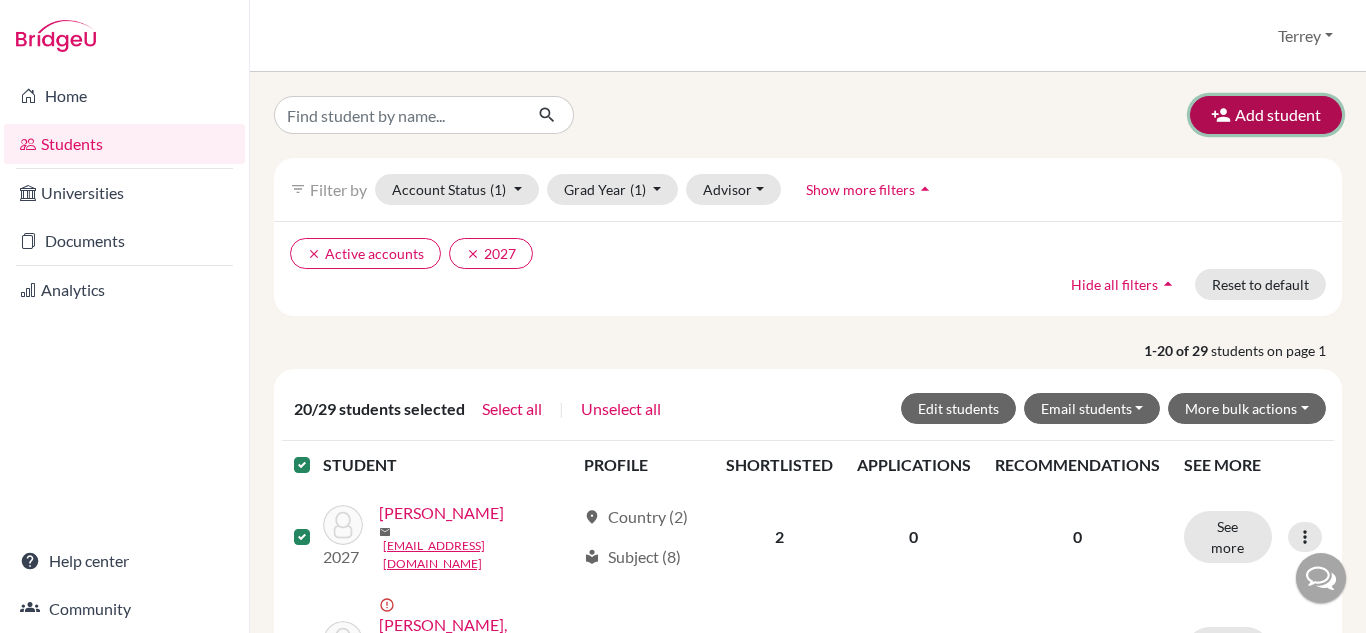 click on "Add student" at bounding box center [1266, 115] 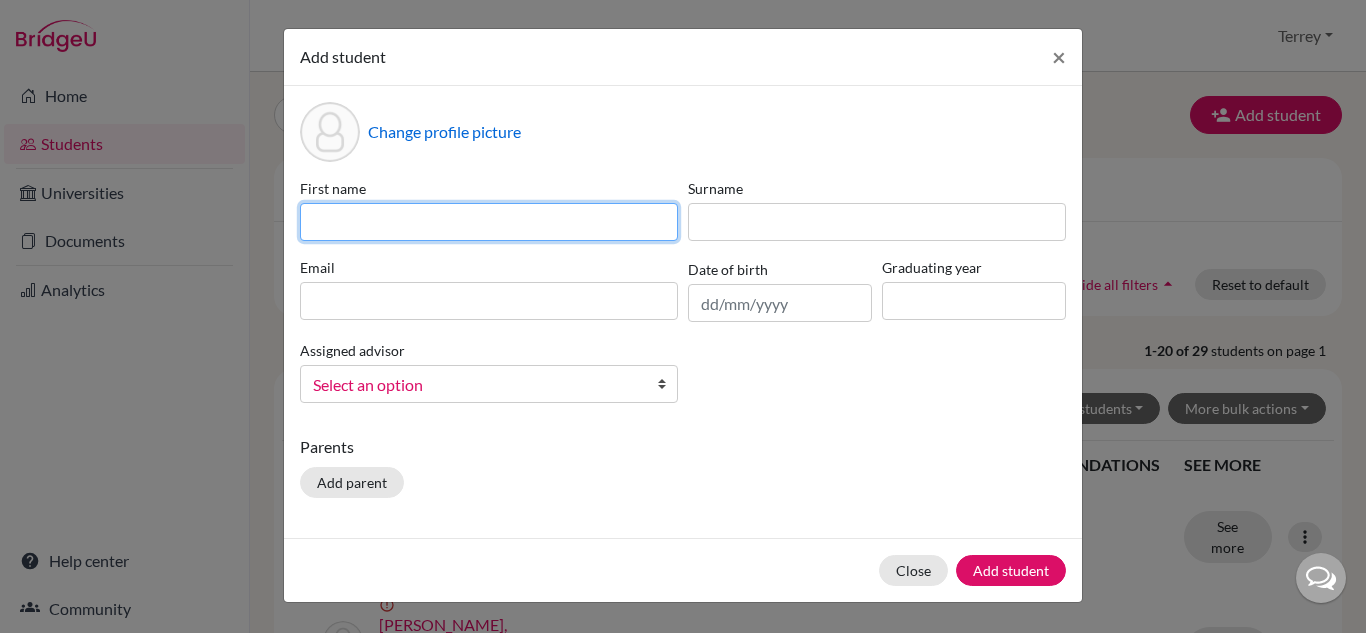 click at bounding box center (489, 222) 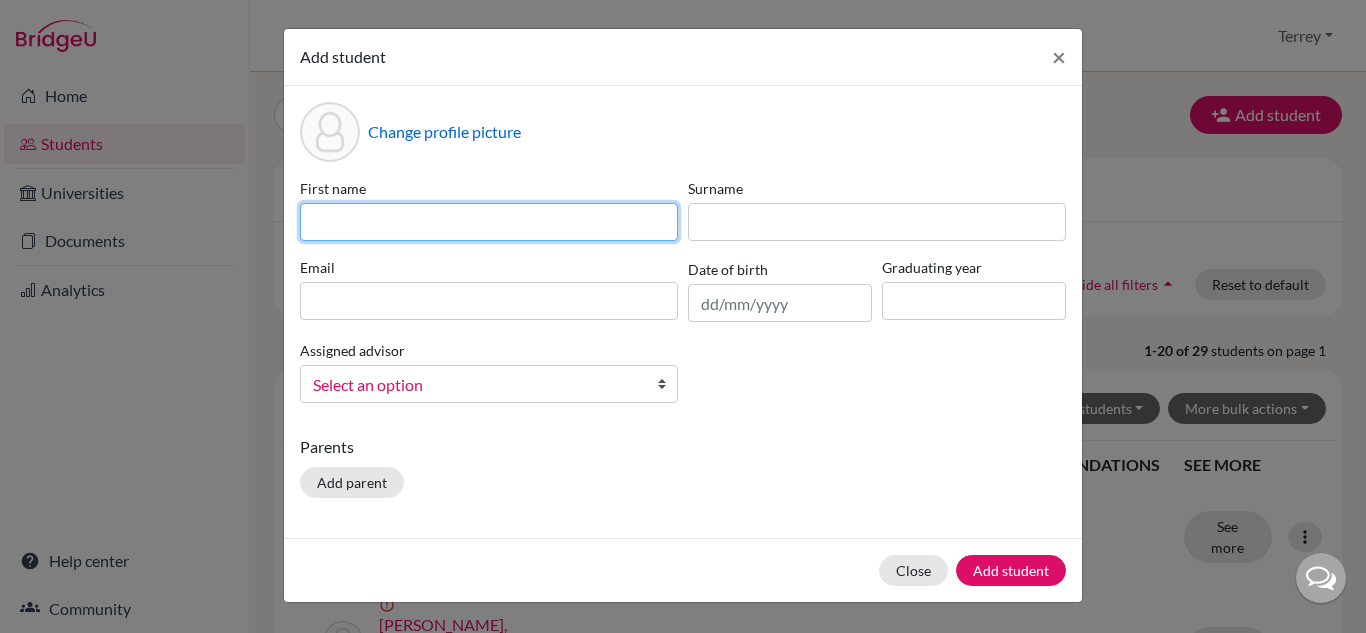 click at bounding box center [489, 222] 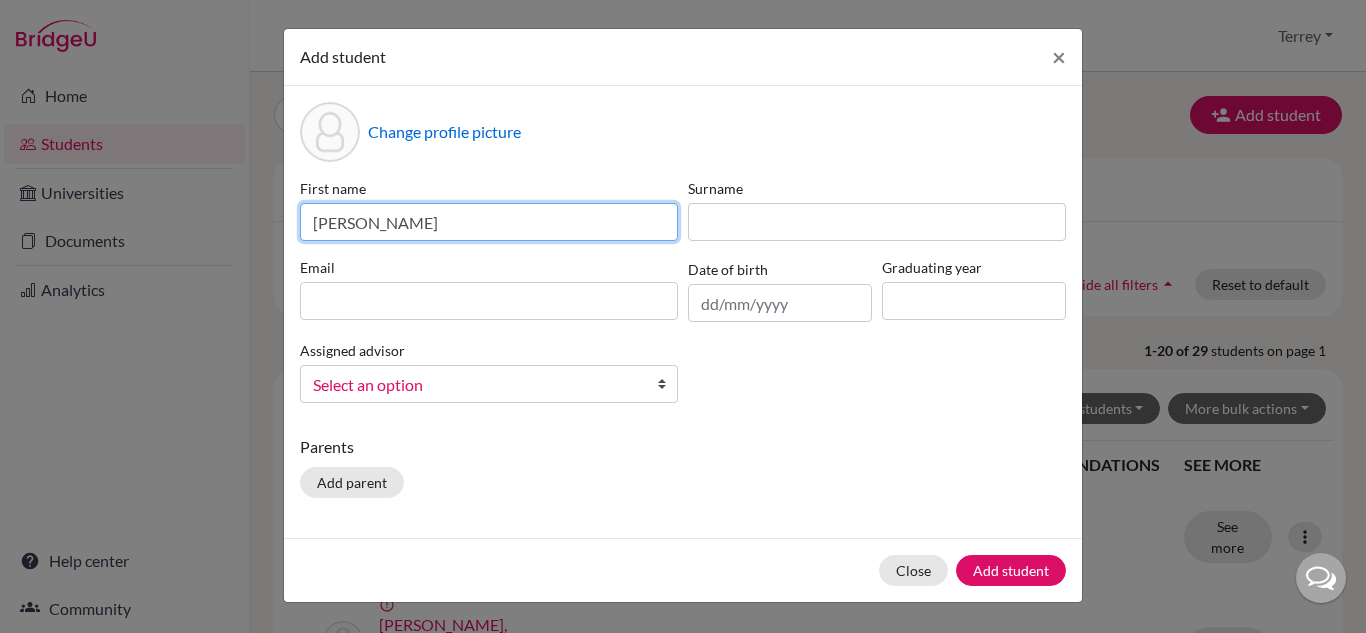 type on "Adam" 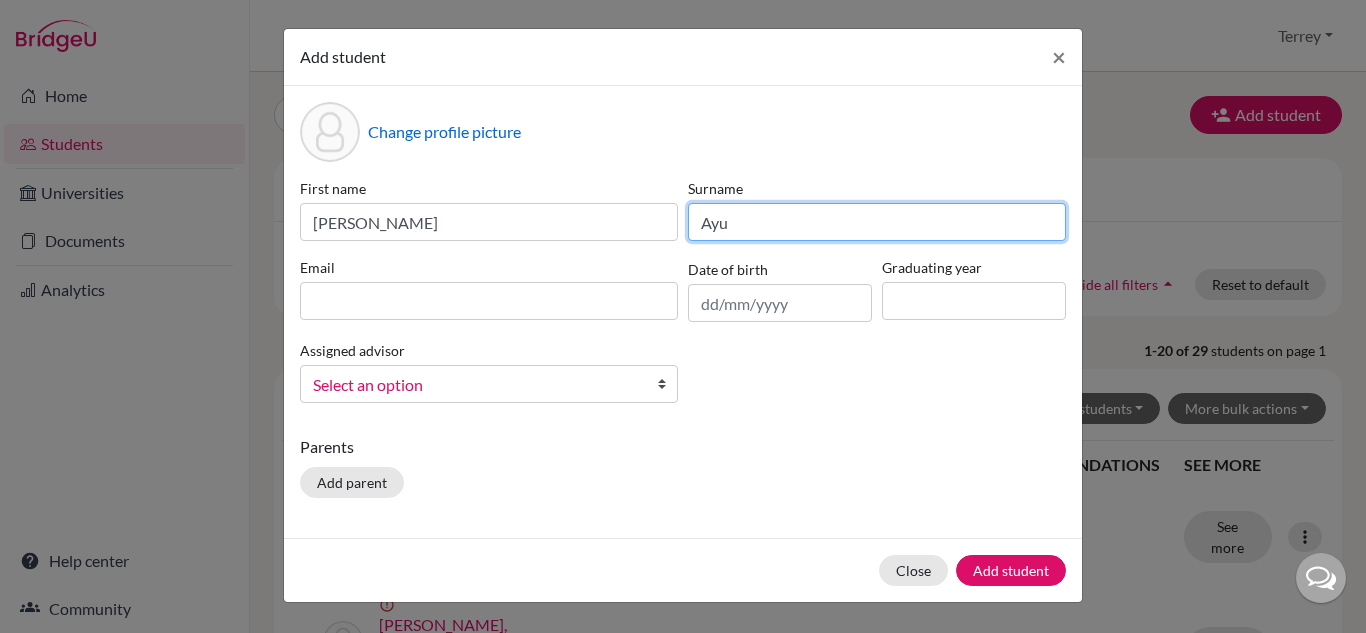 type on "Ayu" 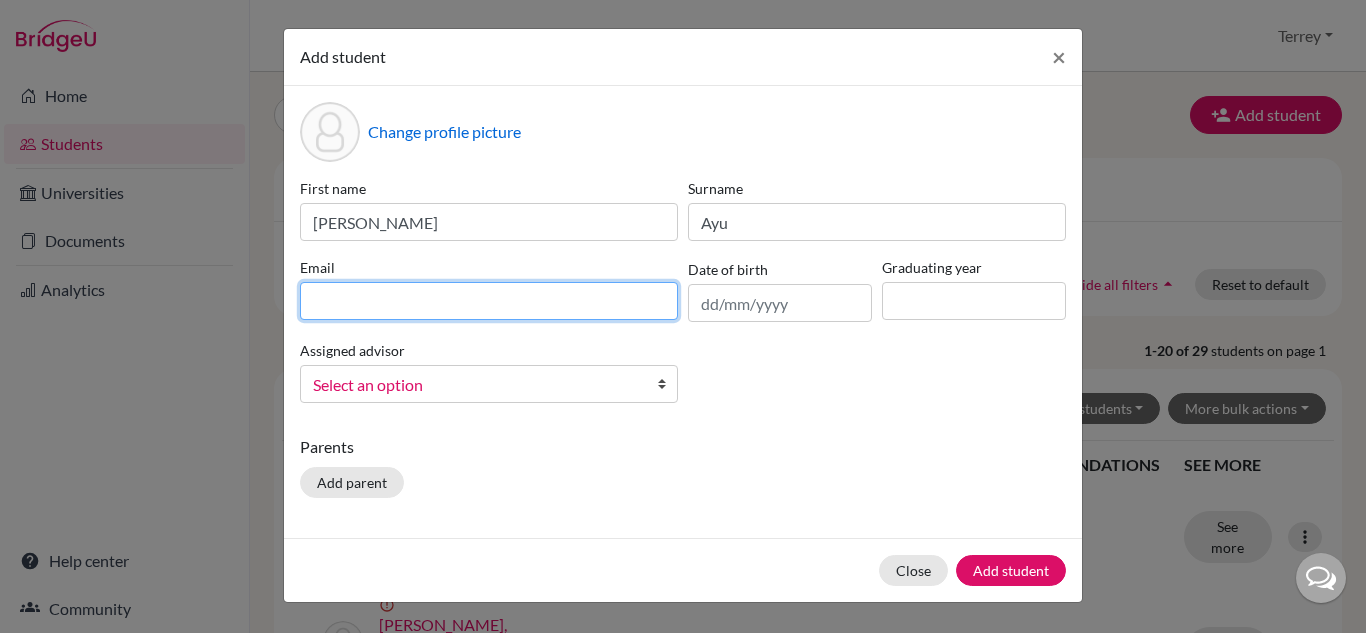 click at bounding box center (489, 301) 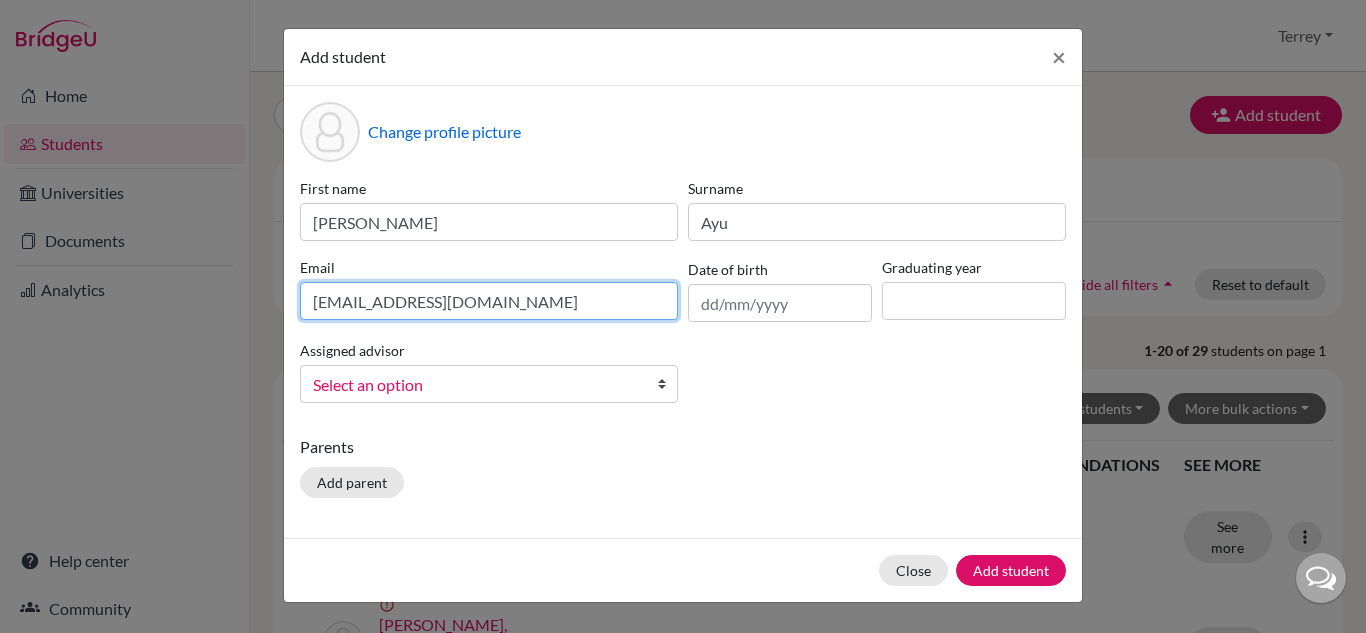 type on "[EMAIL_ADDRESS][DOMAIN_NAME]" 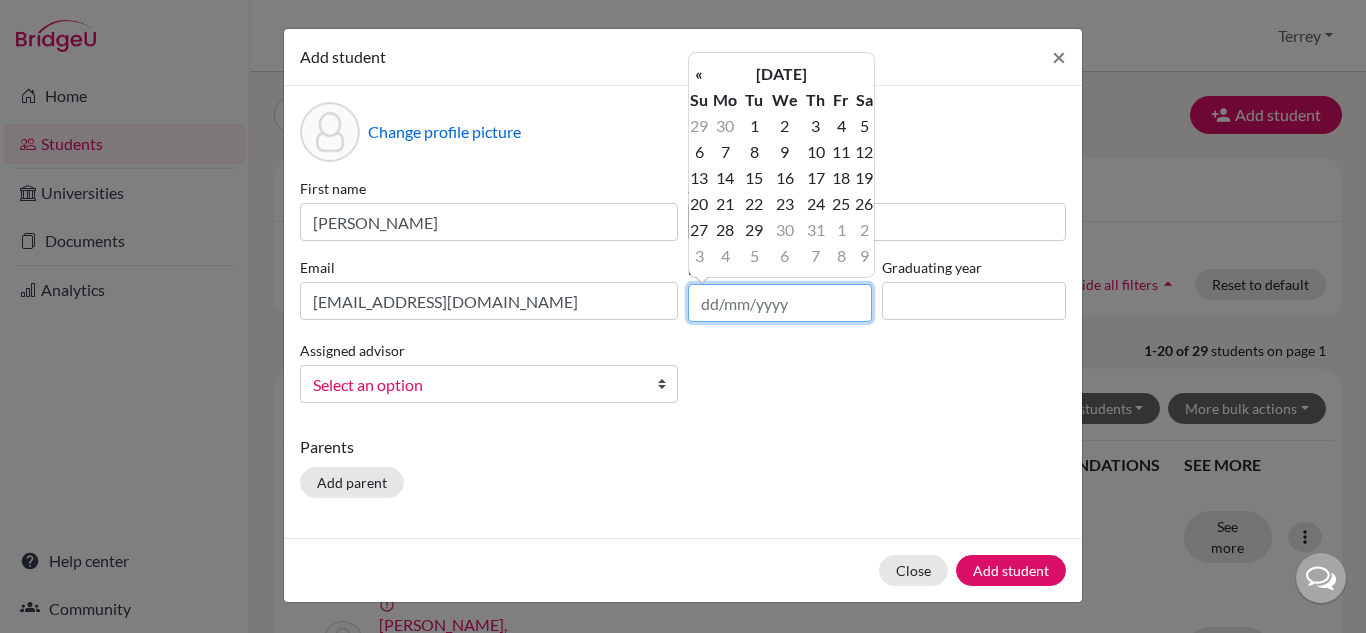 click at bounding box center [780, 303] 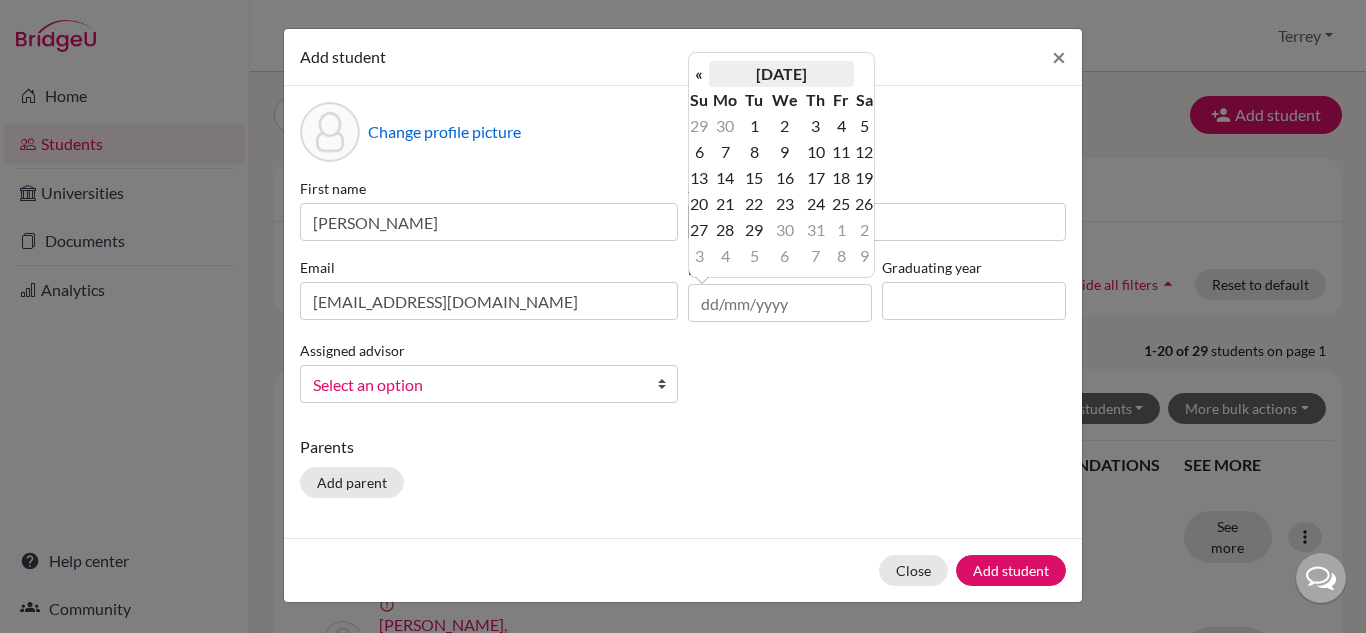 click on "July 2025" at bounding box center [781, 74] 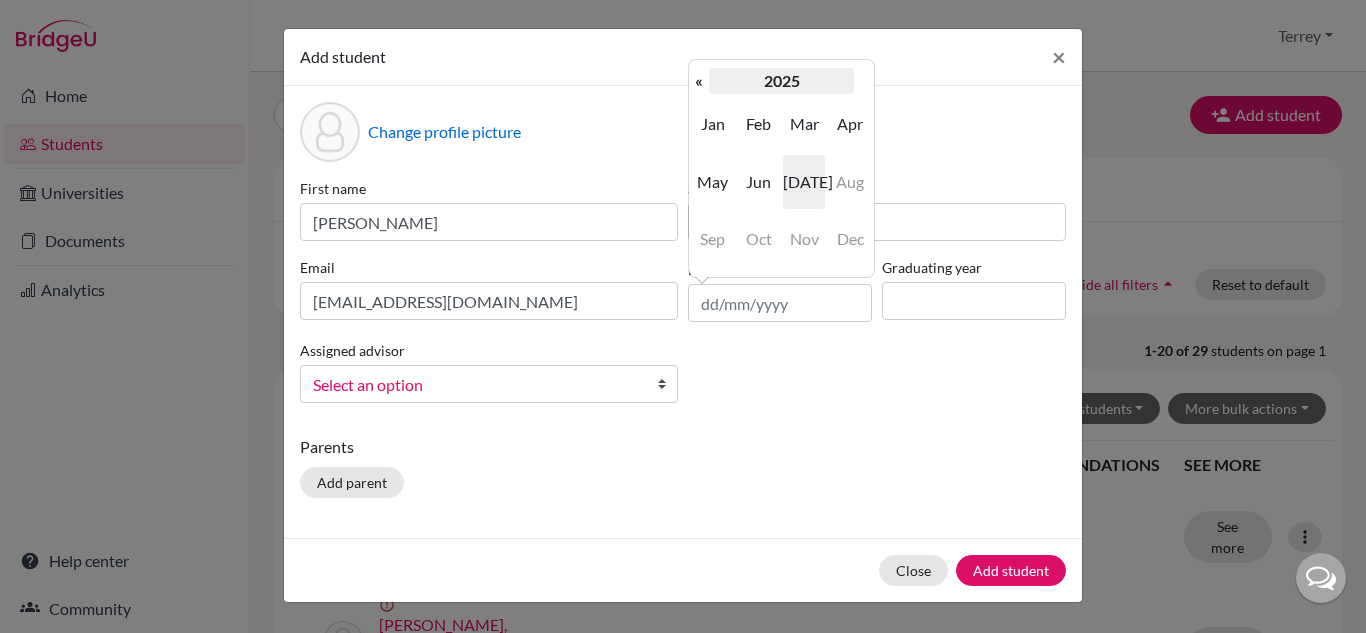 click on "2025" at bounding box center [781, 81] 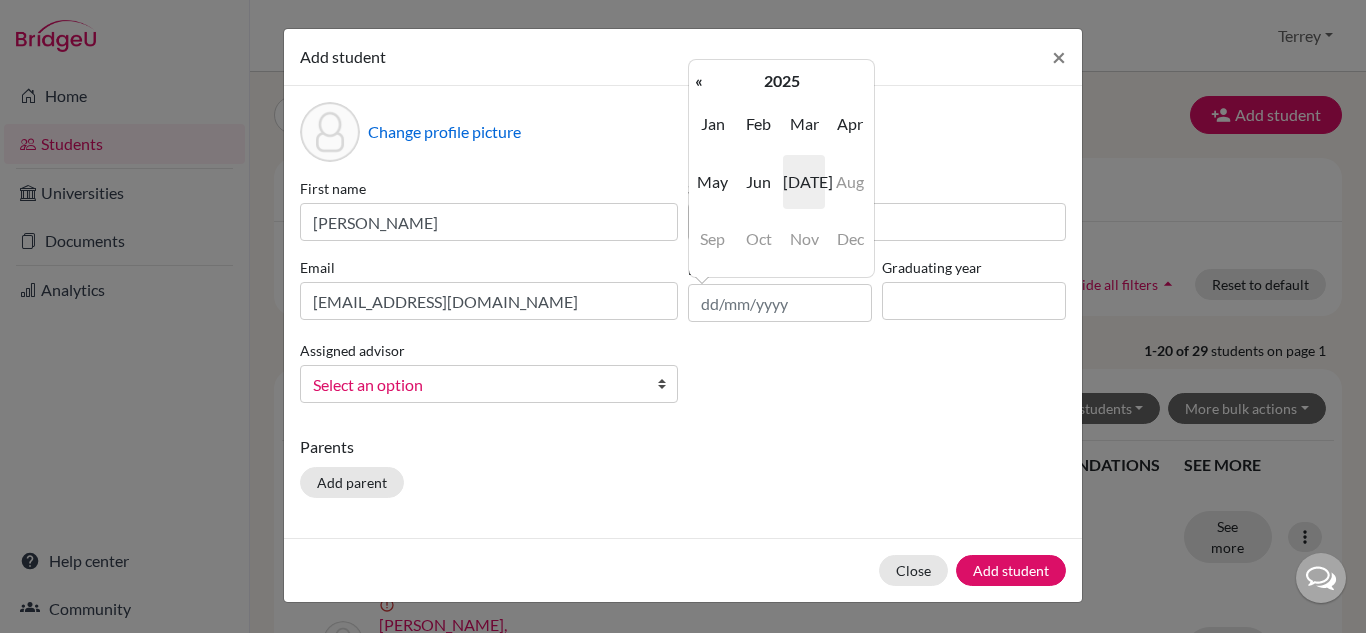 click on "2020-2029" at bounding box center (0, 0) 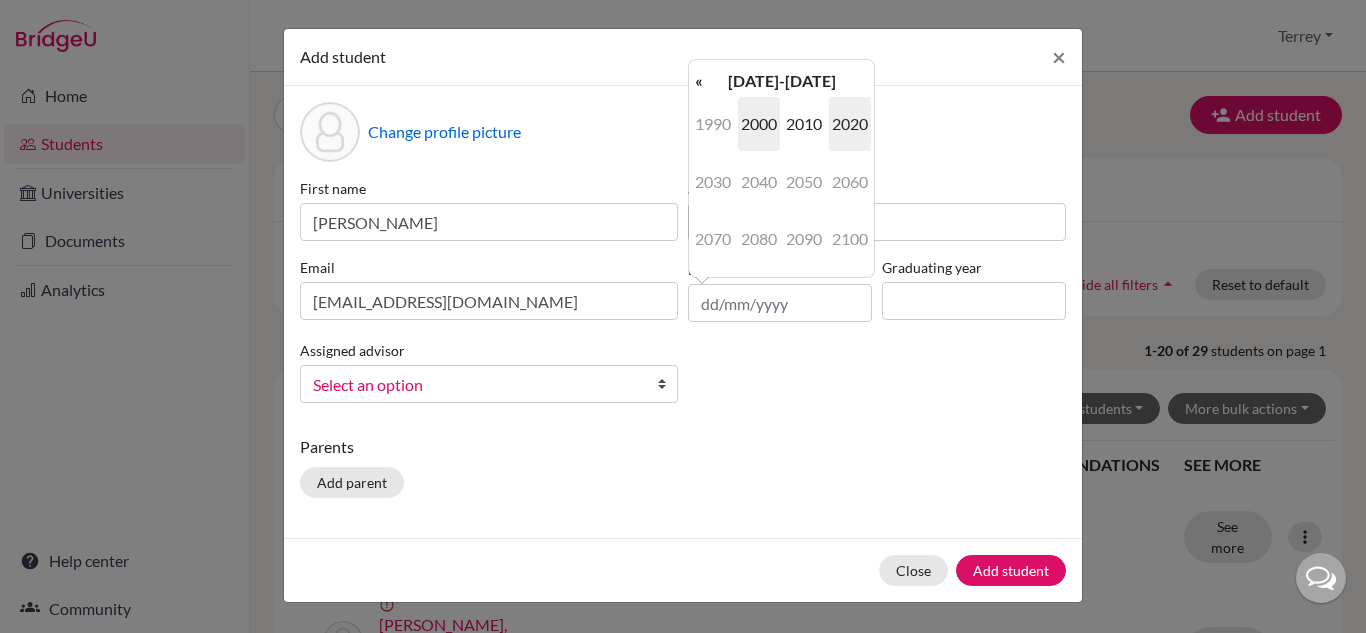 click on "2000" at bounding box center (759, 124) 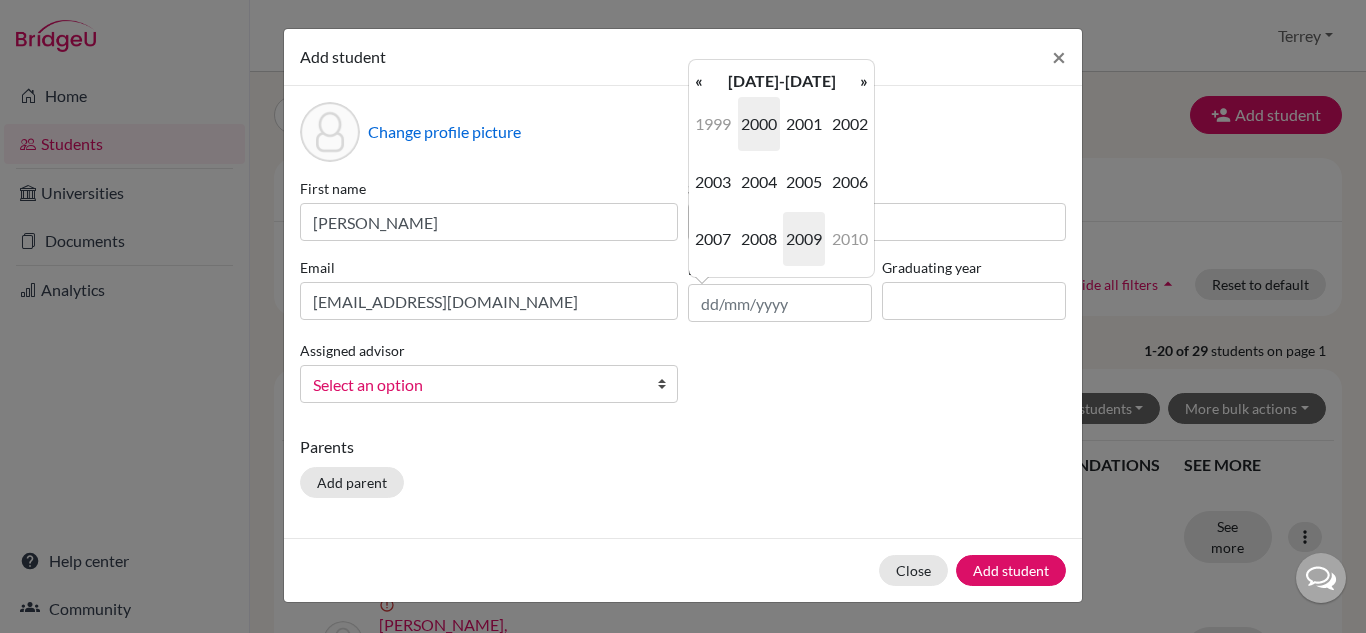click on "2009" at bounding box center (804, 239) 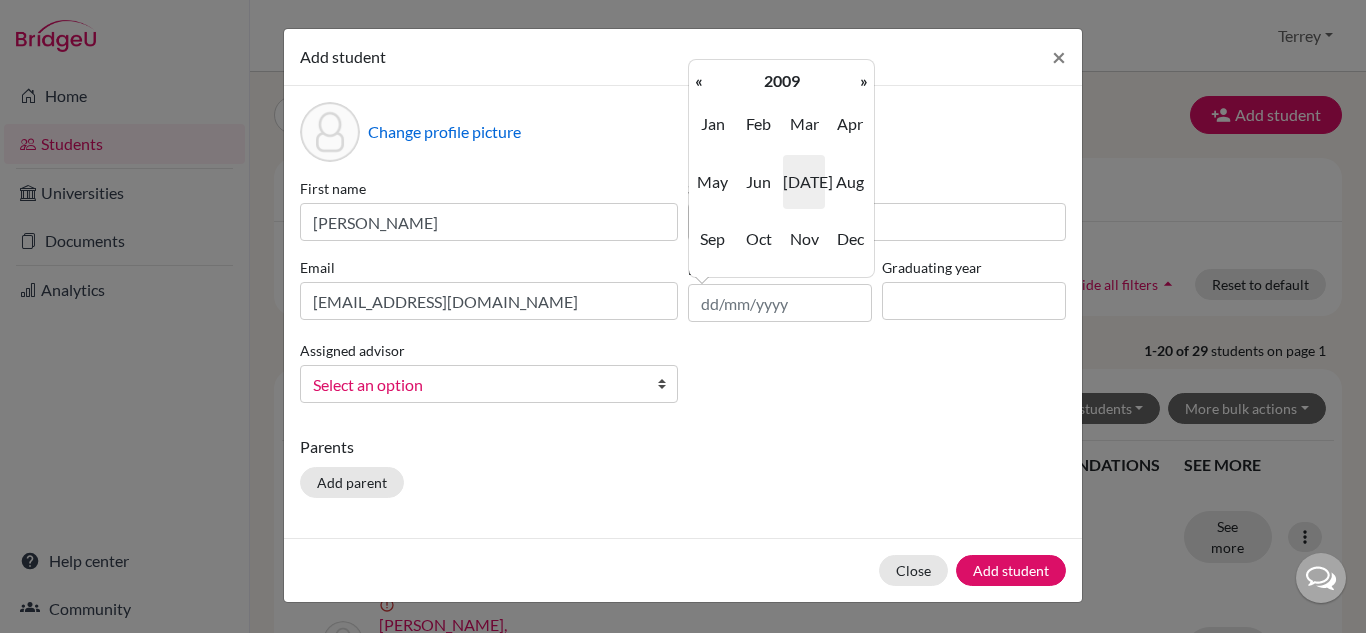 click on "Jul" at bounding box center (804, 182) 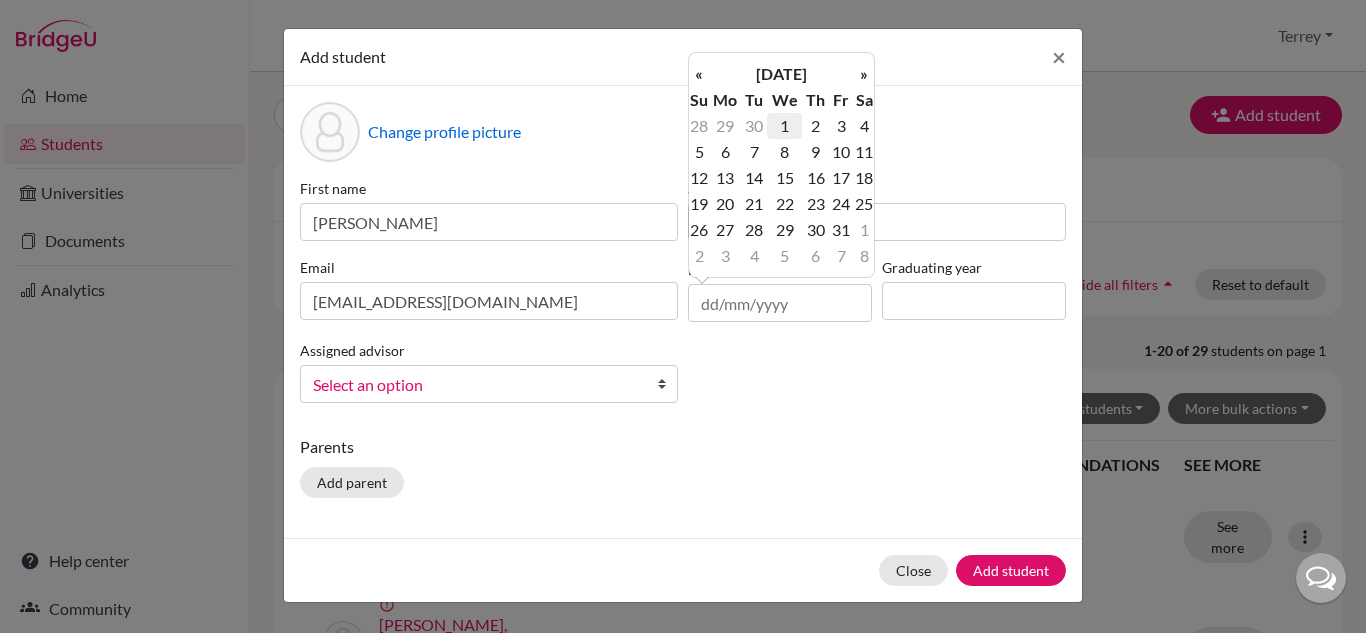 click on "1" at bounding box center [784, 126] 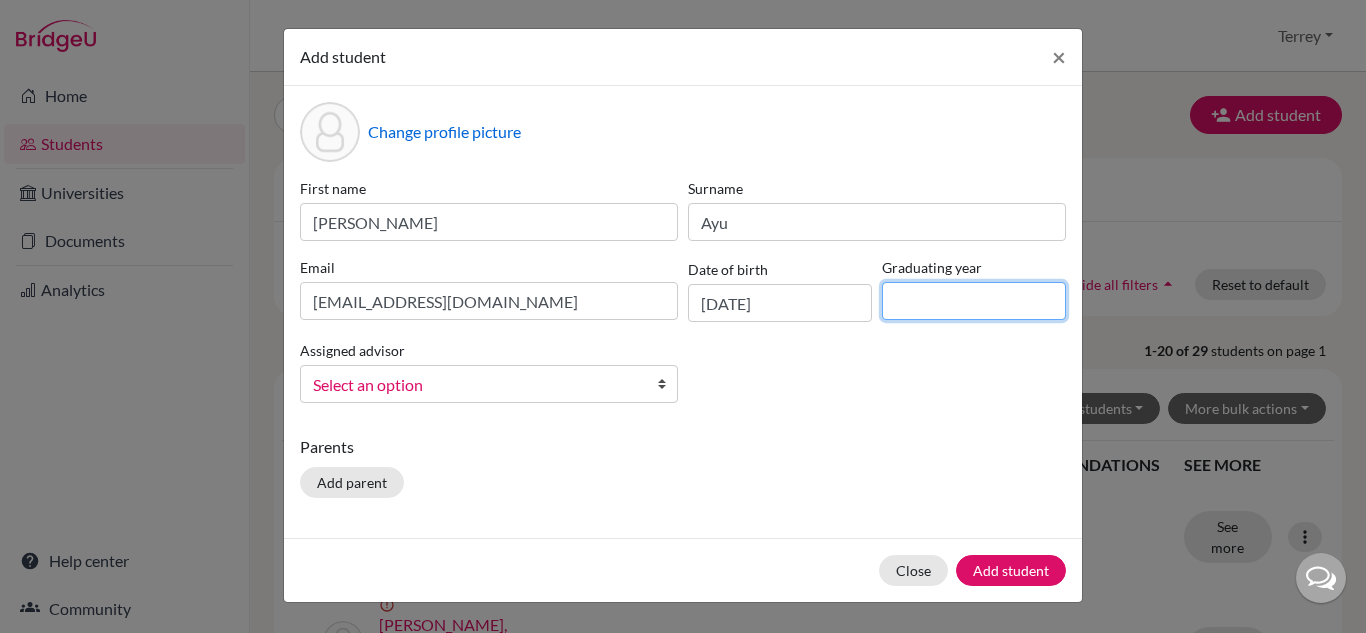 click at bounding box center (974, 301) 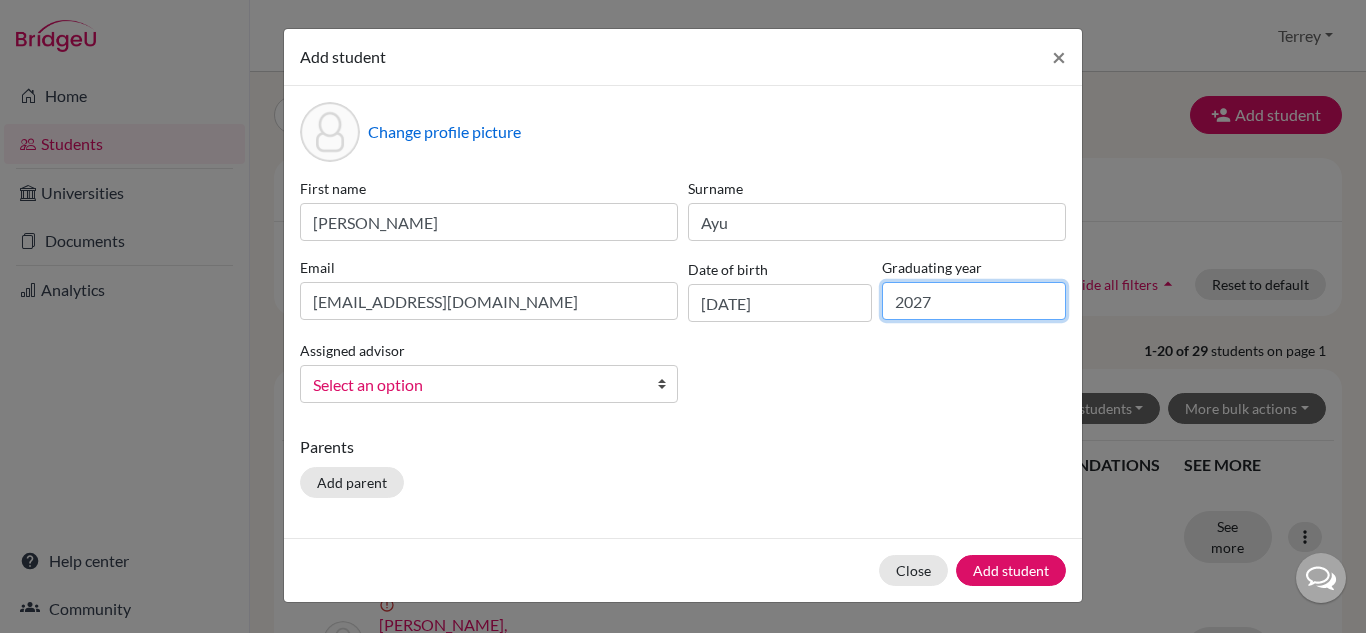 type on "2027" 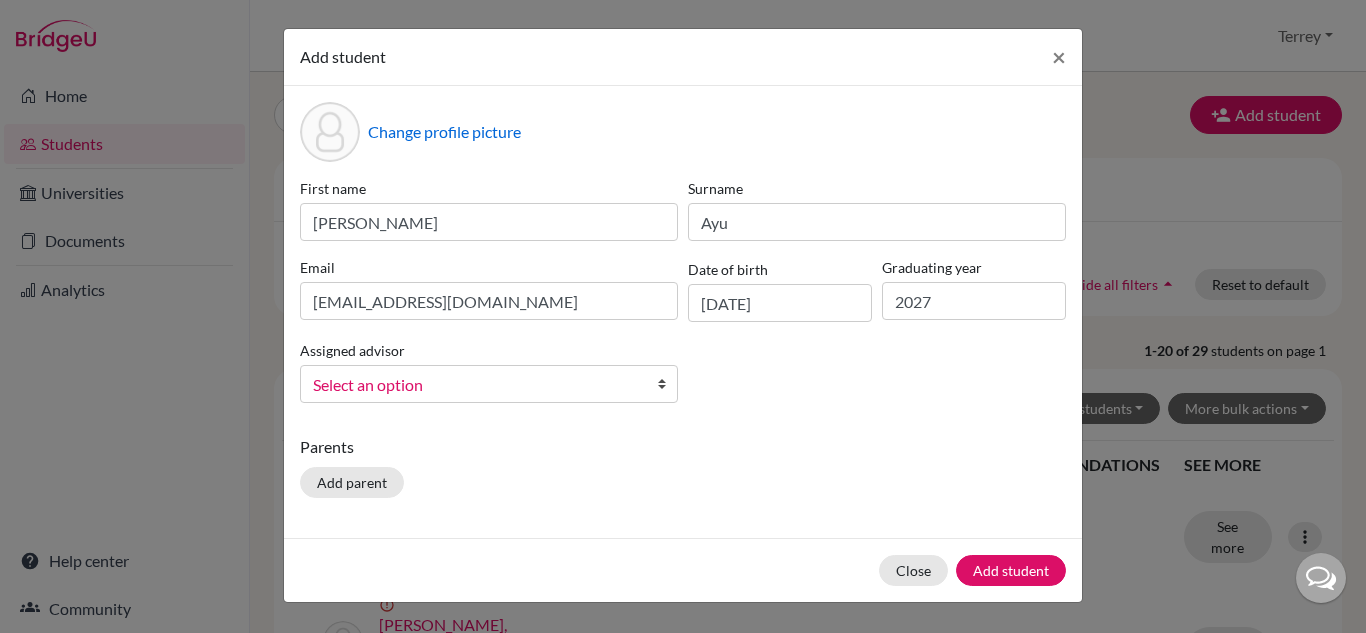 click on "Select an option" at bounding box center [489, 384] 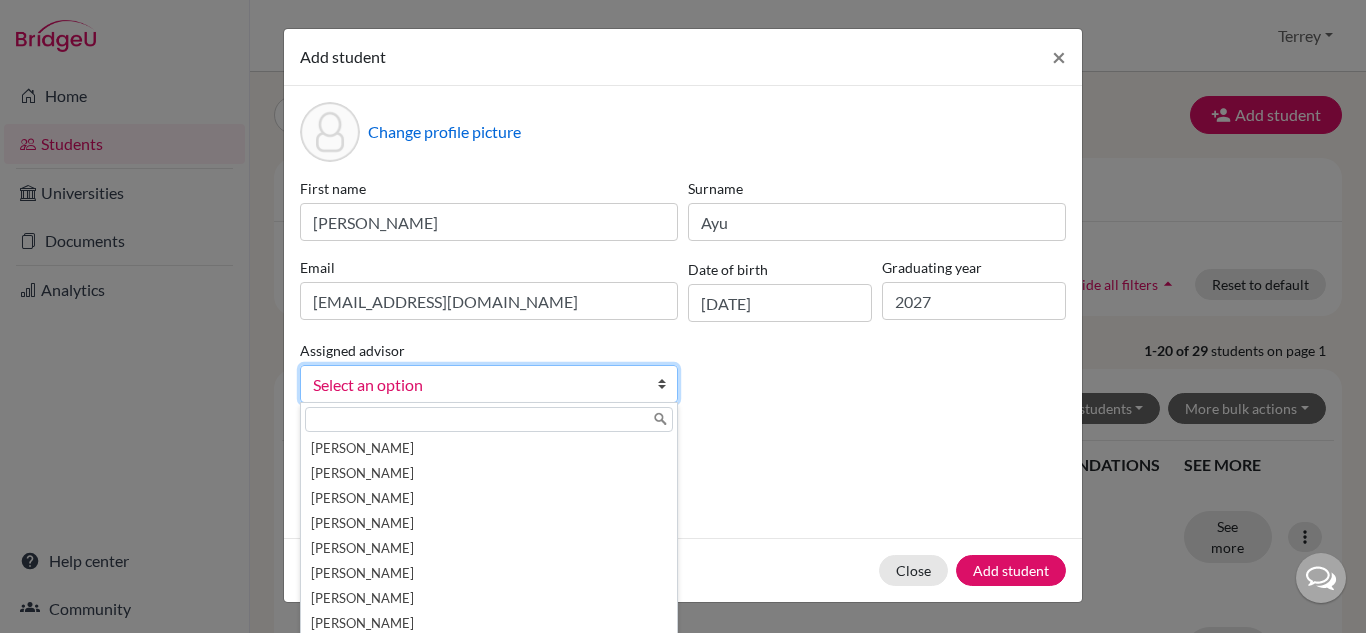 click on "Parents" at bounding box center [683, 447] 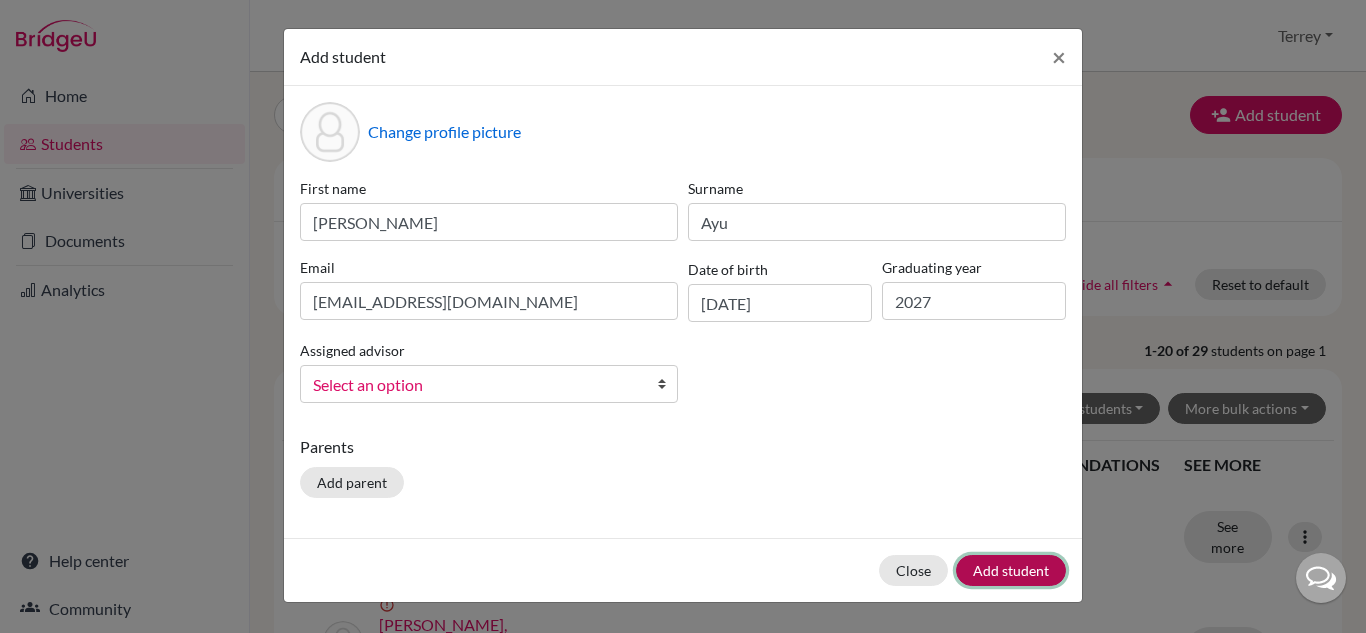 click on "Add student" at bounding box center (1011, 570) 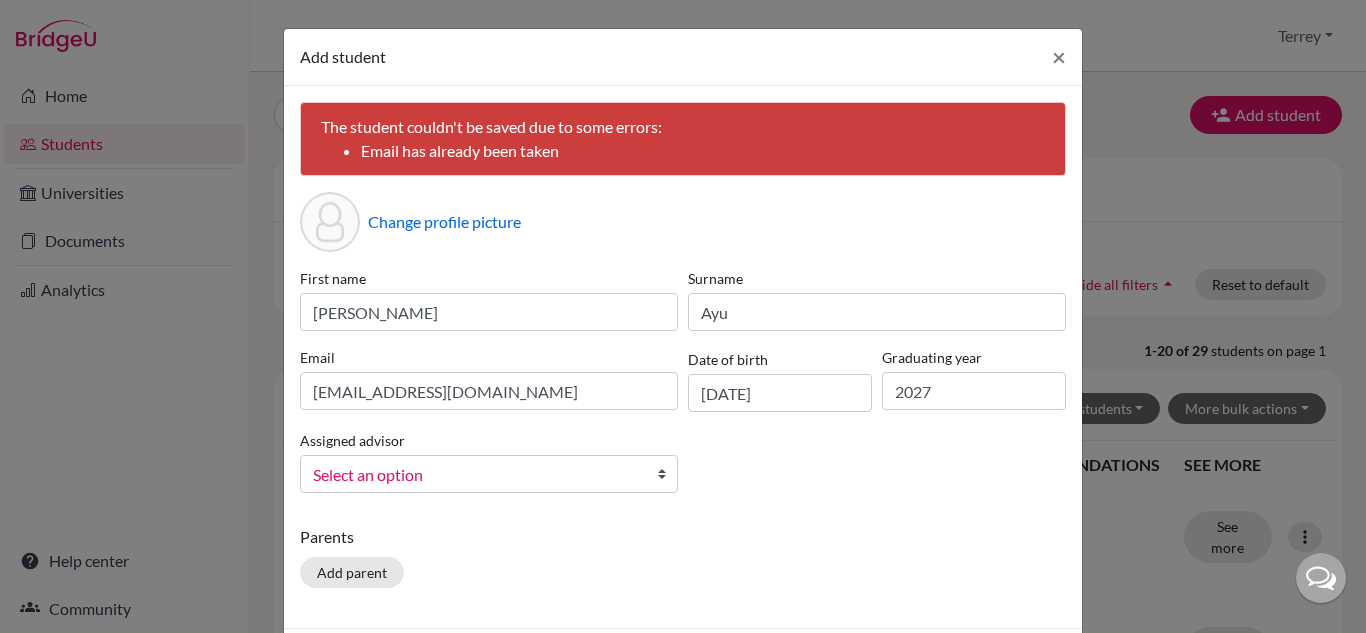 scroll, scrollTop: 88, scrollLeft: 0, axis: vertical 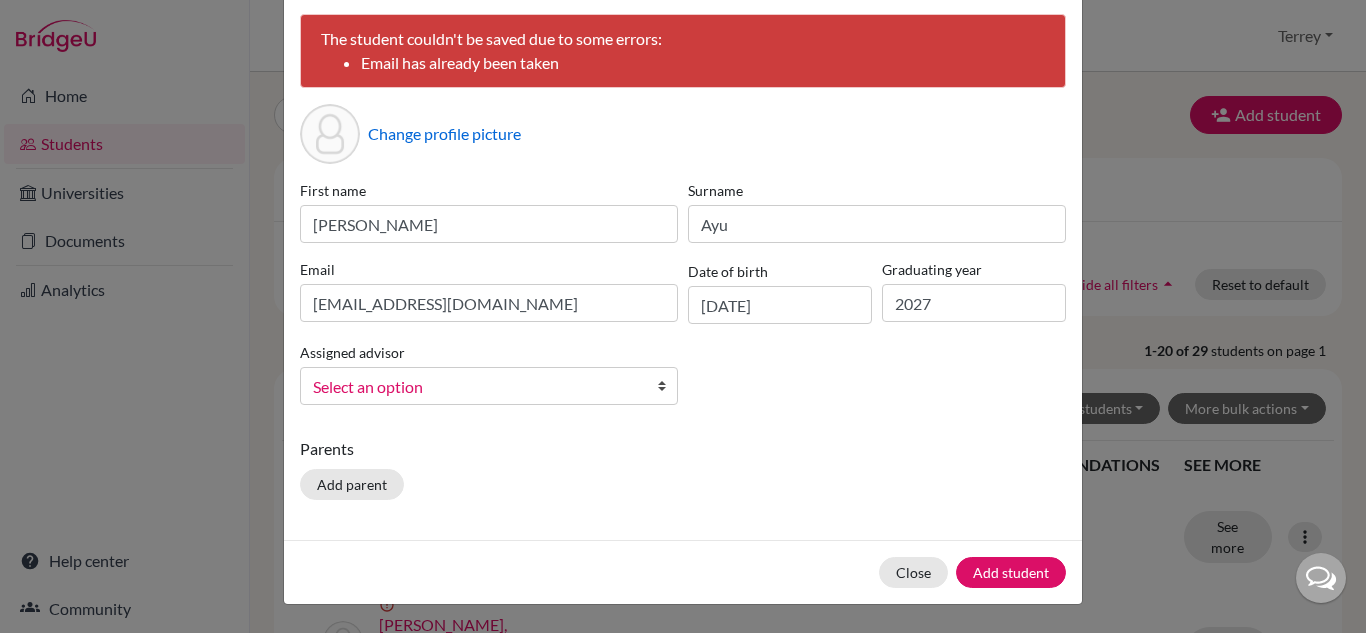 click at bounding box center [667, 386] 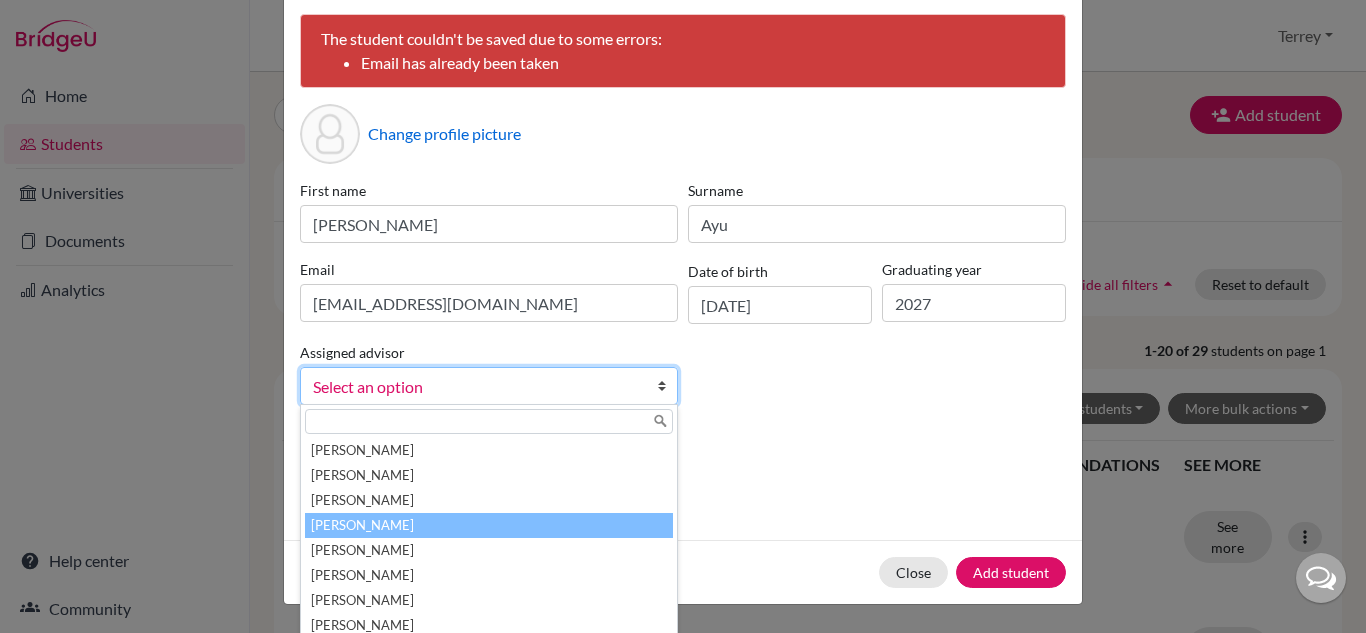 click on "[PERSON_NAME]" at bounding box center (489, 525) 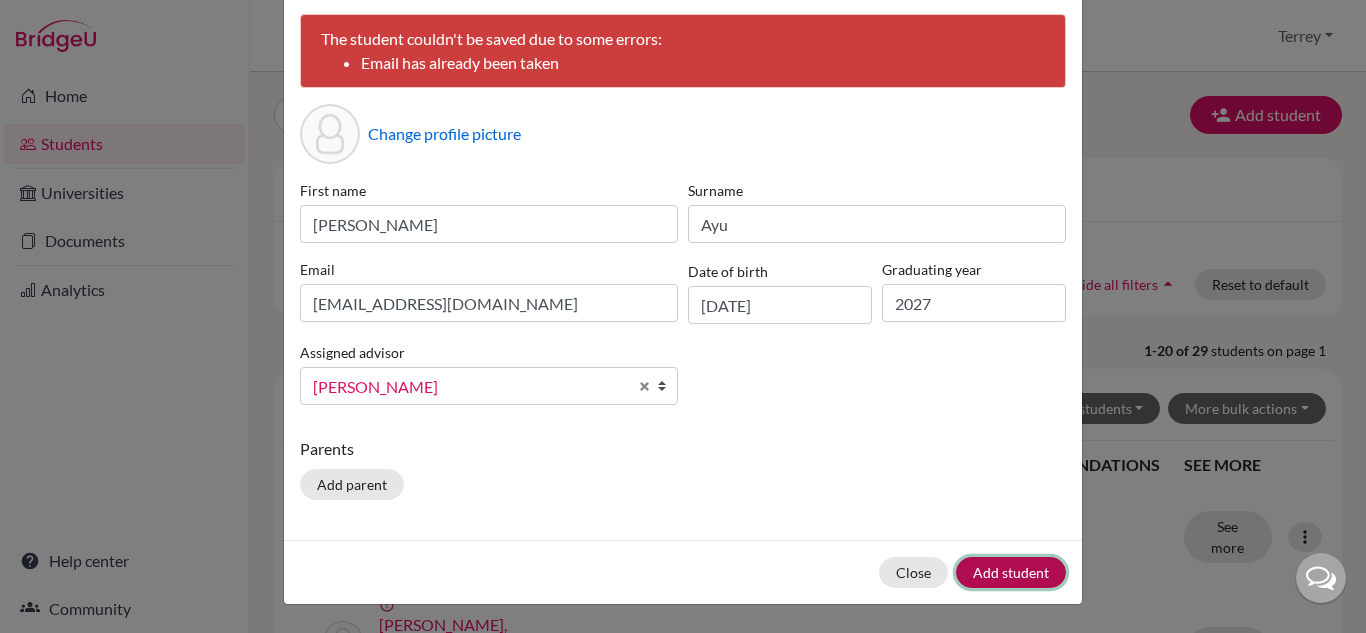 click on "Add student" at bounding box center (1011, 572) 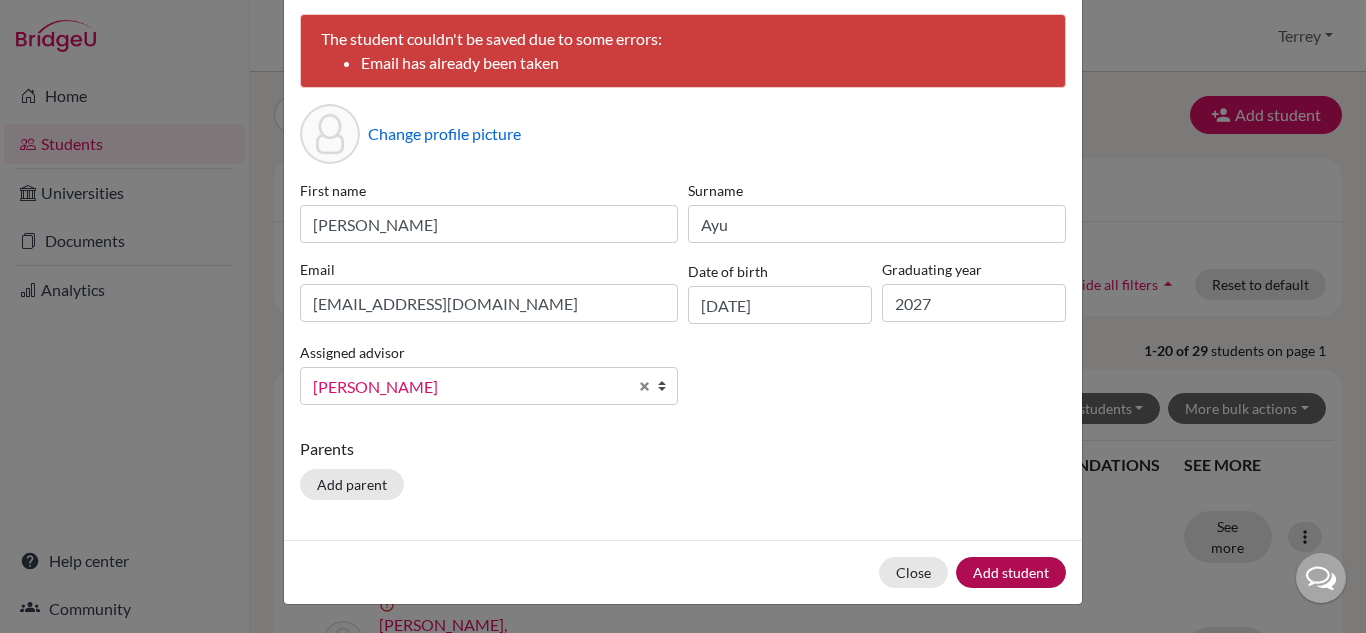 scroll, scrollTop: 0, scrollLeft: 0, axis: both 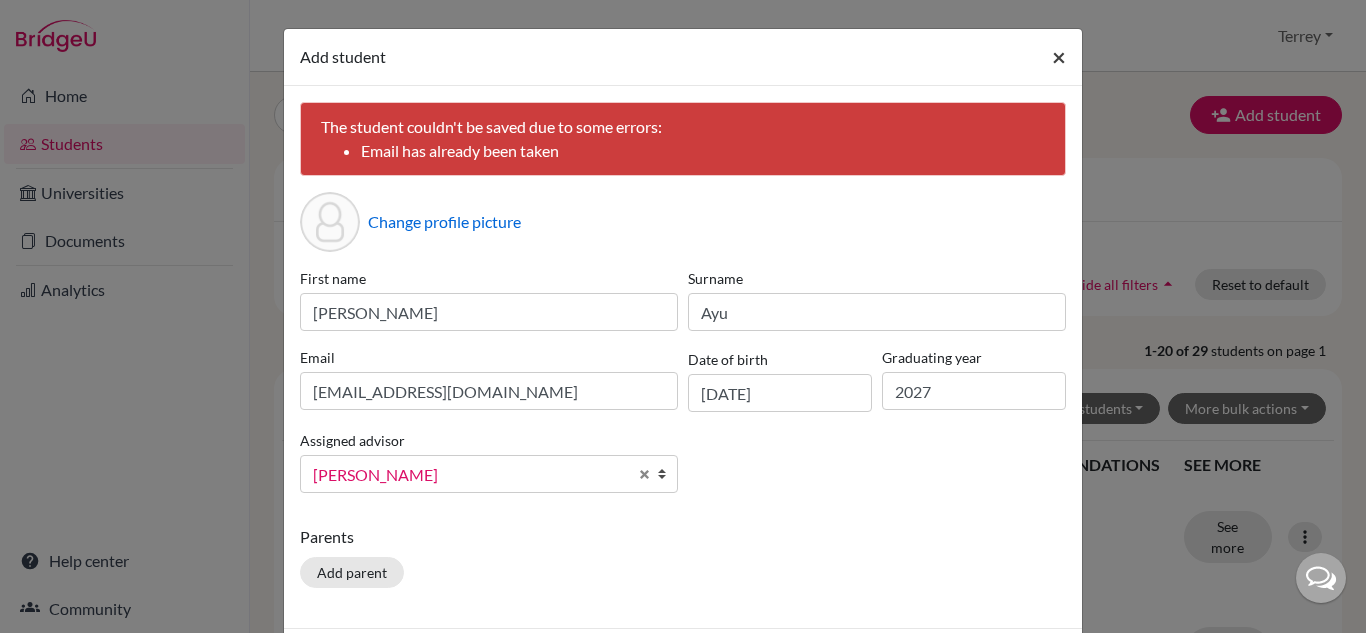 click on "×" at bounding box center [1059, 56] 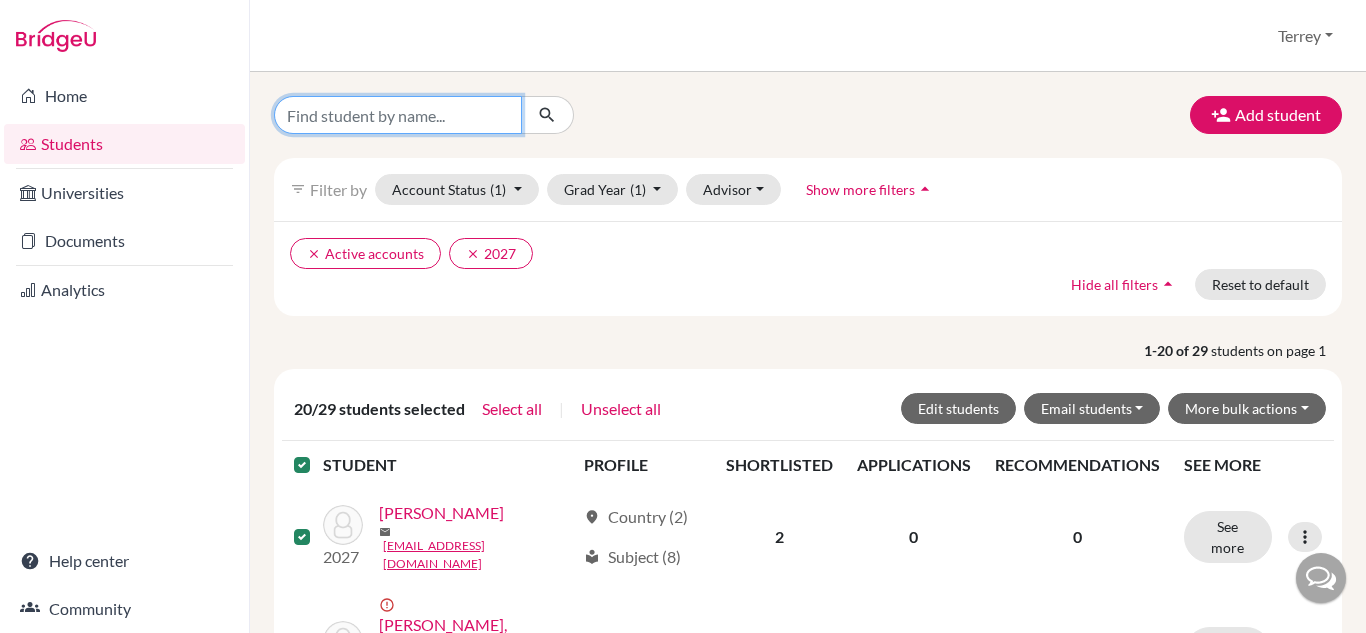 click at bounding box center [398, 115] 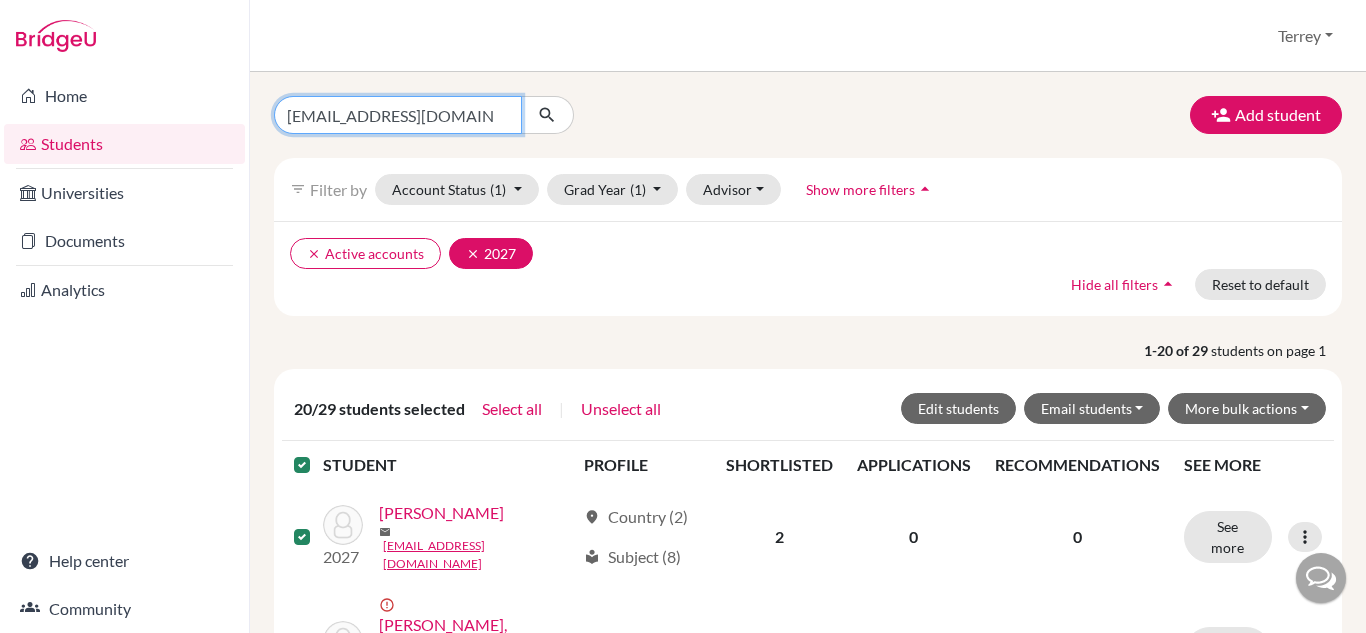 type on "[EMAIL_ADDRESS][DOMAIN_NAME]" 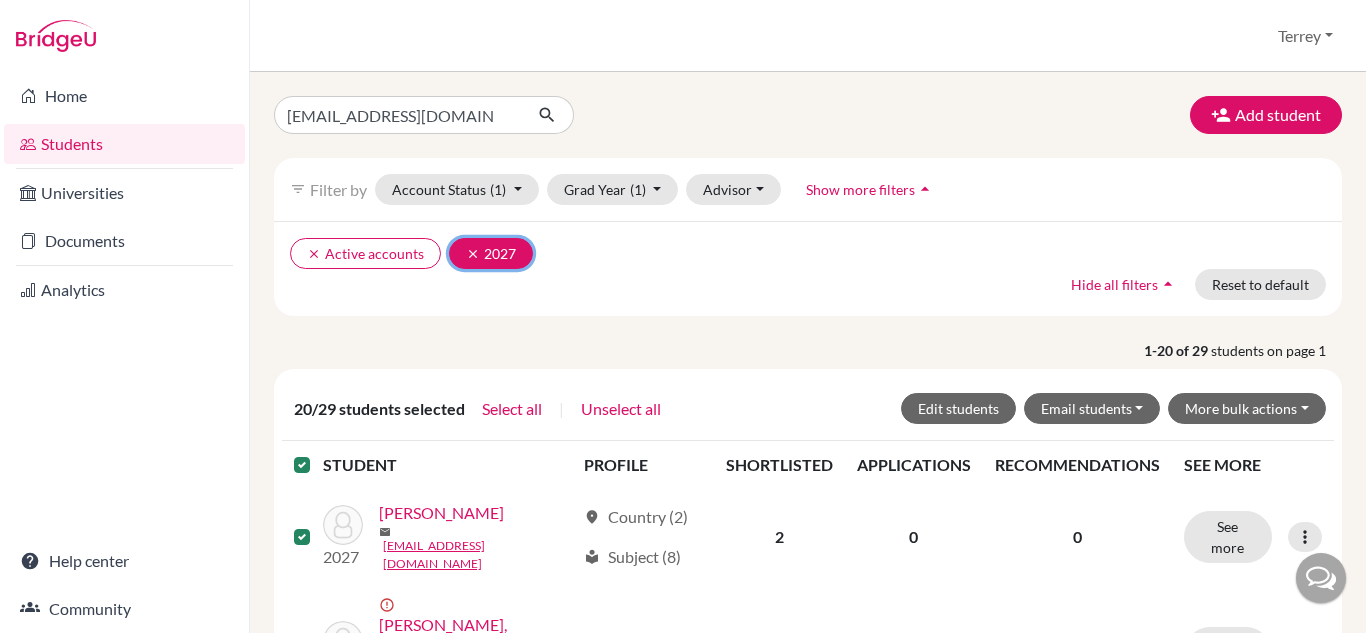 click on "clear" at bounding box center (473, 254) 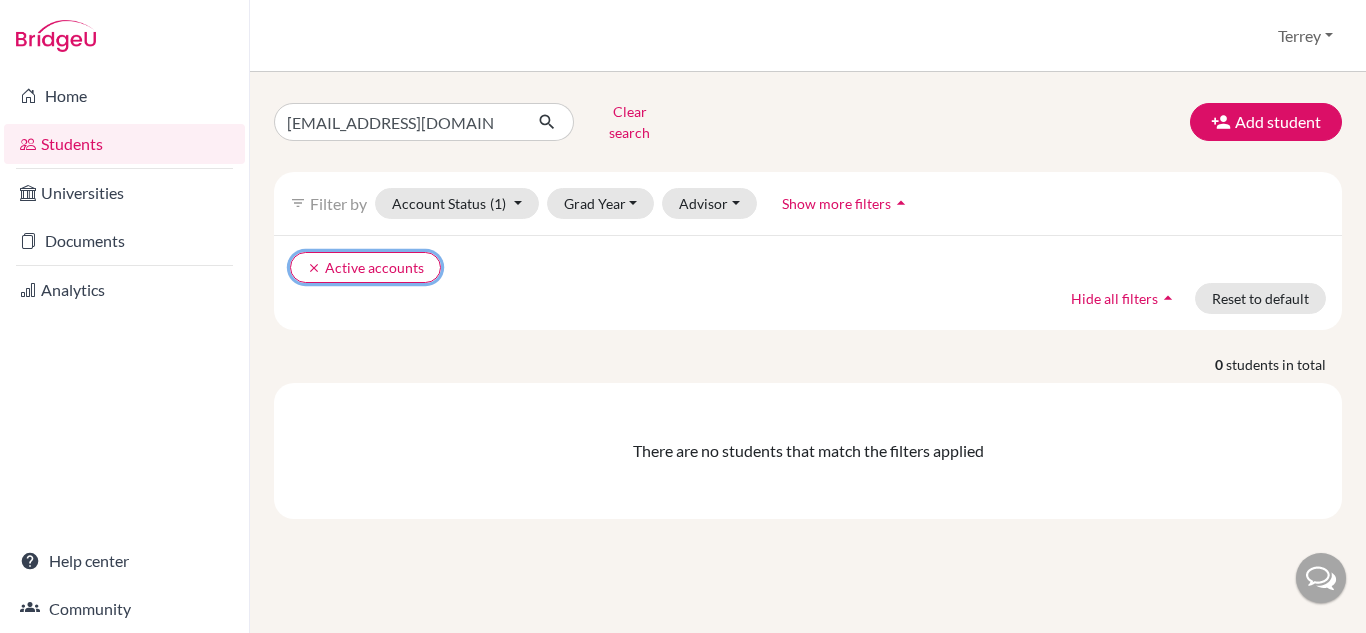 drag, startPoint x: 308, startPoint y: 252, endPoint x: 318, endPoint y: 242, distance: 14.142136 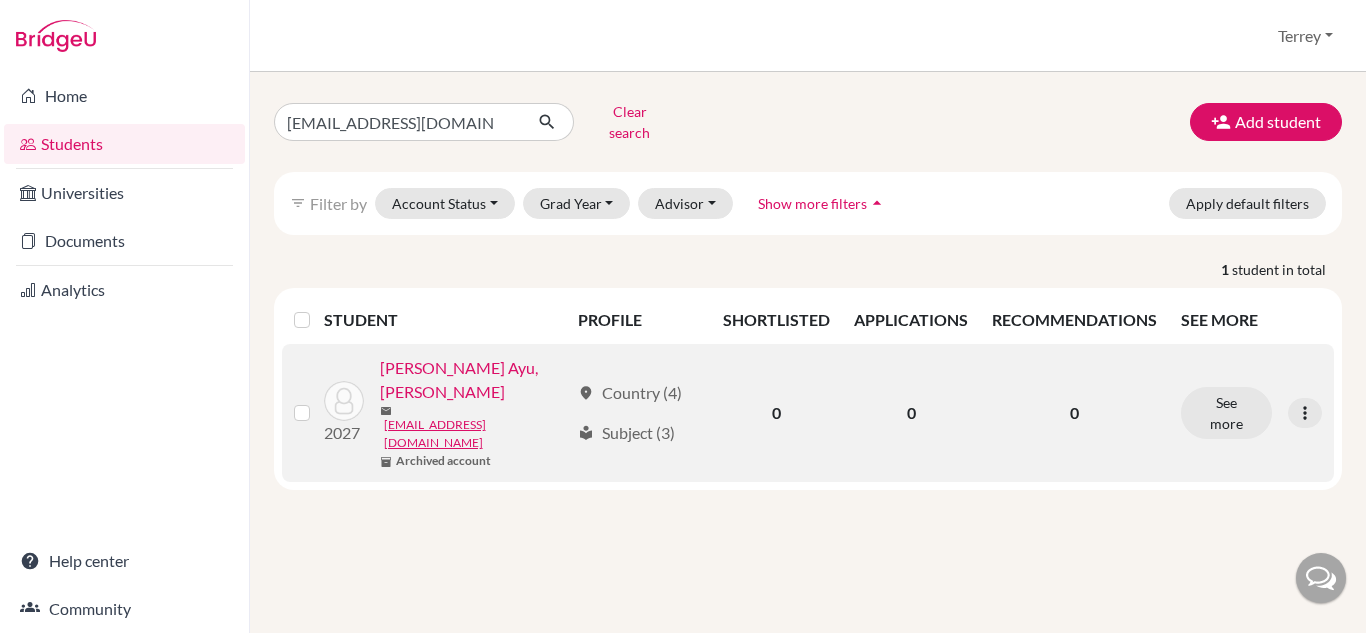 click on "Roland Ayu, Adam" at bounding box center [474, 380] 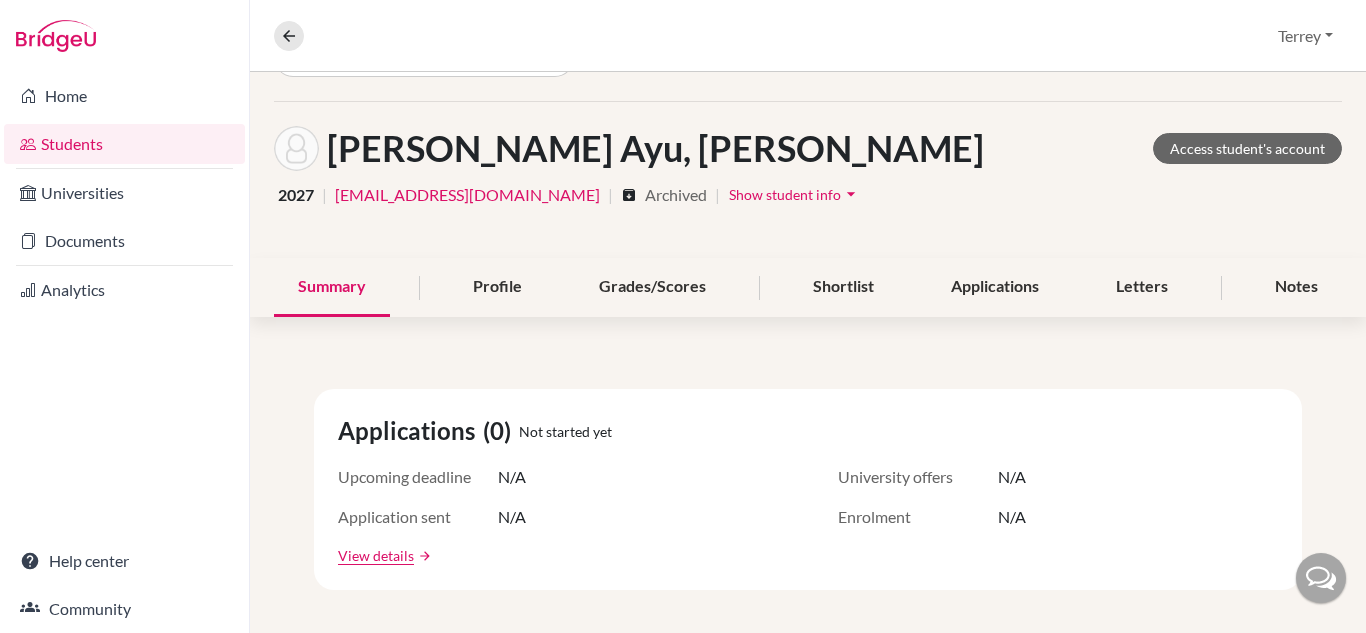 scroll, scrollTop: 0, scrollLeft: 0, axis: both 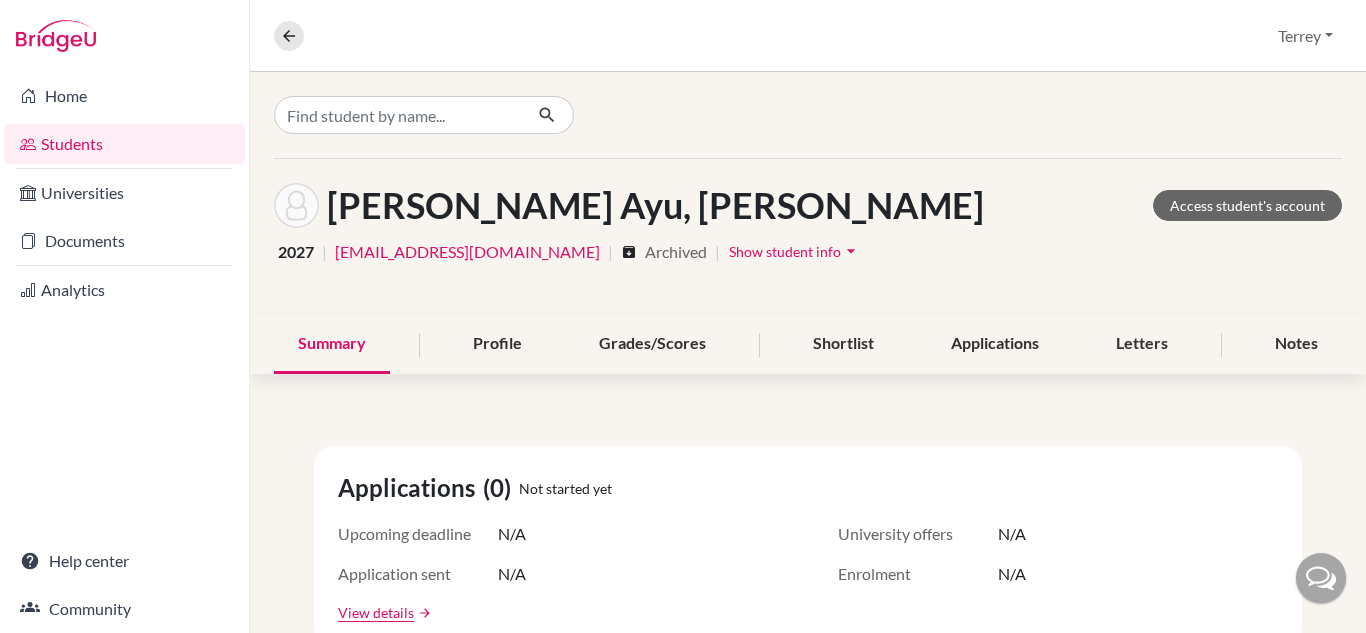 click on "Show student info" at bounding box center (785, 251) 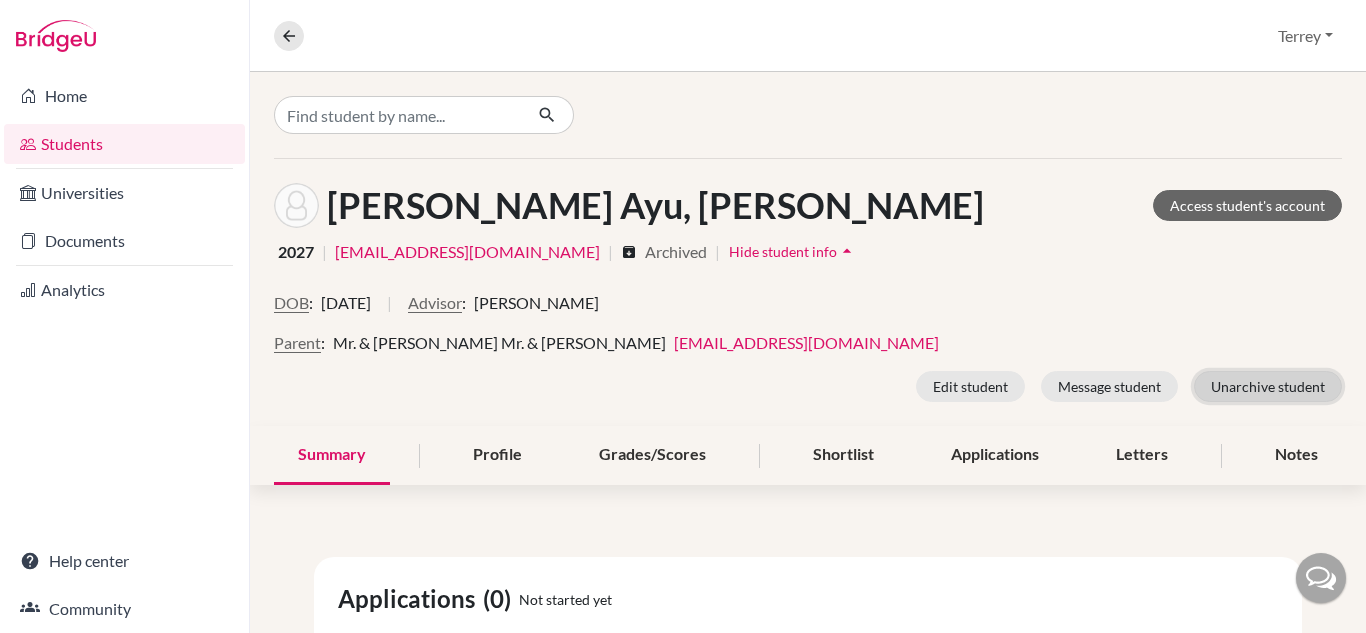 click on "Unarchive student" at bounding box center (1268, 386) 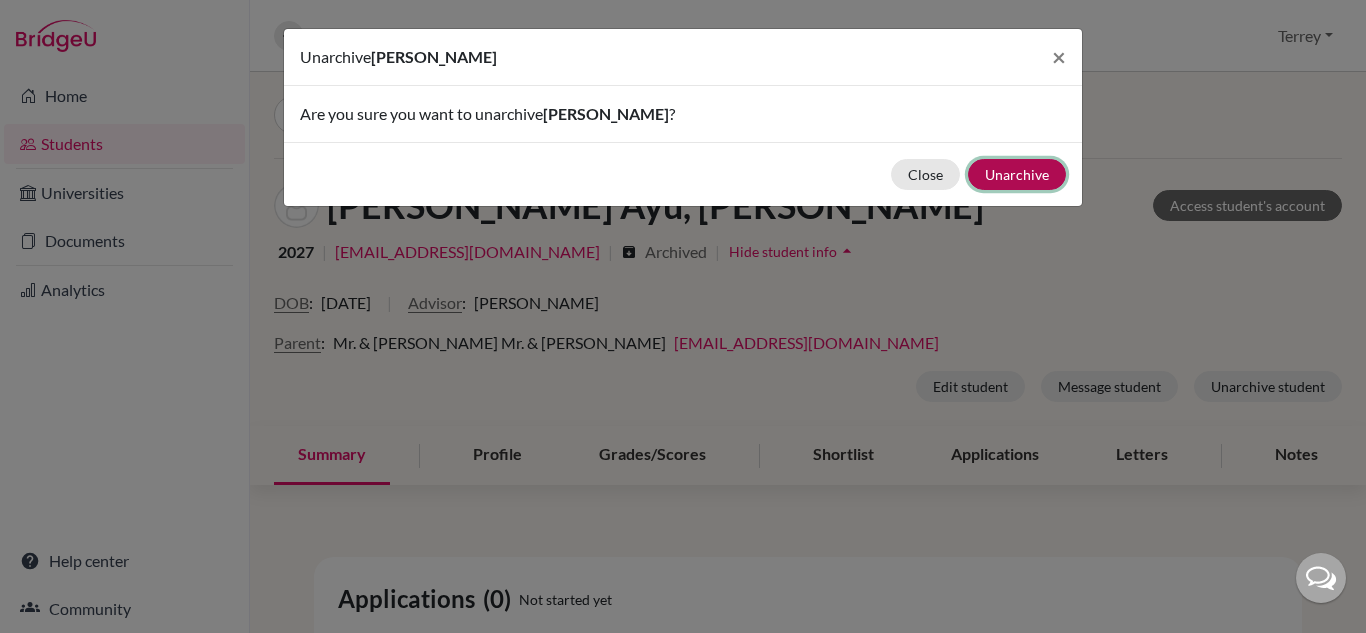 click on "Unarchive" at bounding box center (1017, 174) 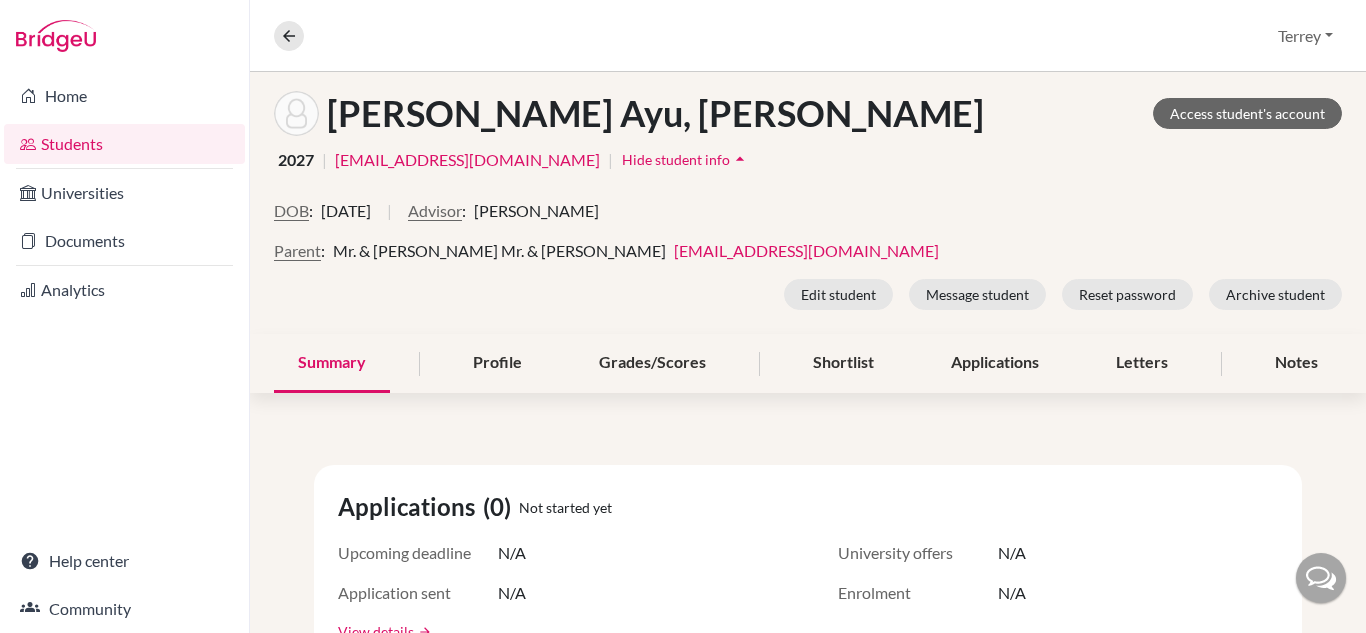 scroll, scrollTop: 200, scrollLeft: 0, axis: vertical 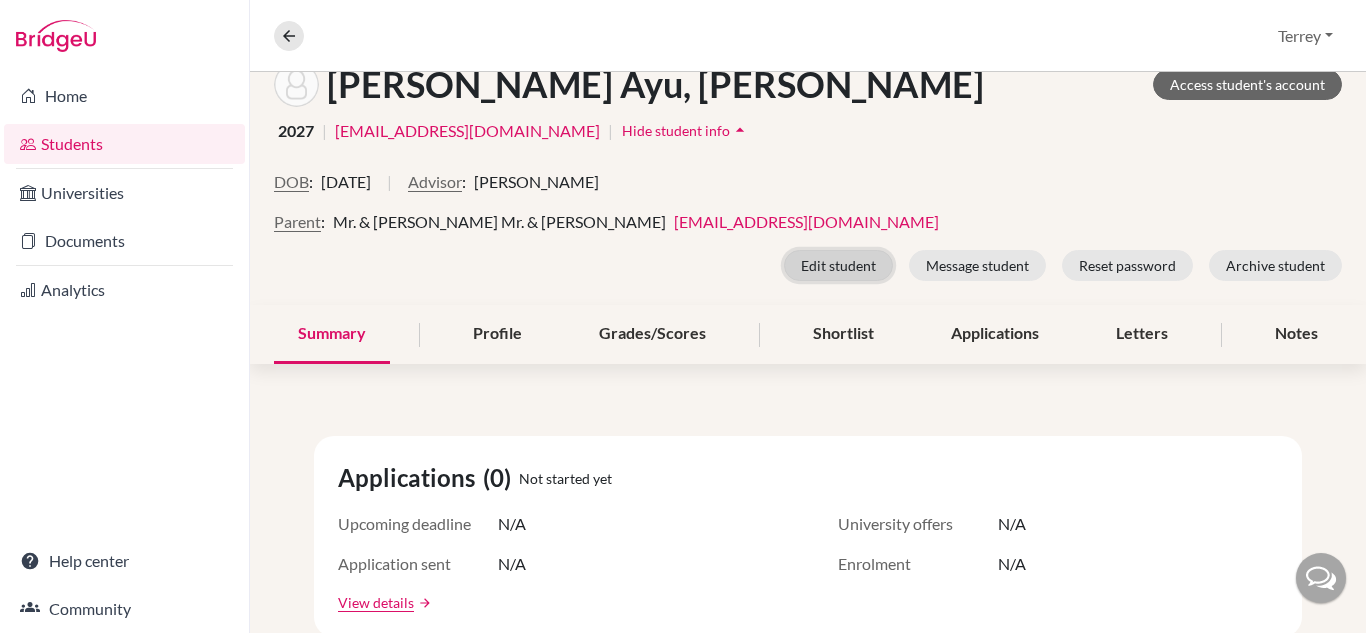 click on "Edit student" at bounding box center (838, 265) 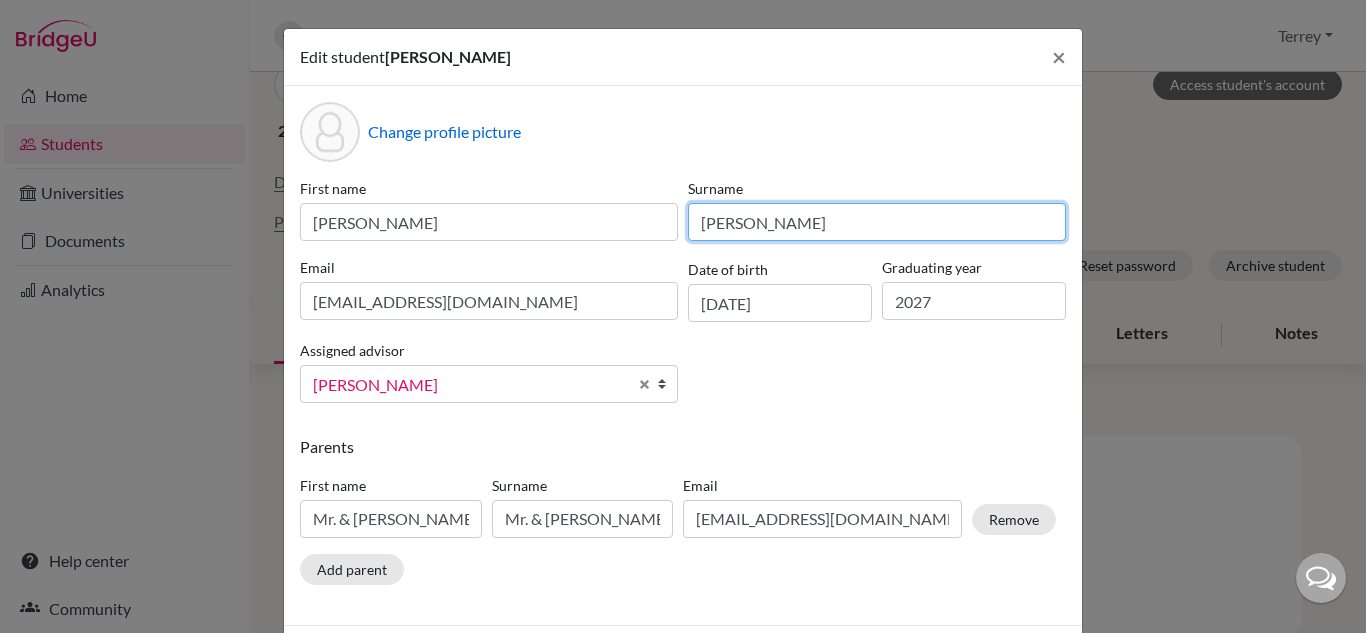 click on "Roland Ayu" at bounding box center [877, 222] 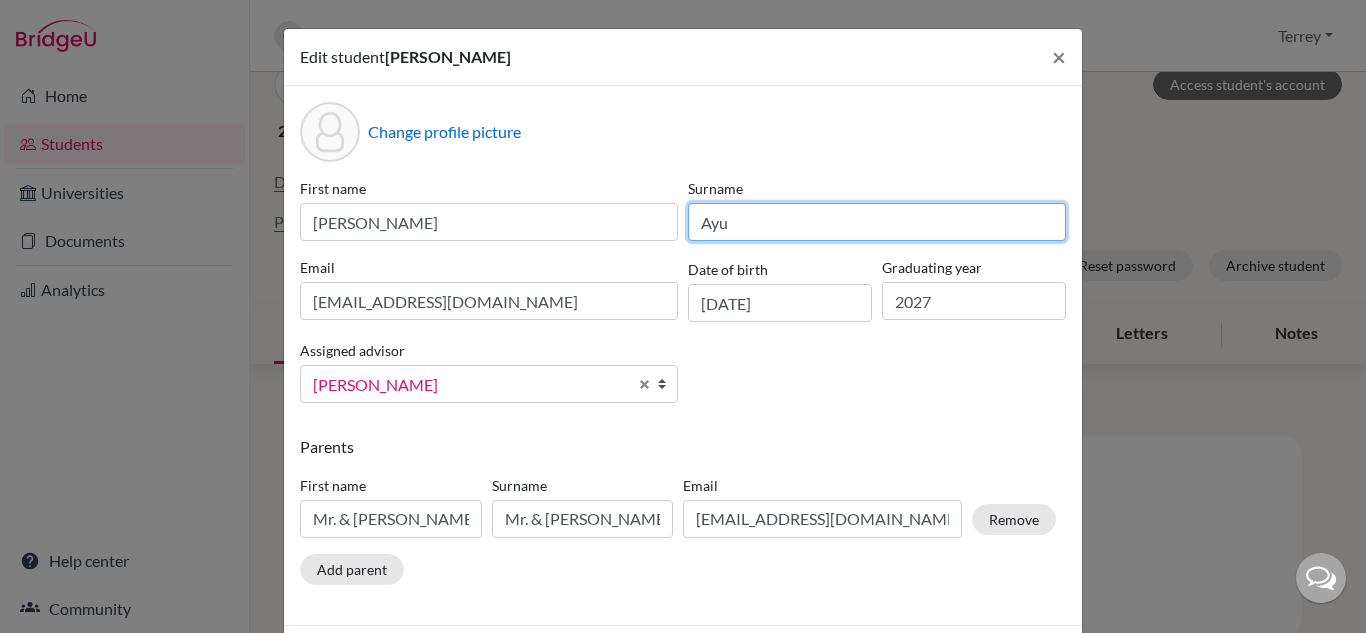 type on "Ayu" 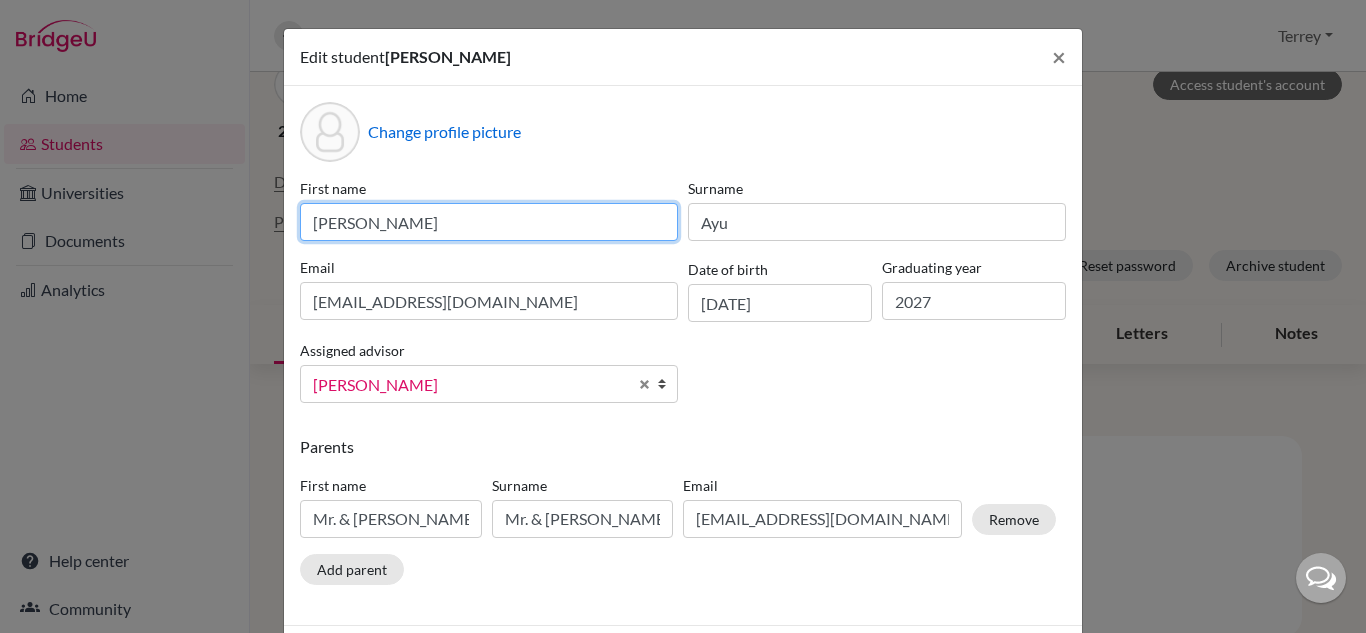 click on "Adam" at bounding box center [489, 222] 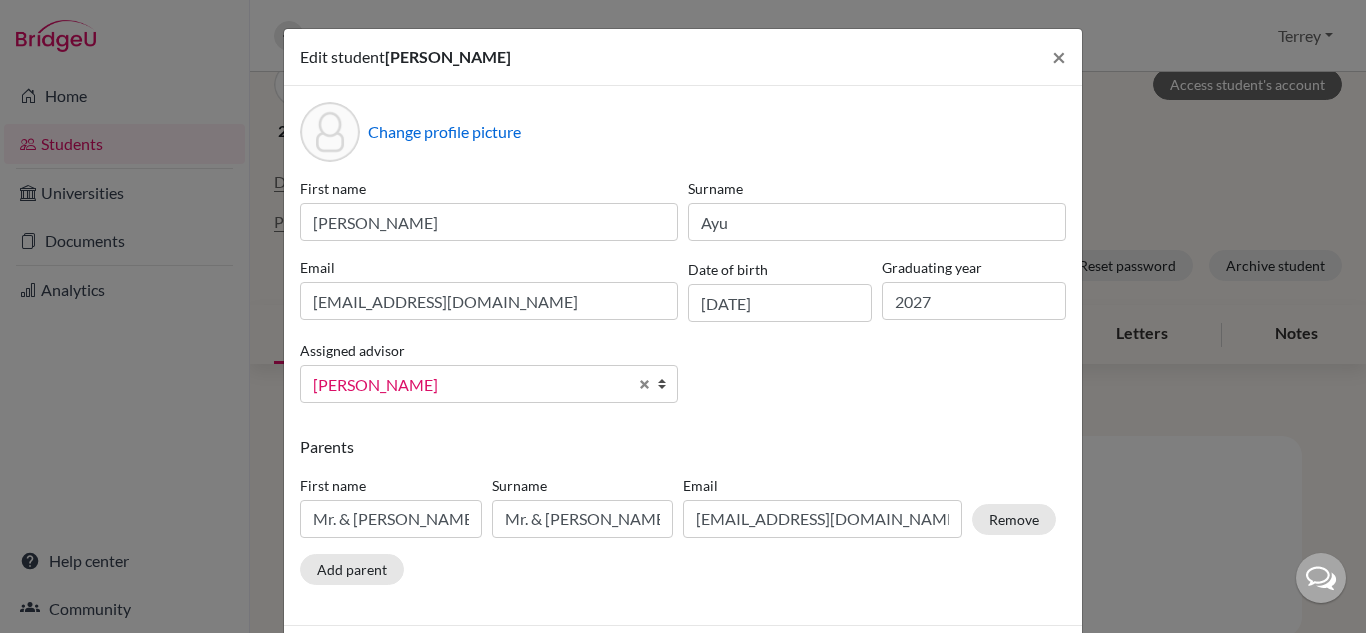 click on "First name Adam Roland Surname Ayu Email 27aayu@mkis.edu.my Date of birth 01/07/2009 Graduating year 2027 Assigned advisor Afanasyeva, Tamara Budworth, Jonathan Daley, Elizabeth Hoosain, Terrey Hoose, Aaron Jaclson, Mike  Lockwood, Michelle Shanks, Alan Tan, Gin Yamamura, Brissa
Jaclson, Mike" at bounding box center (683, 298) 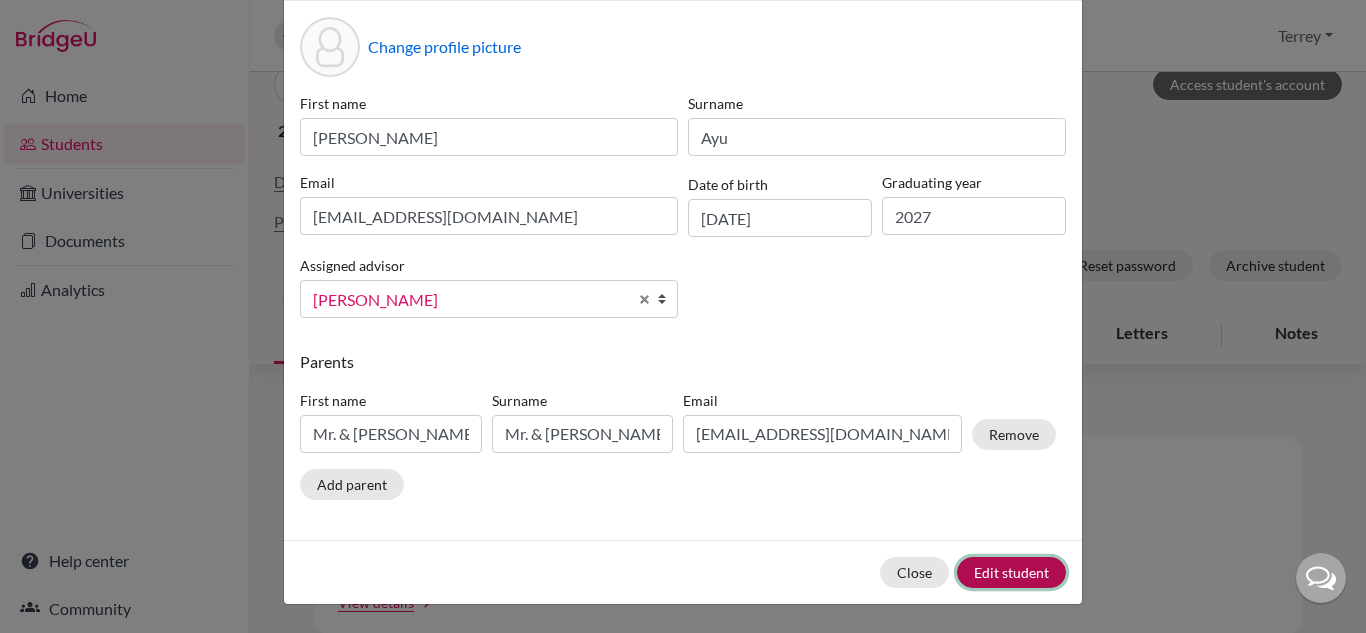 click on "Edit student" at bounding box center (1011, 572) 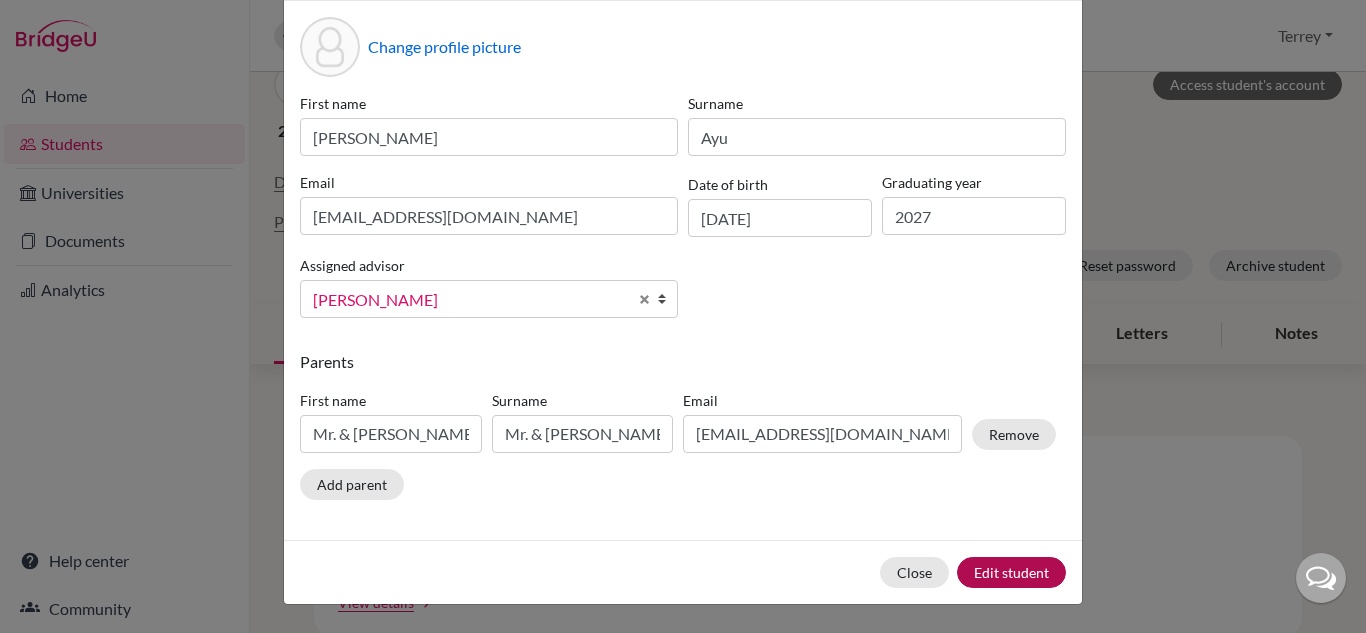 scroll, scrollTop: 0, scrollLeft: 0, axis: both 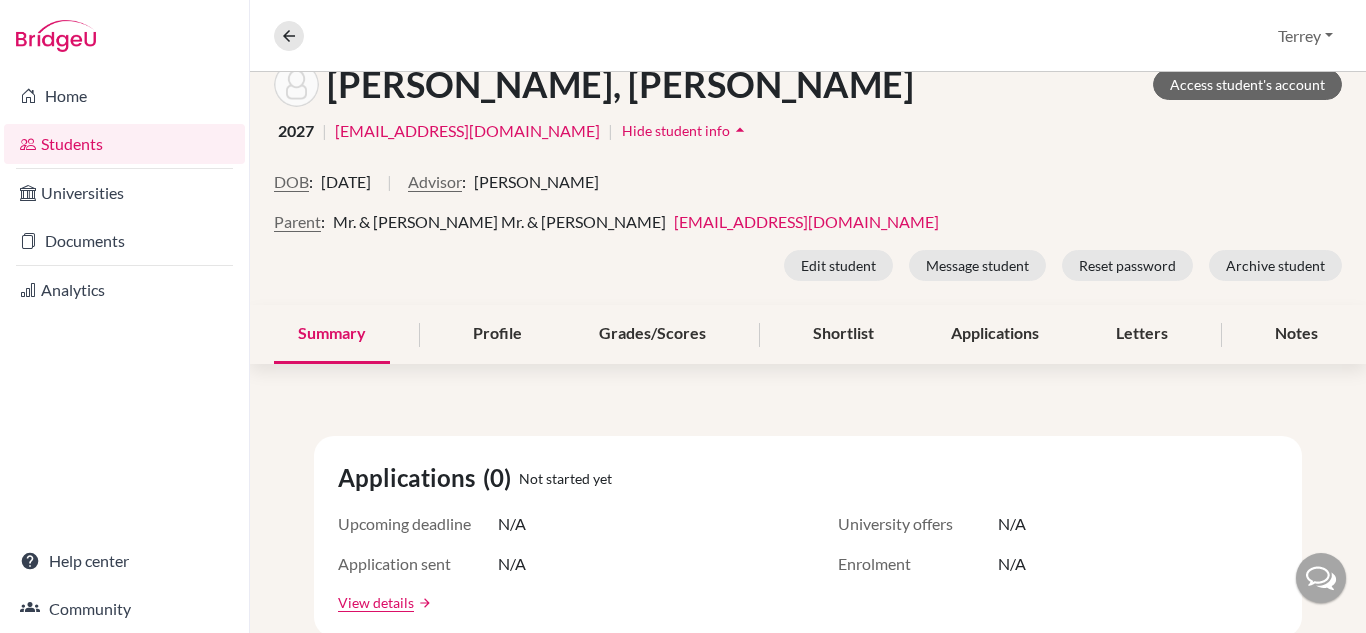 click on "2027 | 27aayu@mkis.edu.my | Hide student info arrow_drop_up" at bounding box center [808, 130] 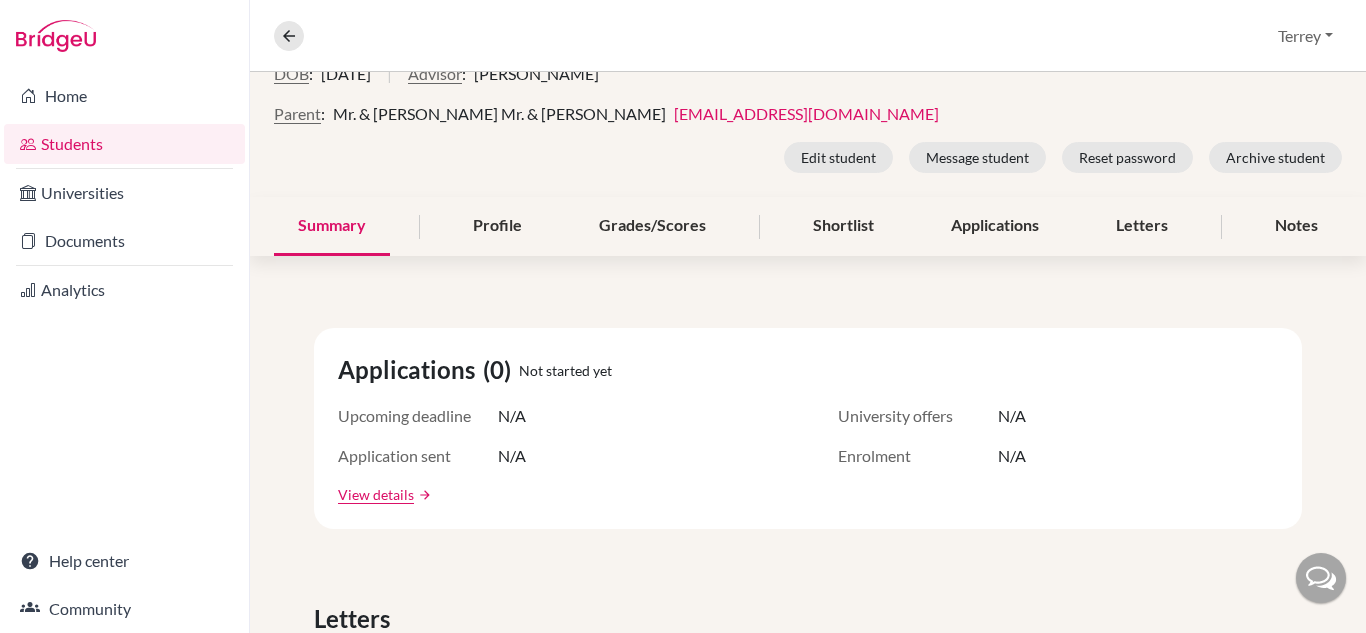 scroll, scrollTop: 0, scrollLeft: 0, axis: both 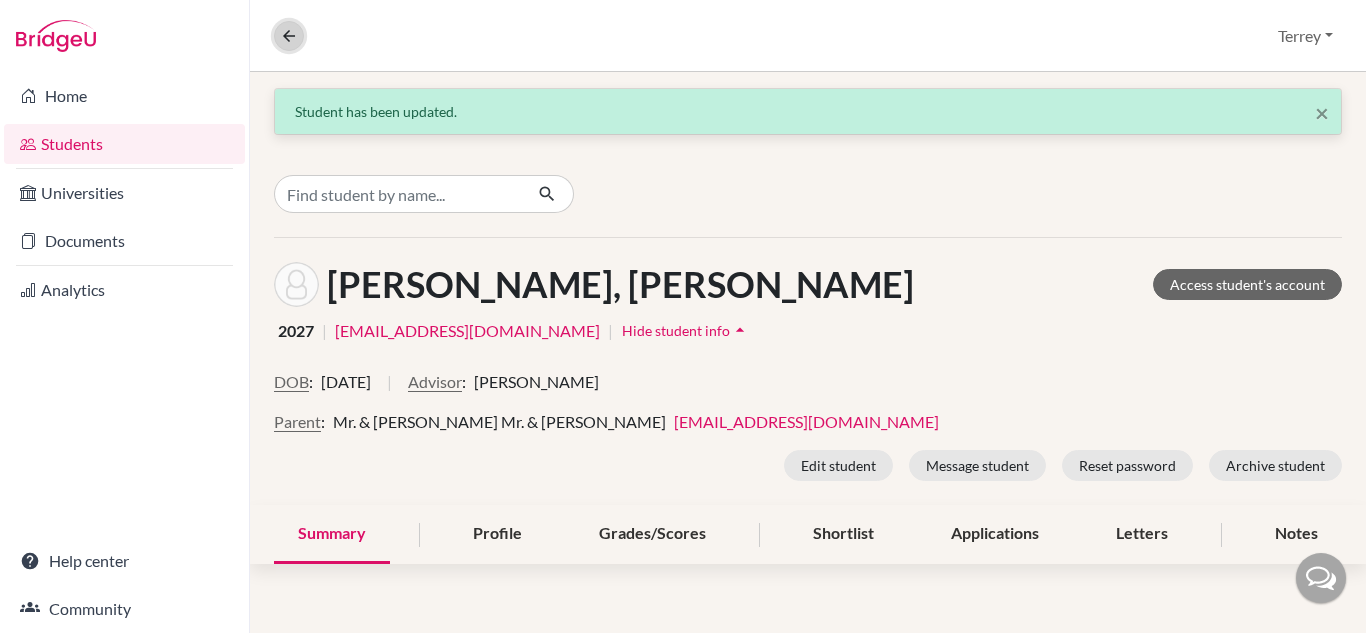 click at bounding box center (289, 36) 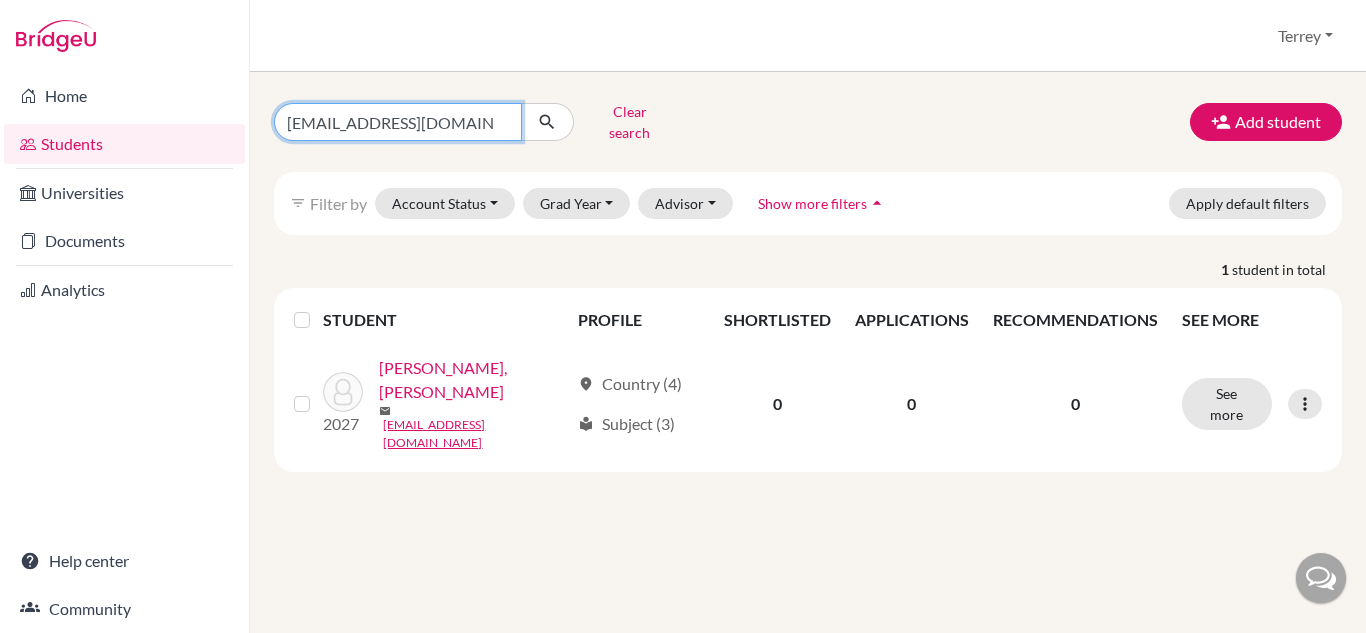 click on "[EMAIL_ADDRESS][DOMAIN_NAME]" at bounding box center [398, 122] 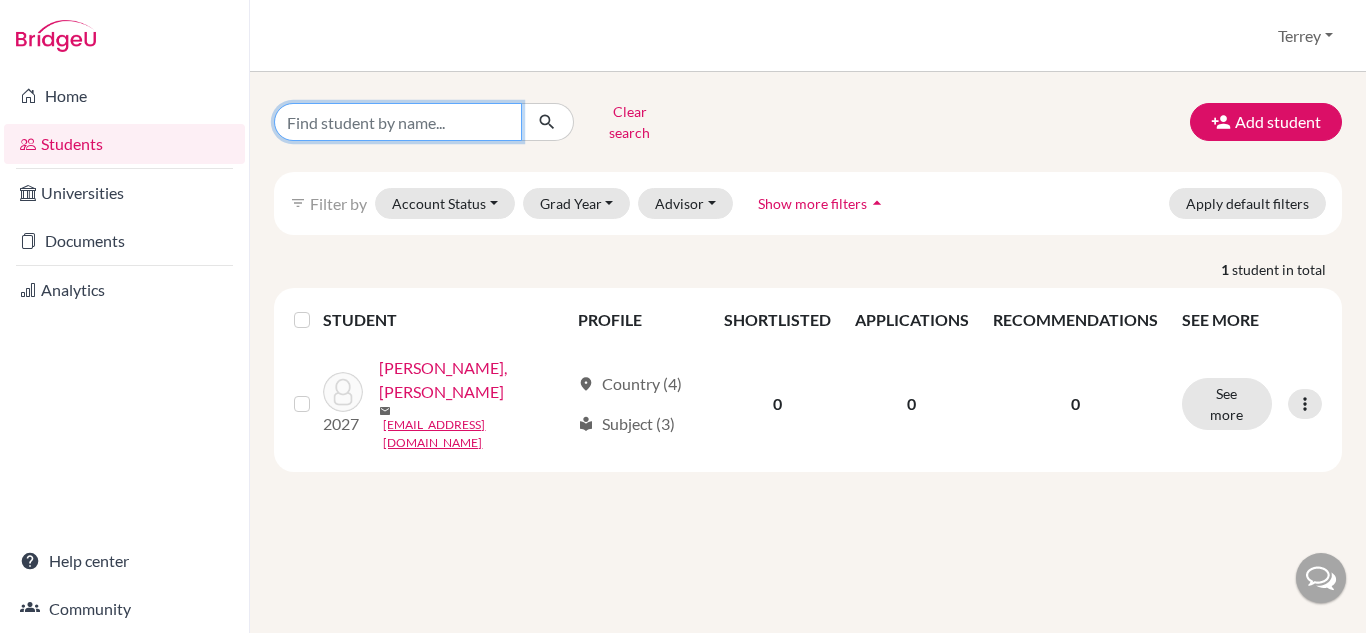 paste on "[EMAIL_ADDRESS][DOMAIN_NAME]" 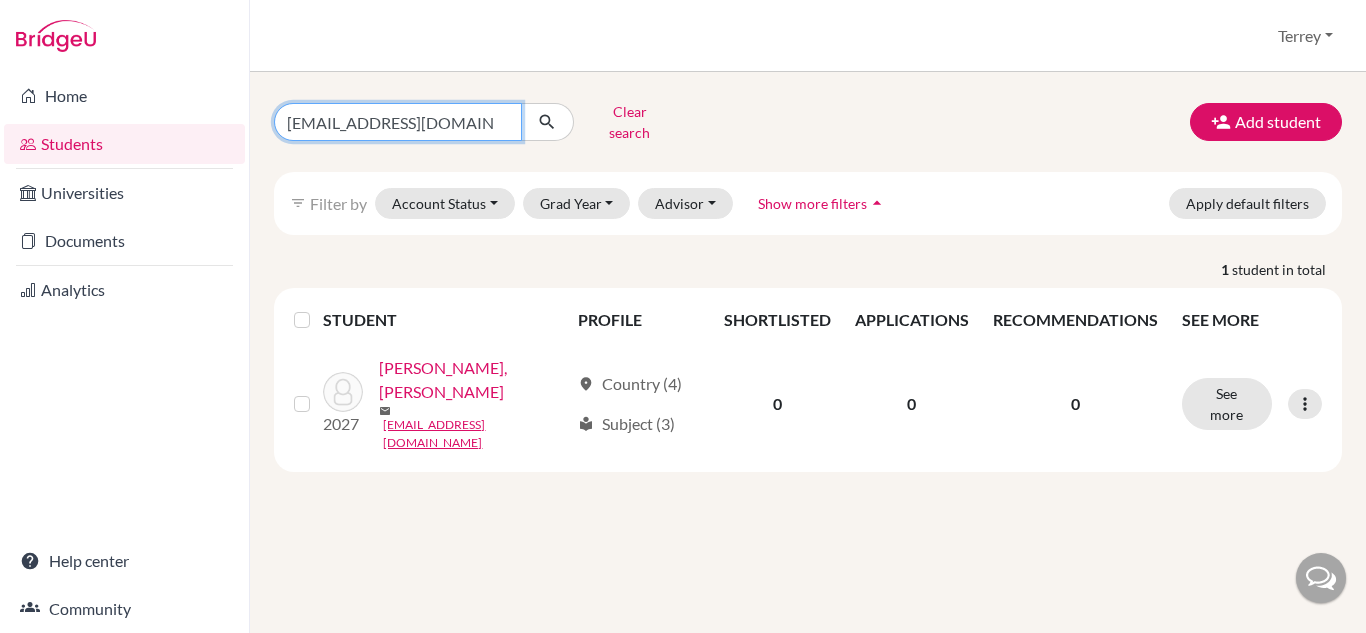 type on "[EMAIL_ADDRESS][DOMAIN_NAME]" 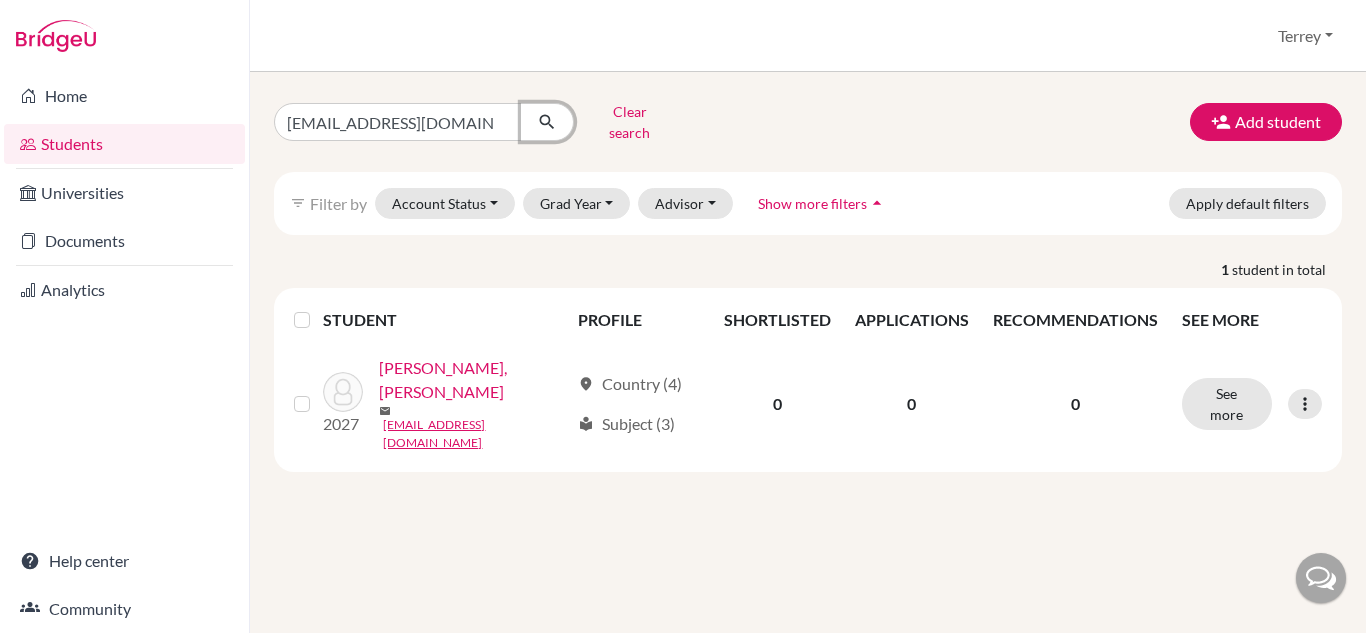 click at bounding box center (547, 122) 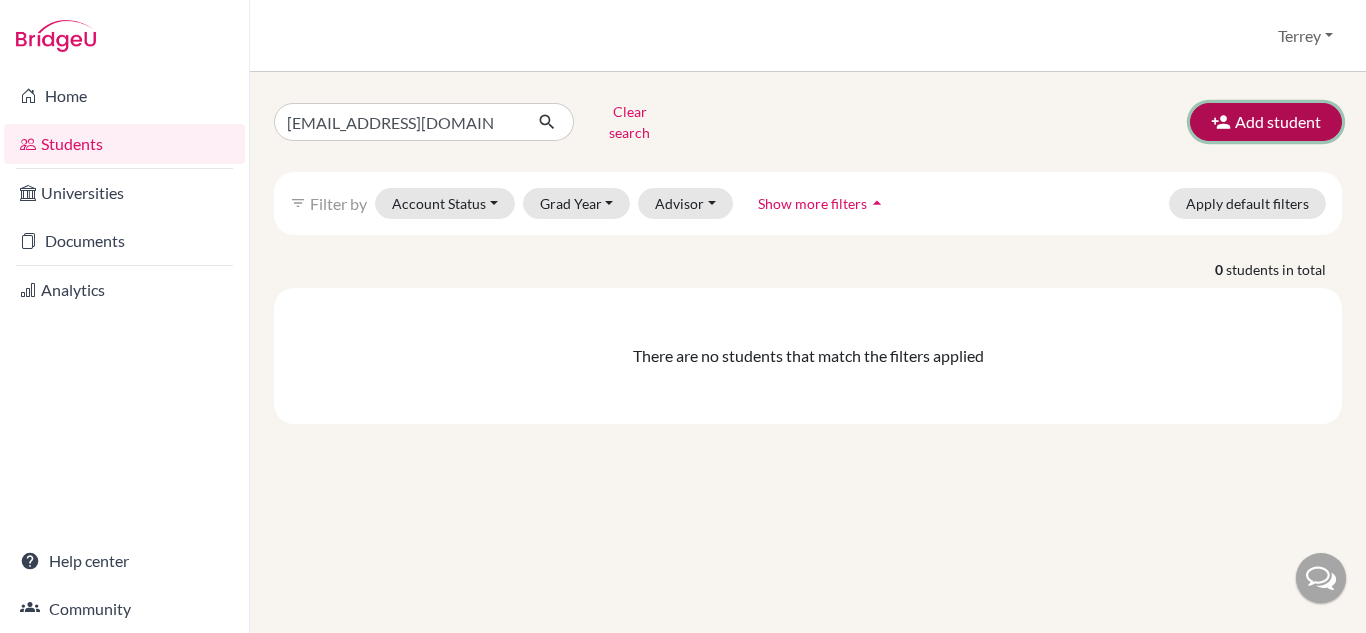 click on "Add student" at bounding box center (1266, 122) 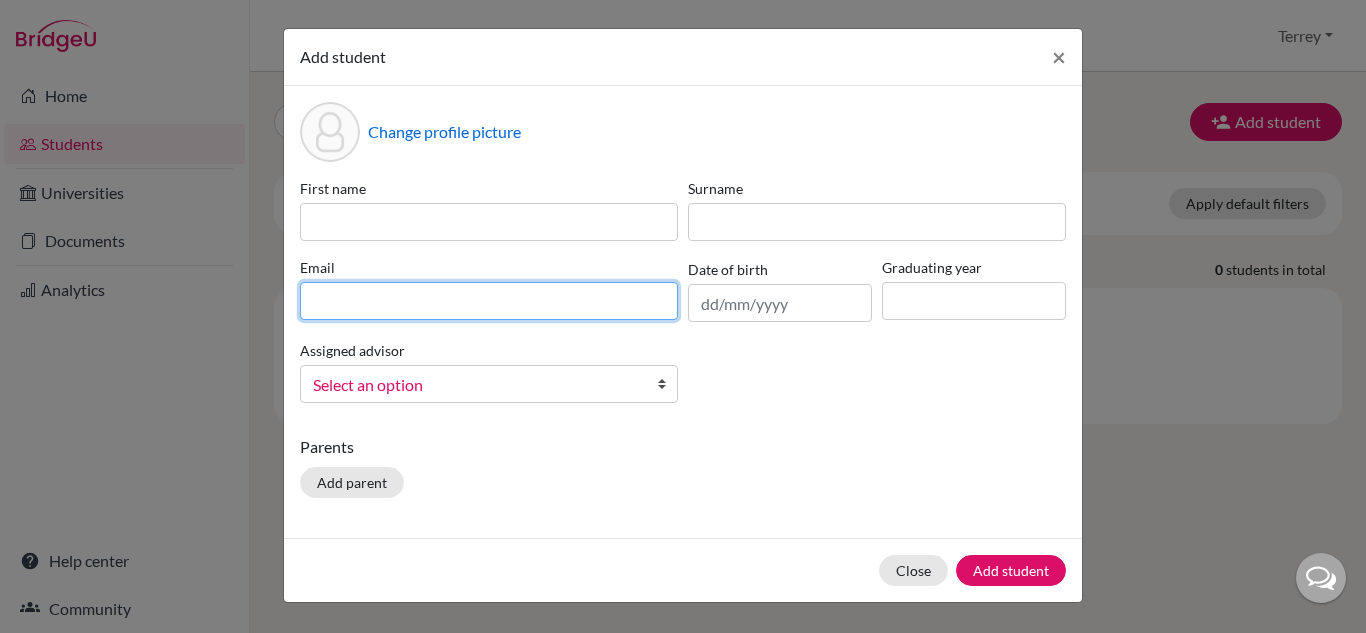 click at bounding box center [489, 301] 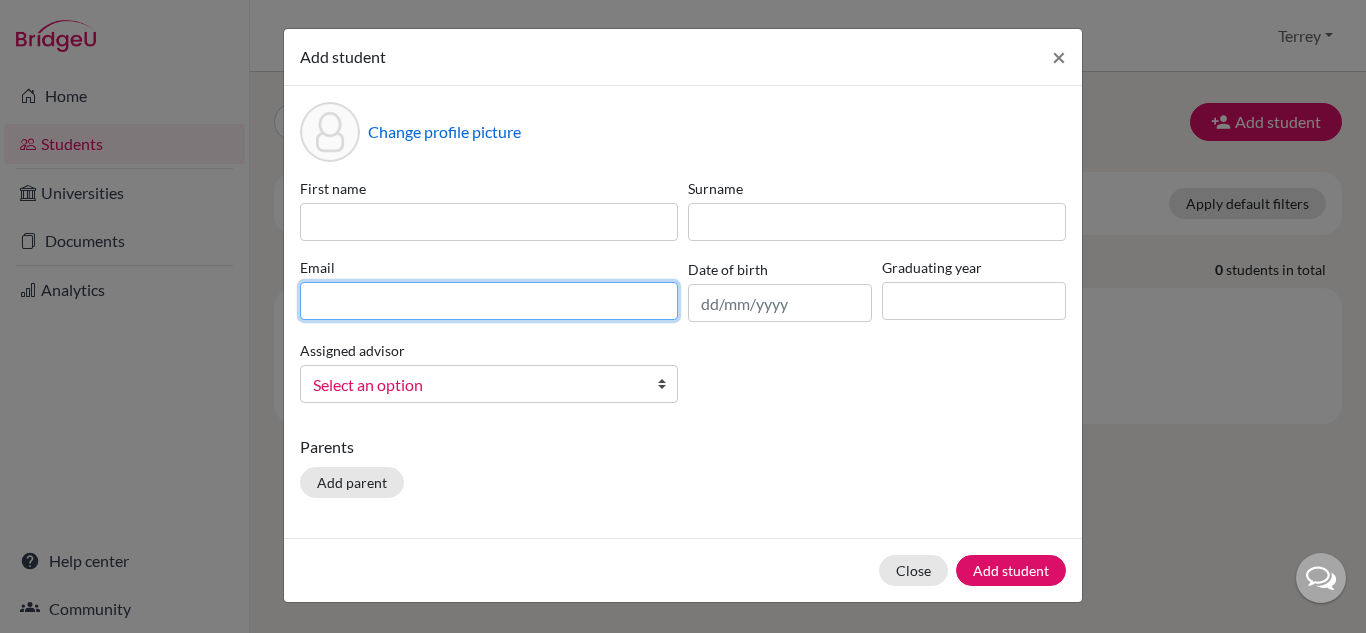 paste on "[EMAIL_ADDRESS][DOMAIN_NAME]" 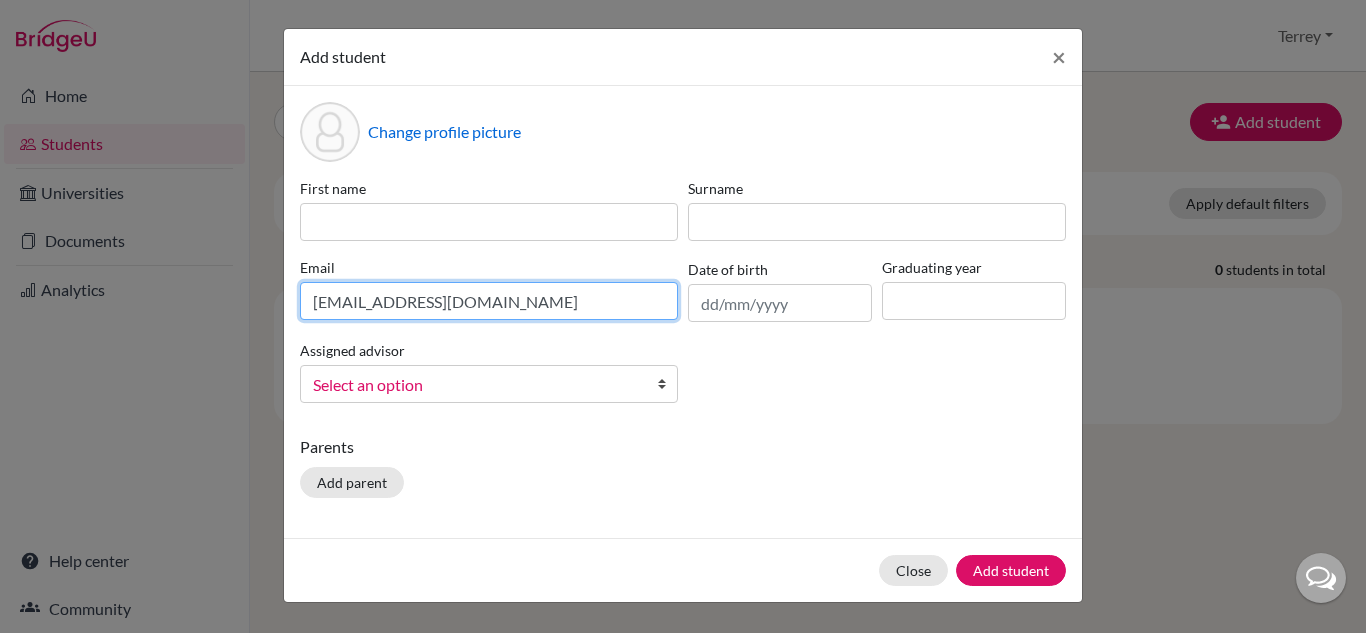 type on "[EMAIL_ADDRESS][DOMAIN_NAME]" 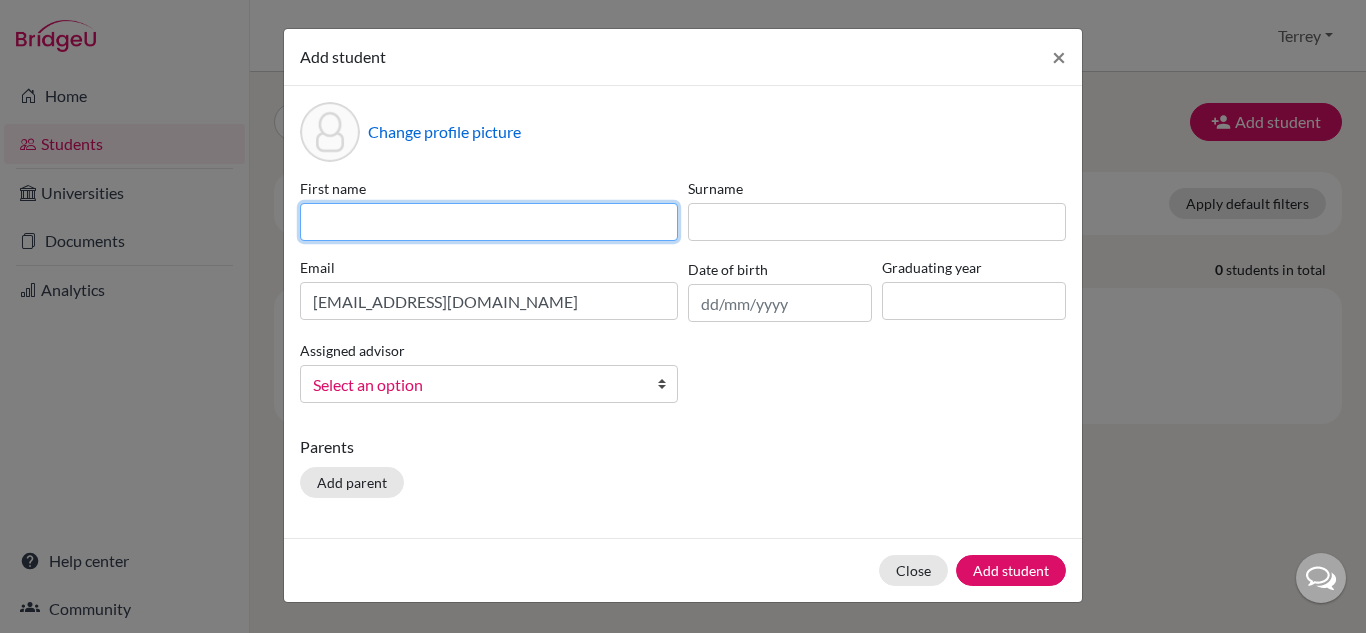click at bounding box center (489, 222) 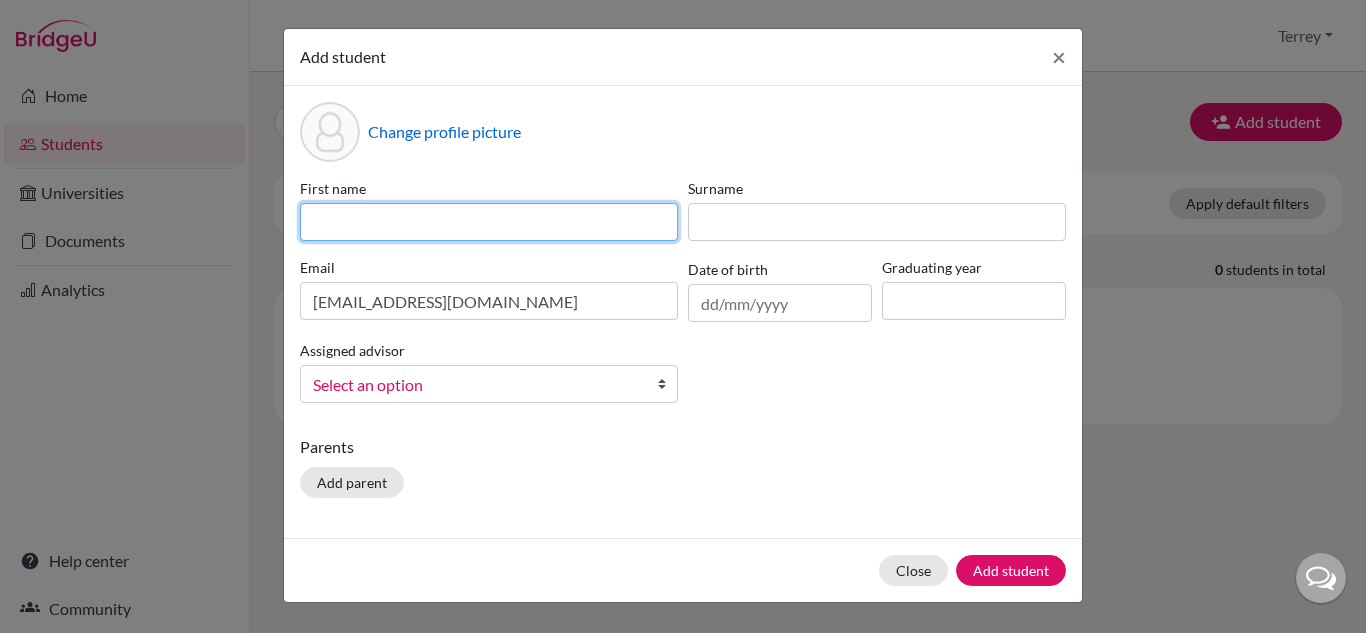 type on "U" 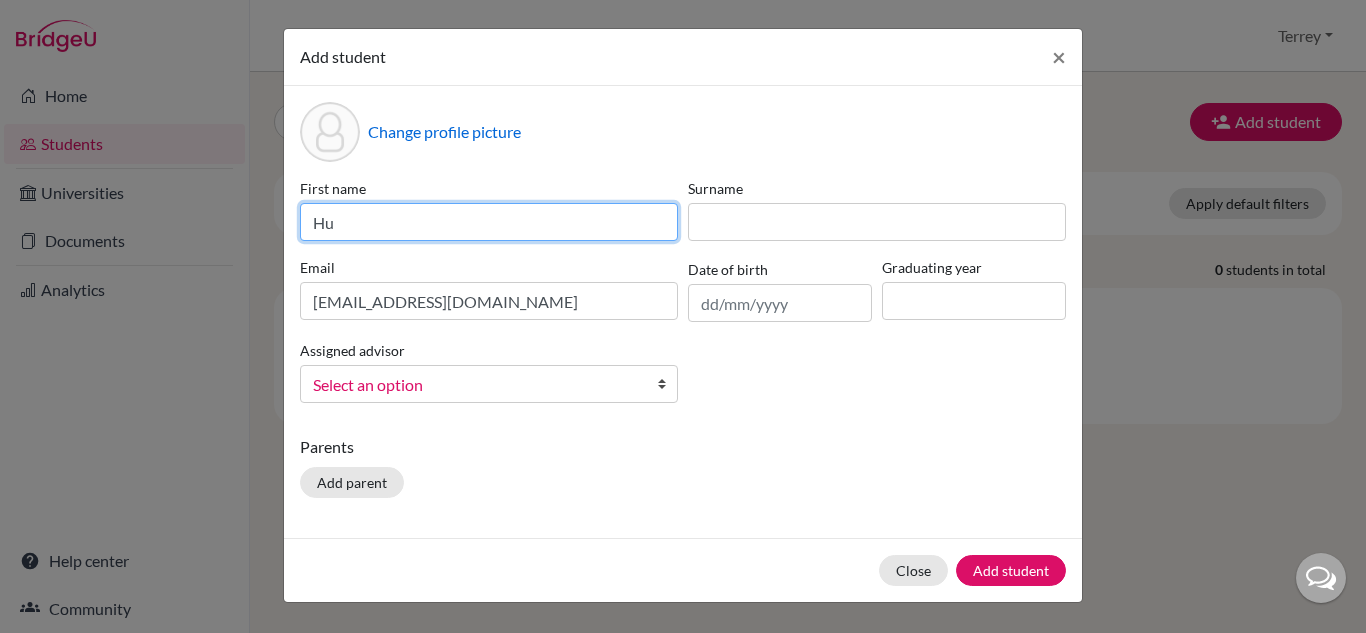 type on "H" 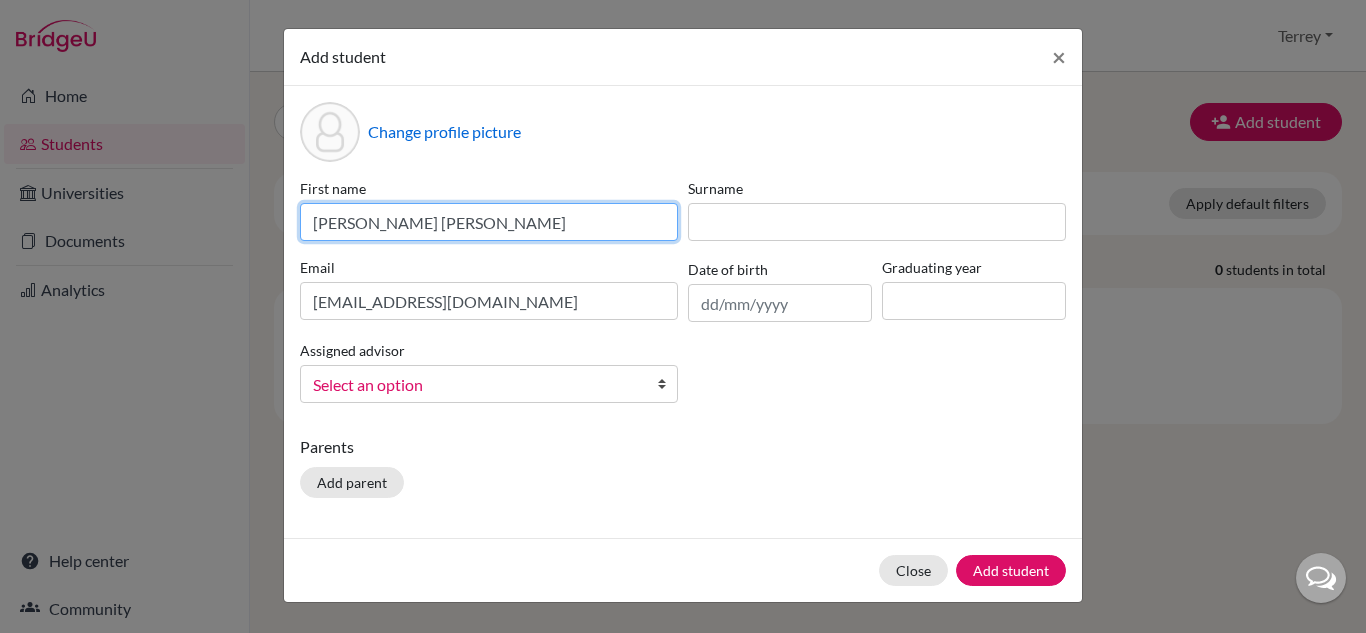 type on "Khue Anh Lise" 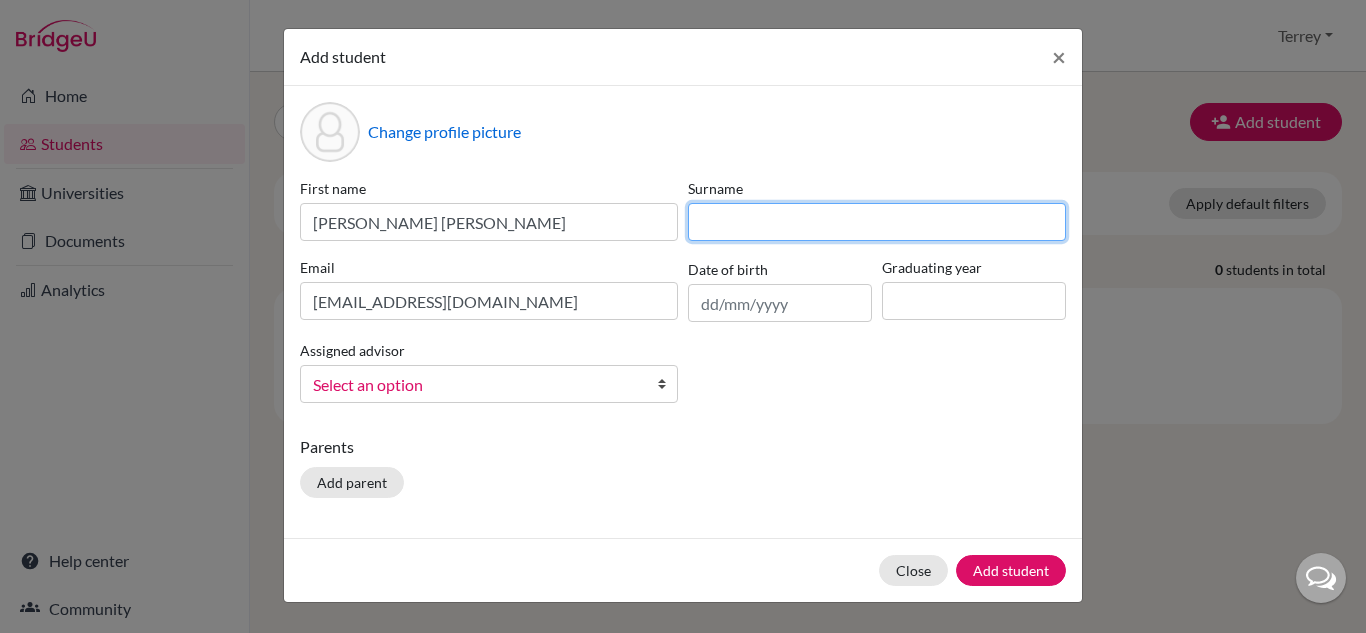 click at bounding box center [877, 222] 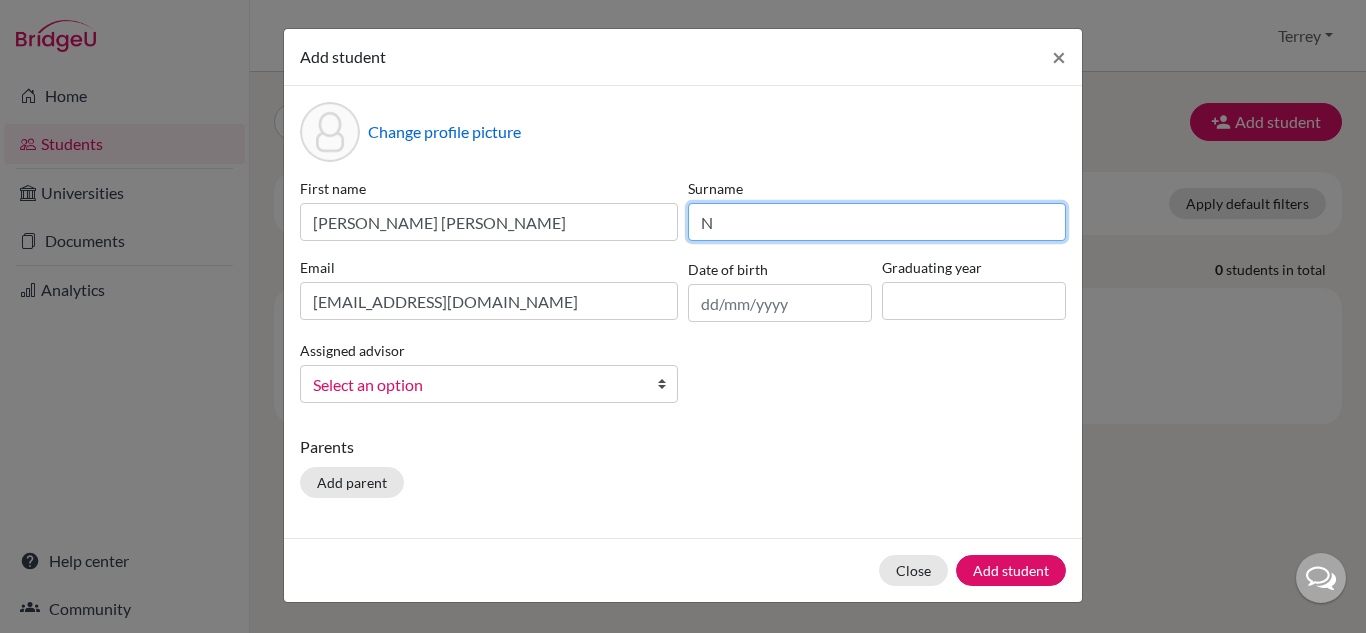 click on "N" at bounding box center [877, 222] 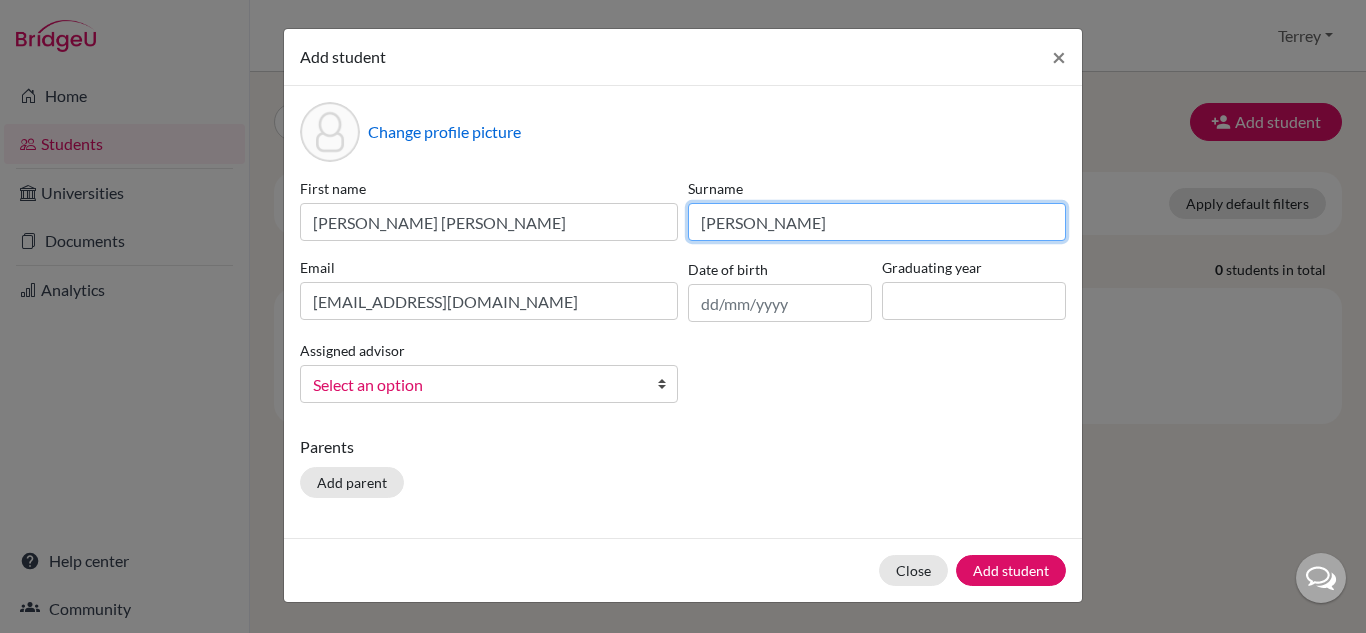 type on "Nguyen" 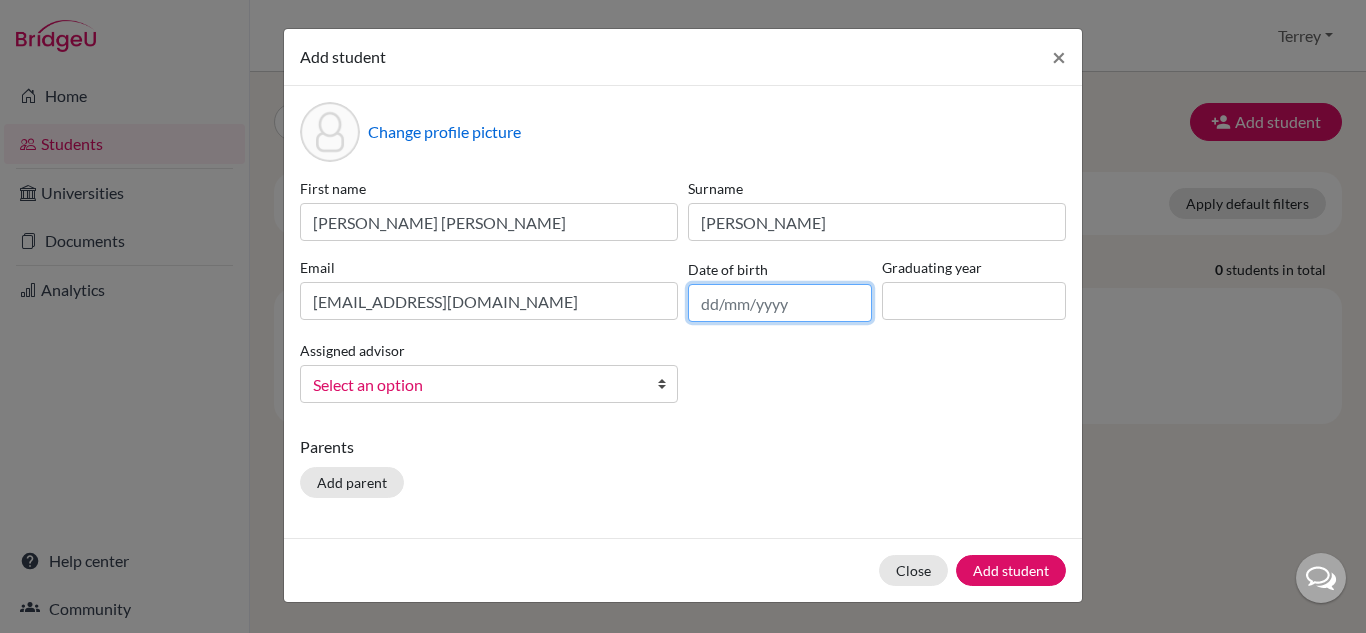 click at bounding box center (780, 303) 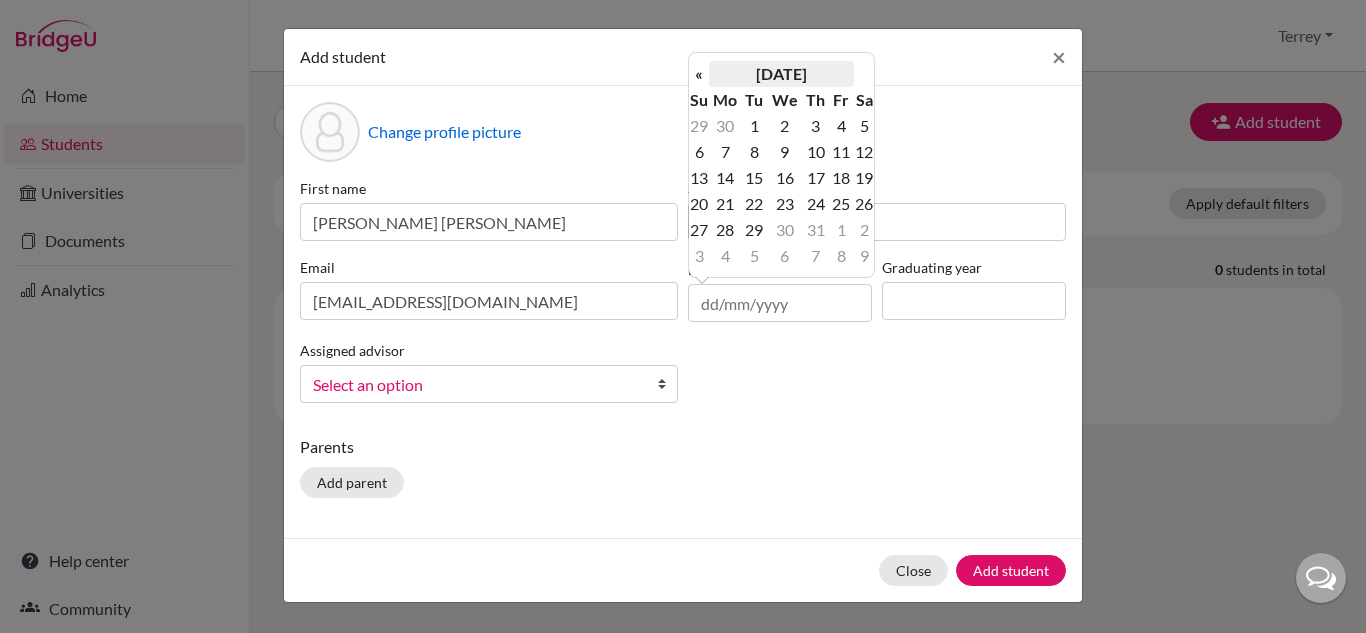 click on "July 2025" at bounding box center (781, 74) 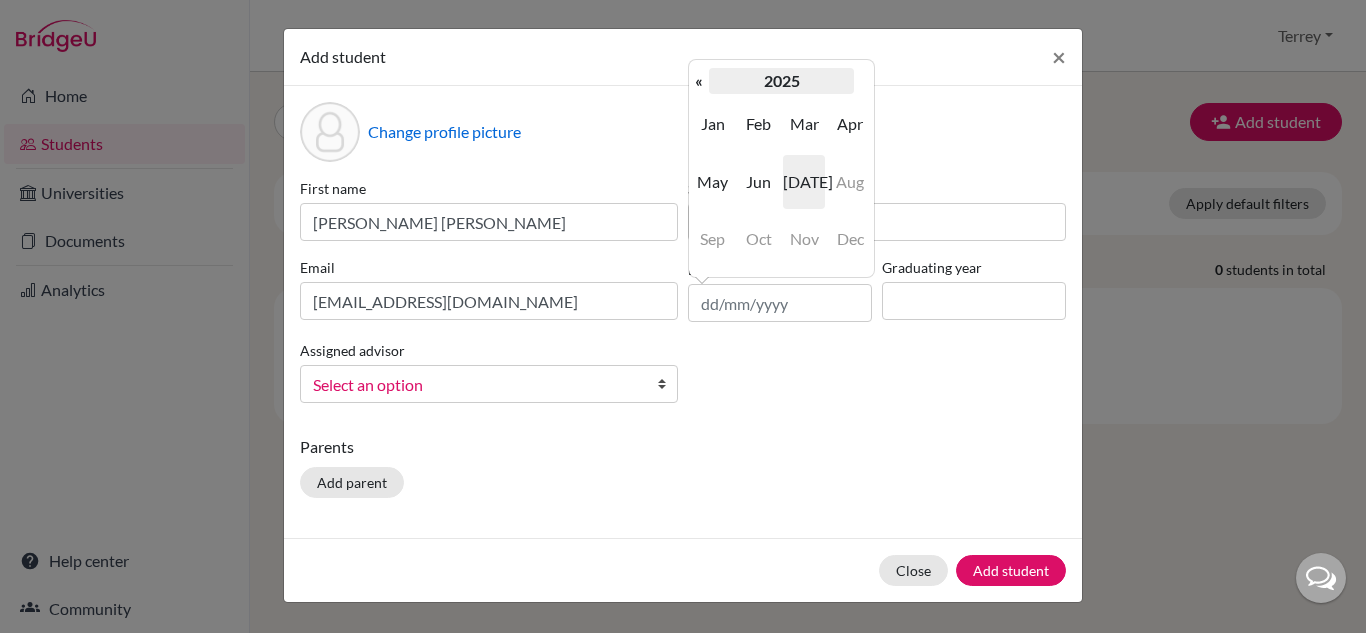 click on "2025" at bounding box center [781, 81] 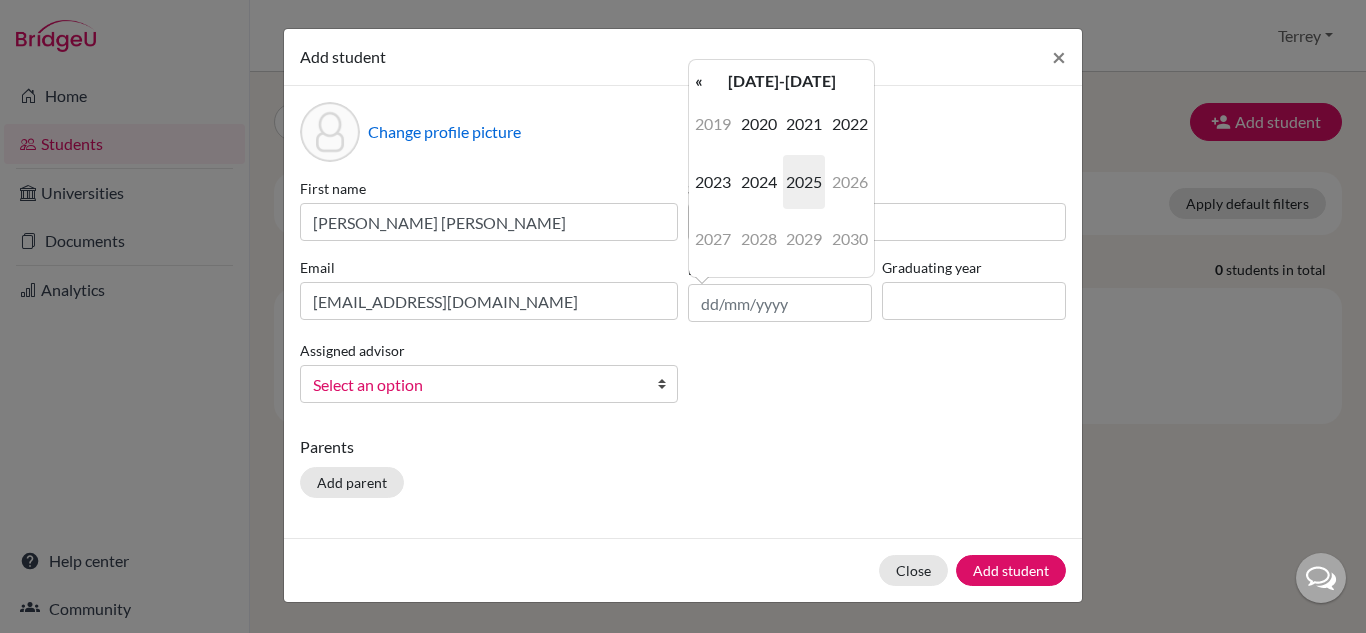 click on "2020-2029" at bounding box center [781, 81] 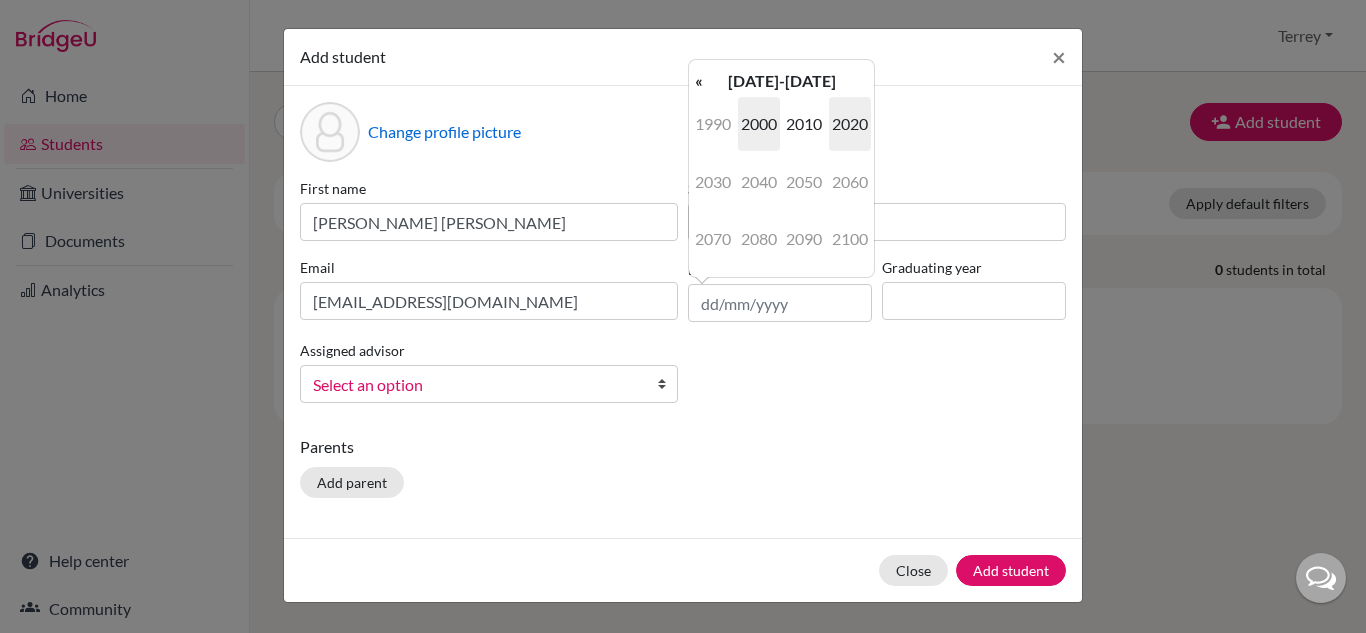 click on "2000" at bounding box center [759, 124] 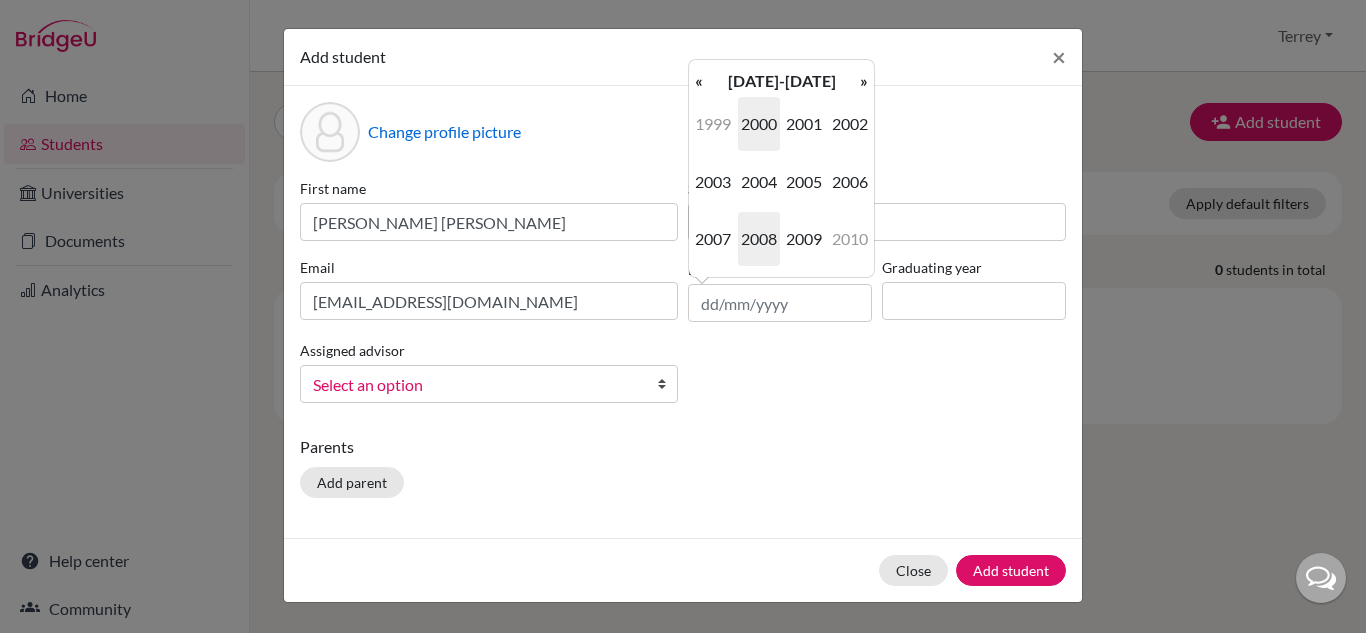 click on "2008" at bounding box center [759, 239] 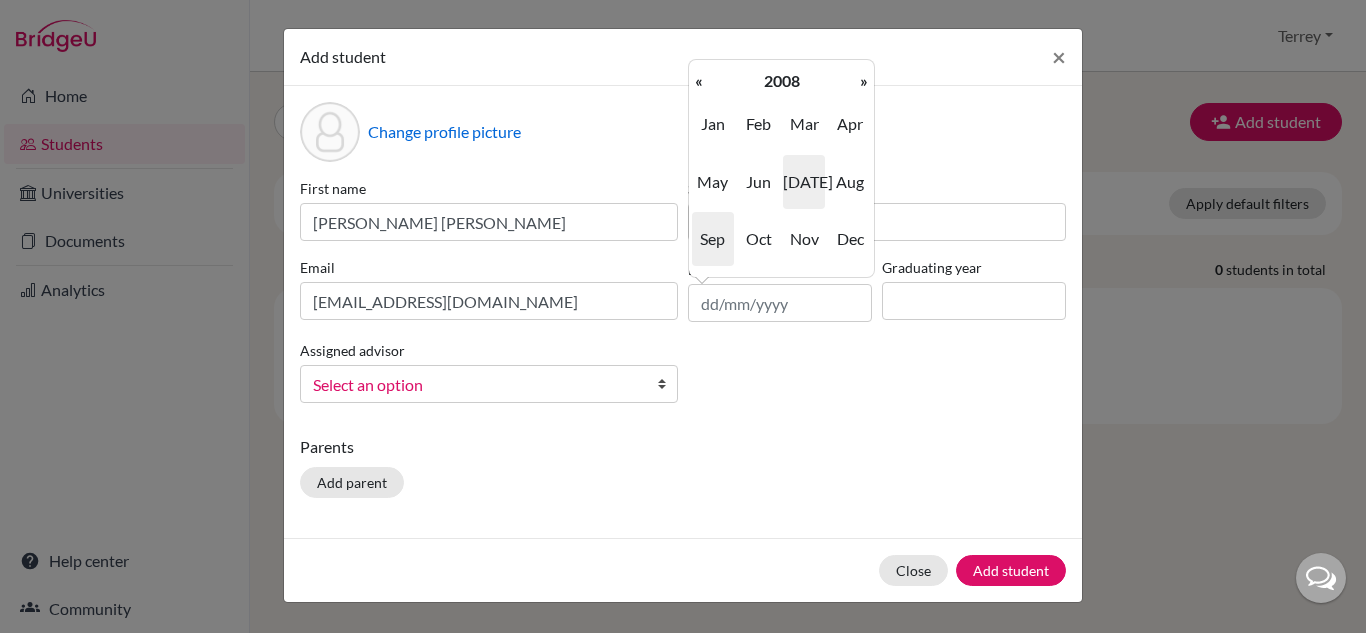 click on "Sep" at bounding box center (713, 239) 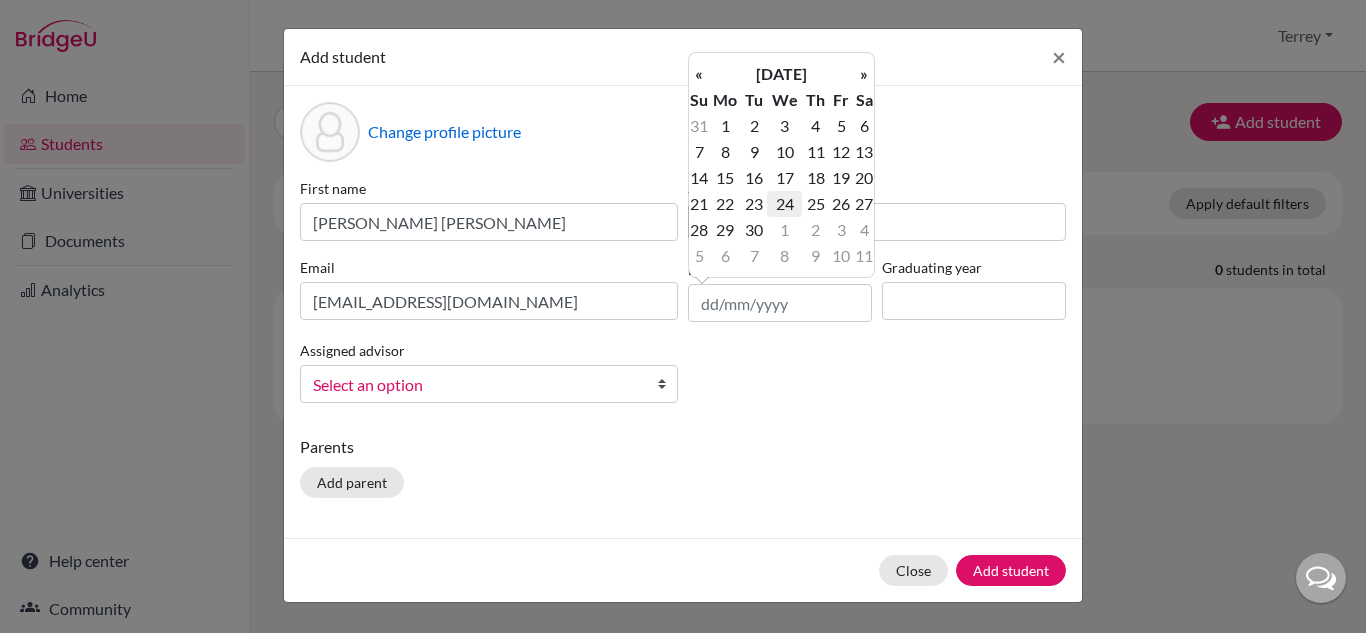 click on "24" at bounding box center (784, 204) 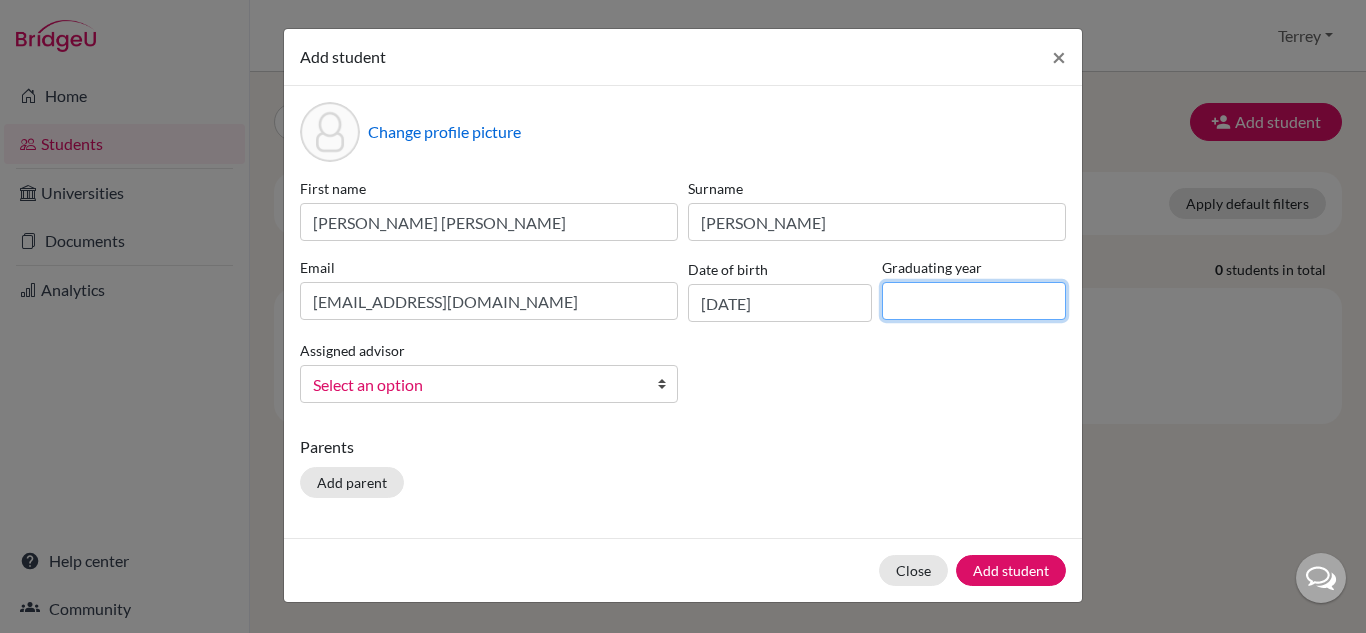 click at bounding box center [974, 301] 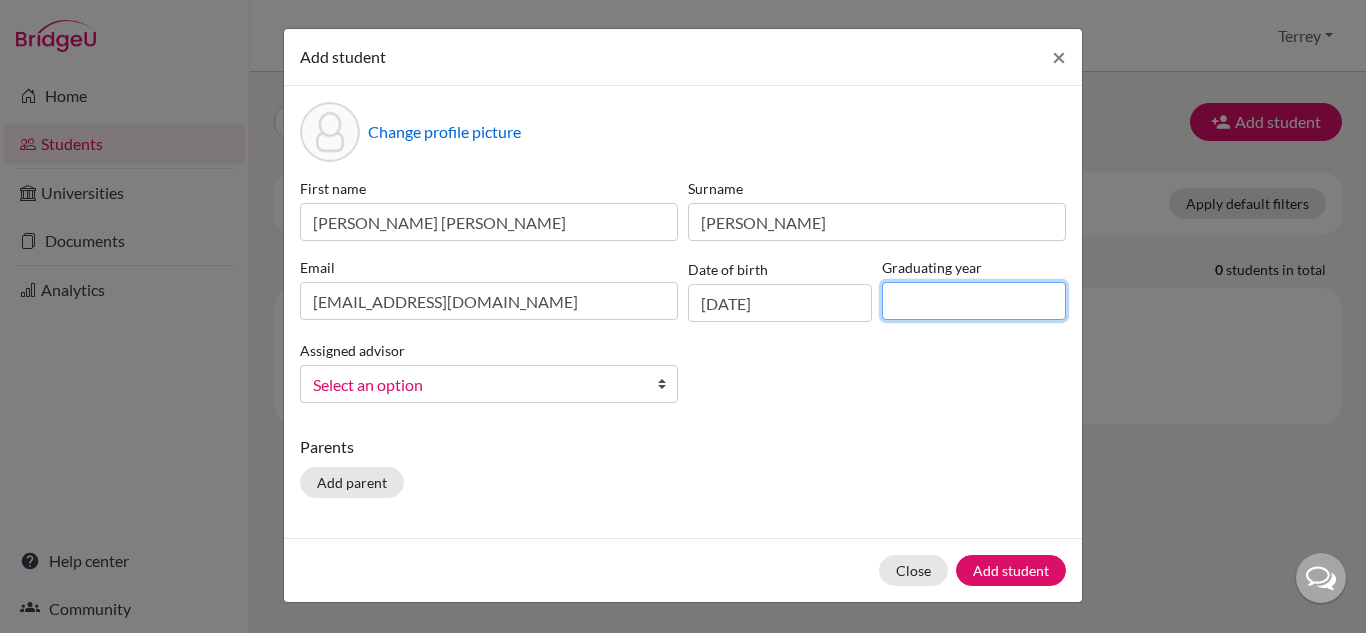 type on "2027" 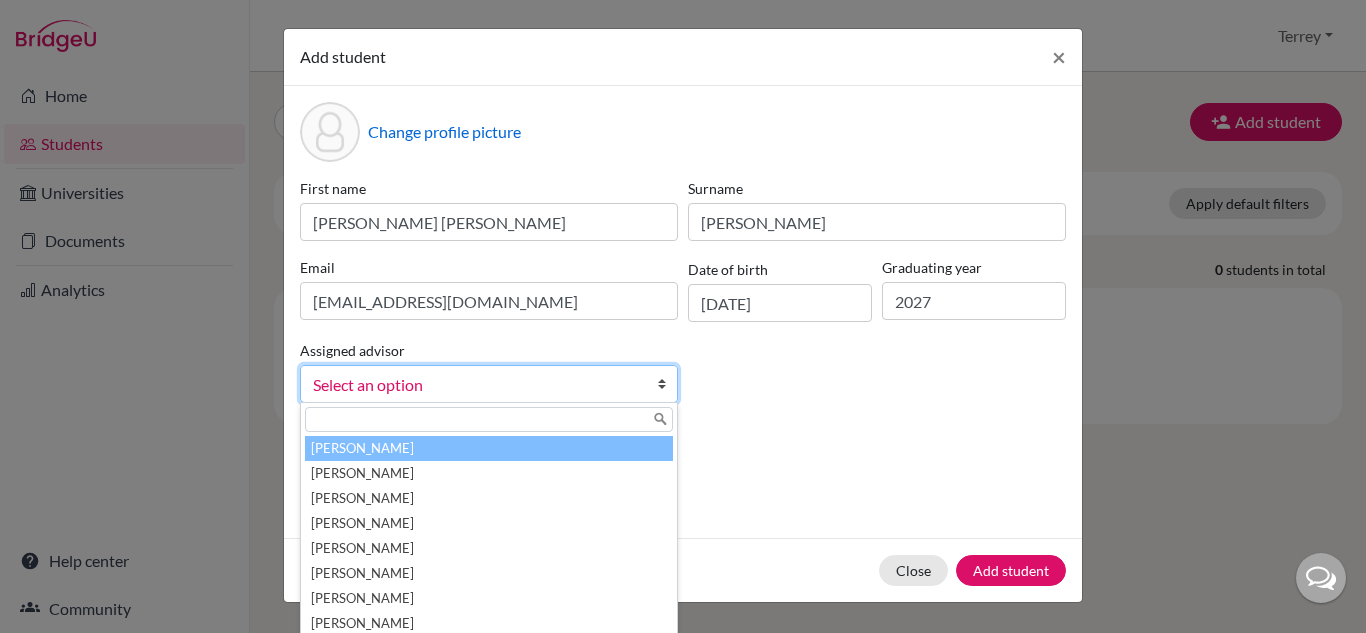 click on "Select an option" at bounding box center (476, 385) 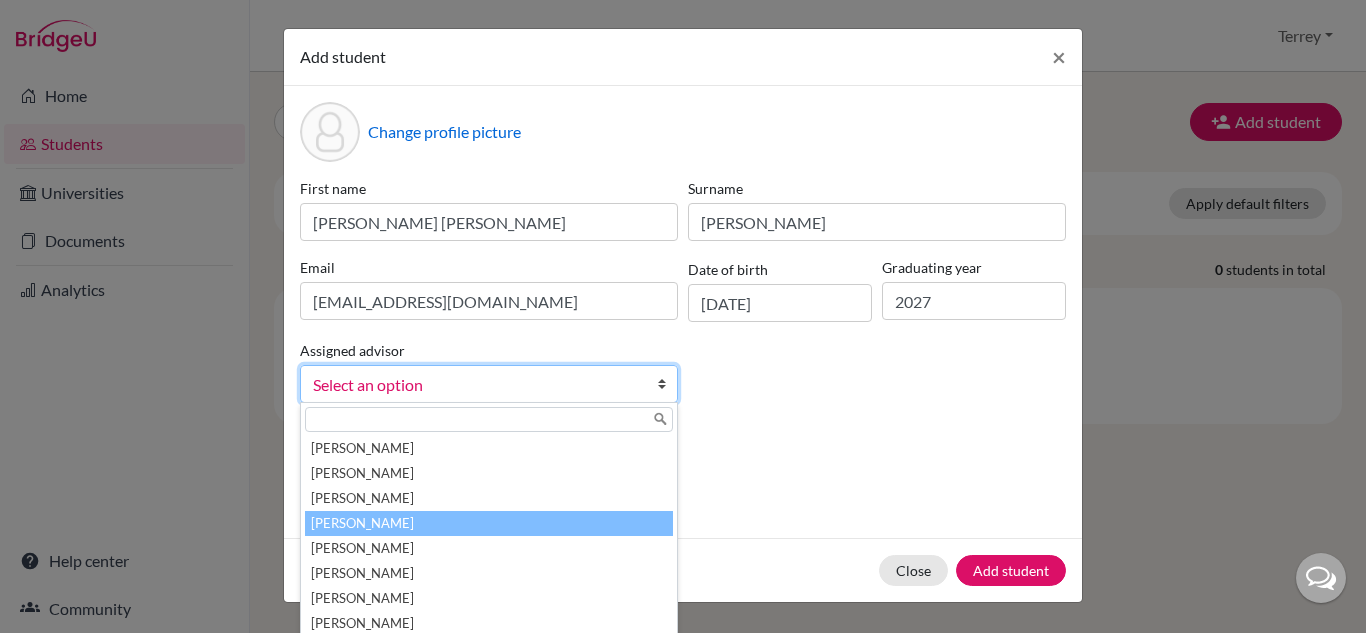 click on "[PERSON_NAME]" at bounding box center [489, 523] 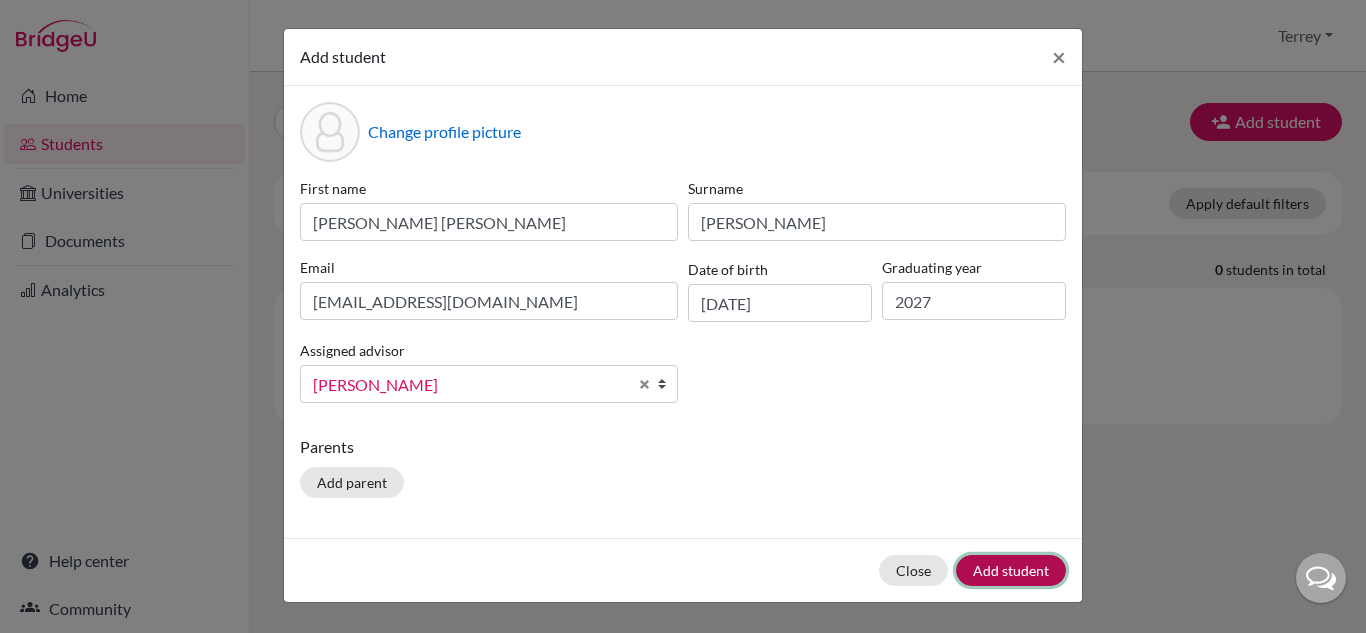 click on "Add student" at bounding box center [1011, 570] 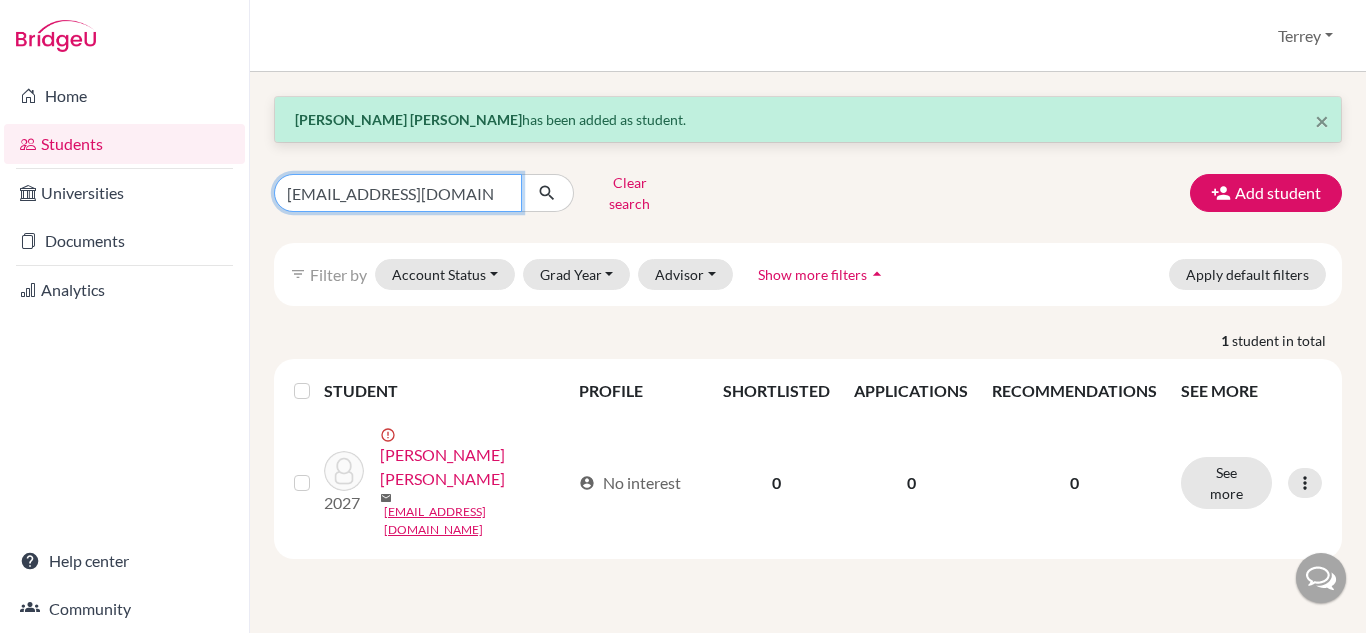 drag, startPoint x: 507, startPoint y: 179, endPoint x: 496, endPoint y: 186, distance: 13.038404 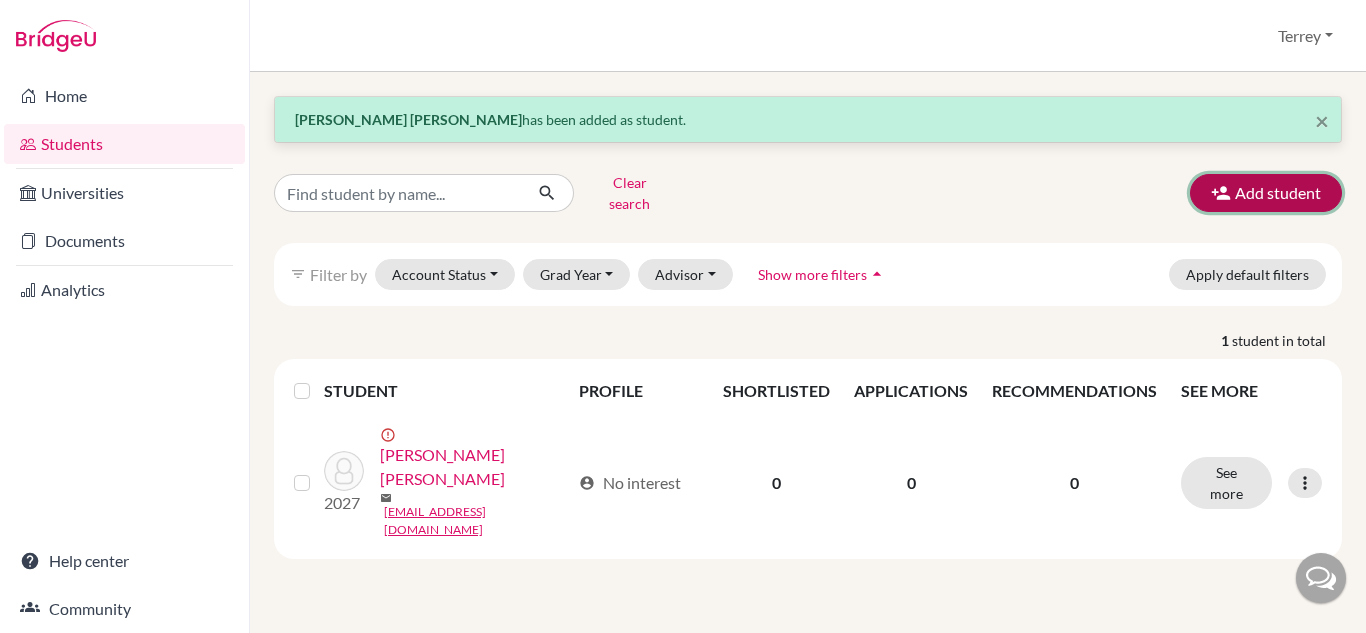 click on "Add student" at bounding box center [1266, 193] 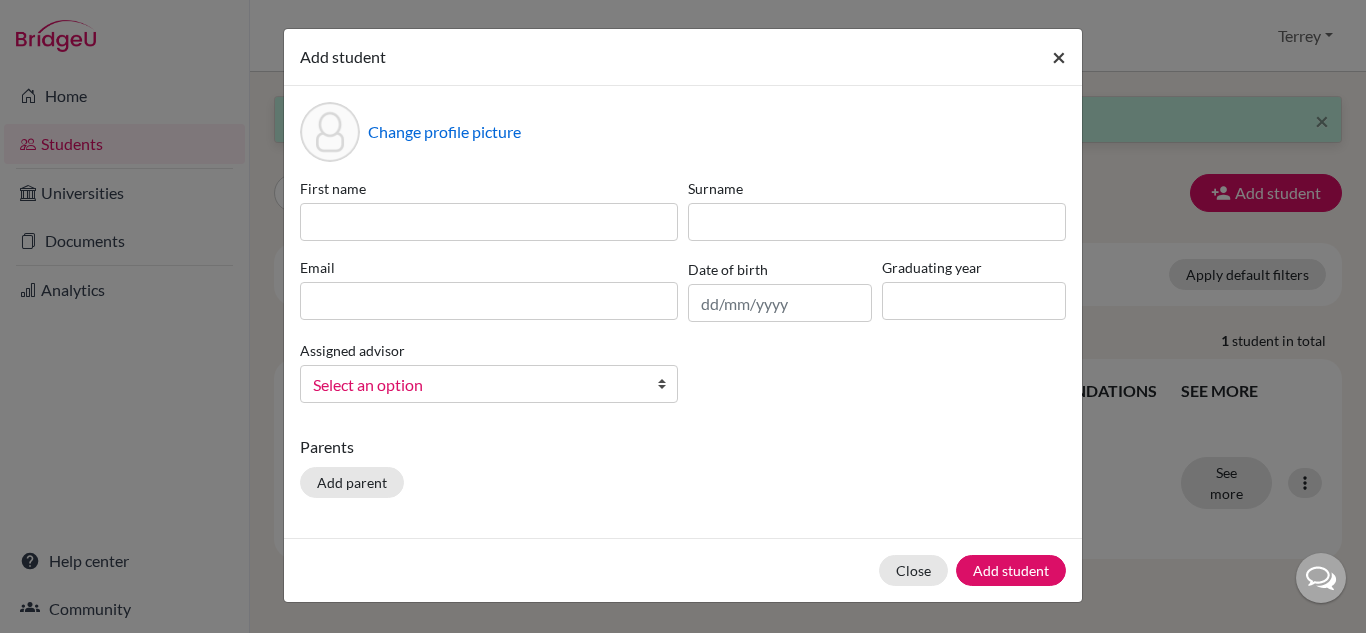 click on "×" at bounding box center [1059, 56] 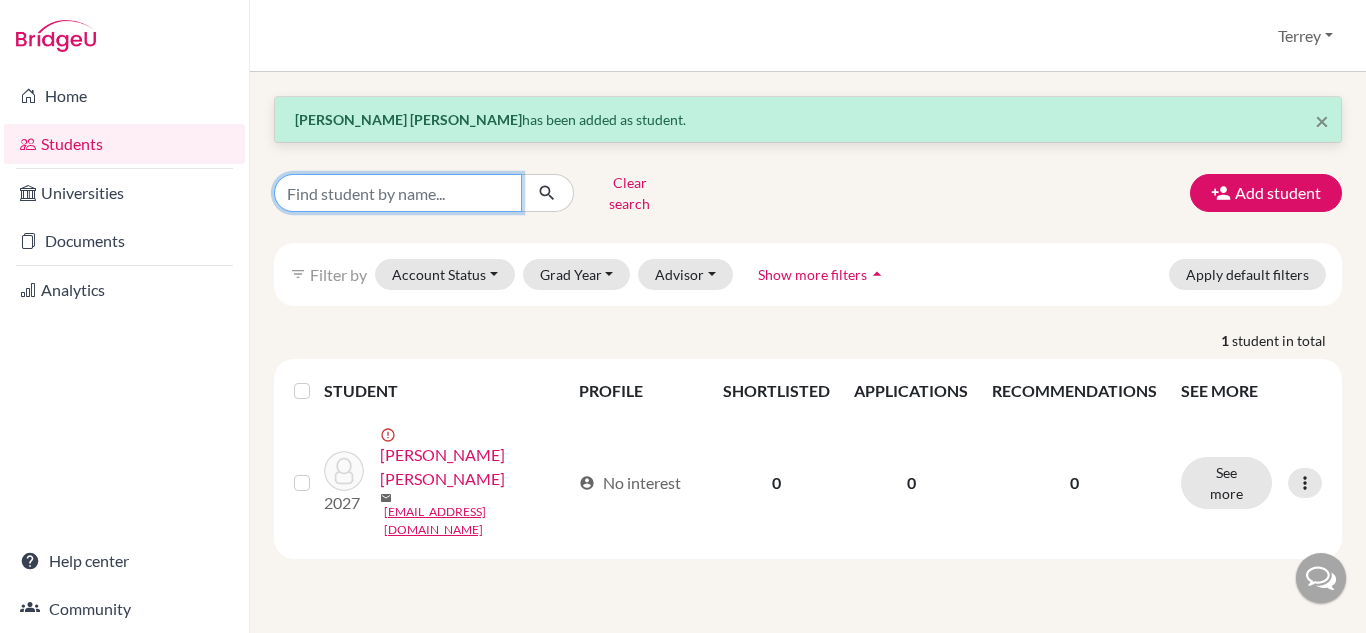 click at bounding box center [398, 193] 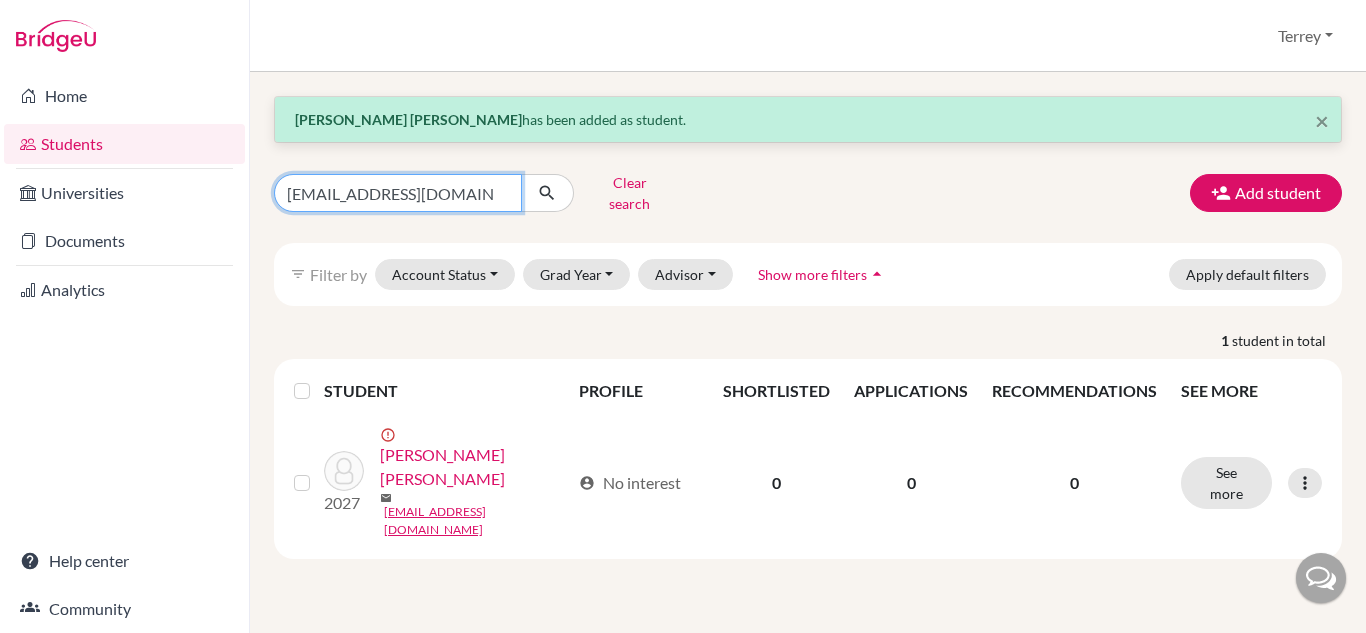 type on "[EMAIL_ADDRESS][DOMAIN_NAME]" 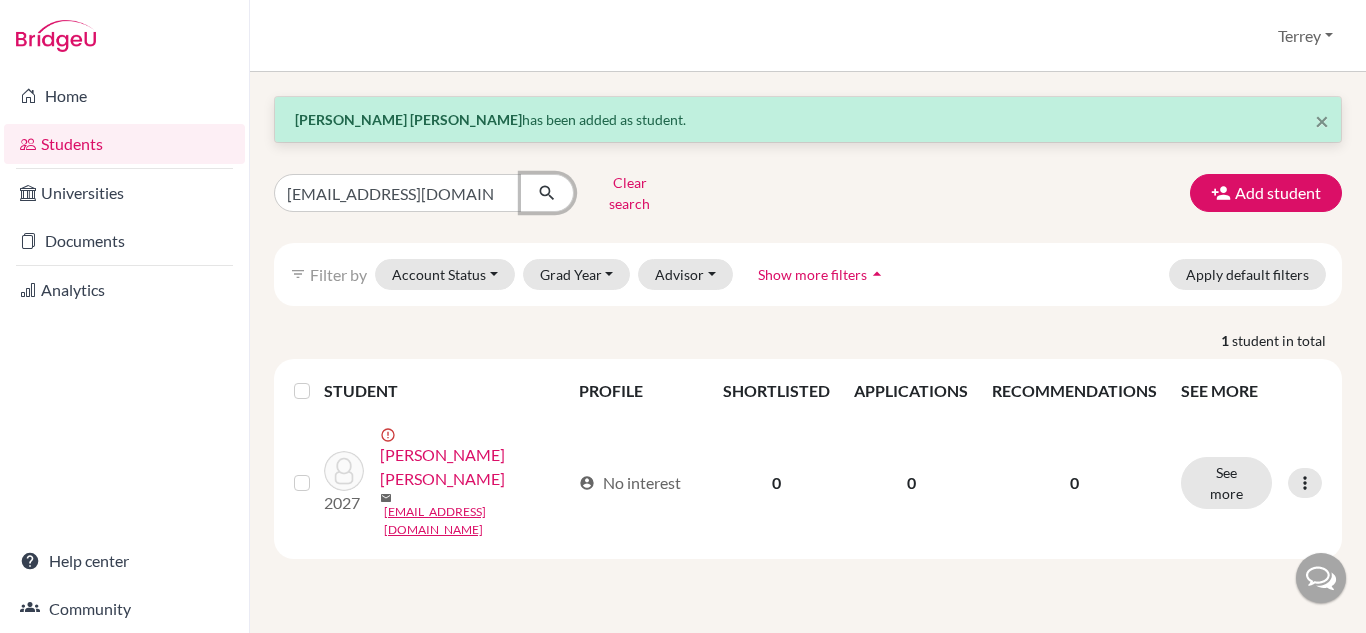 click at bounding box center [547, 193] 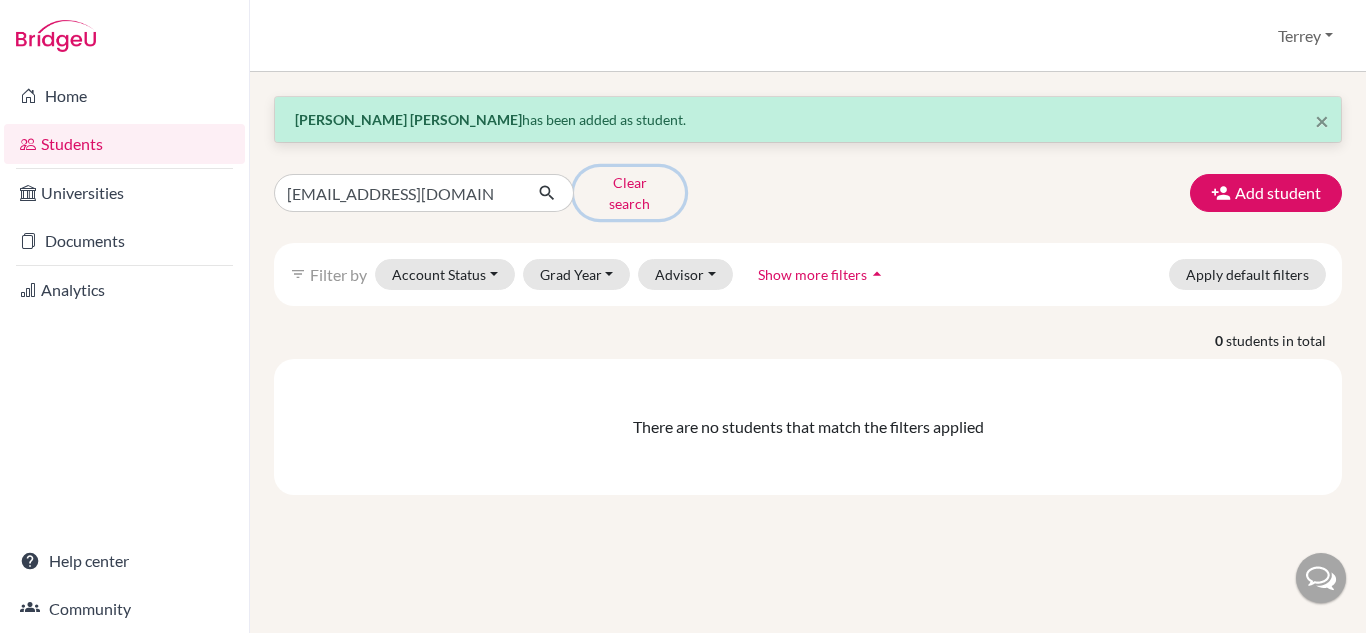 click on "Clear search" at bounding box center [629, 193] 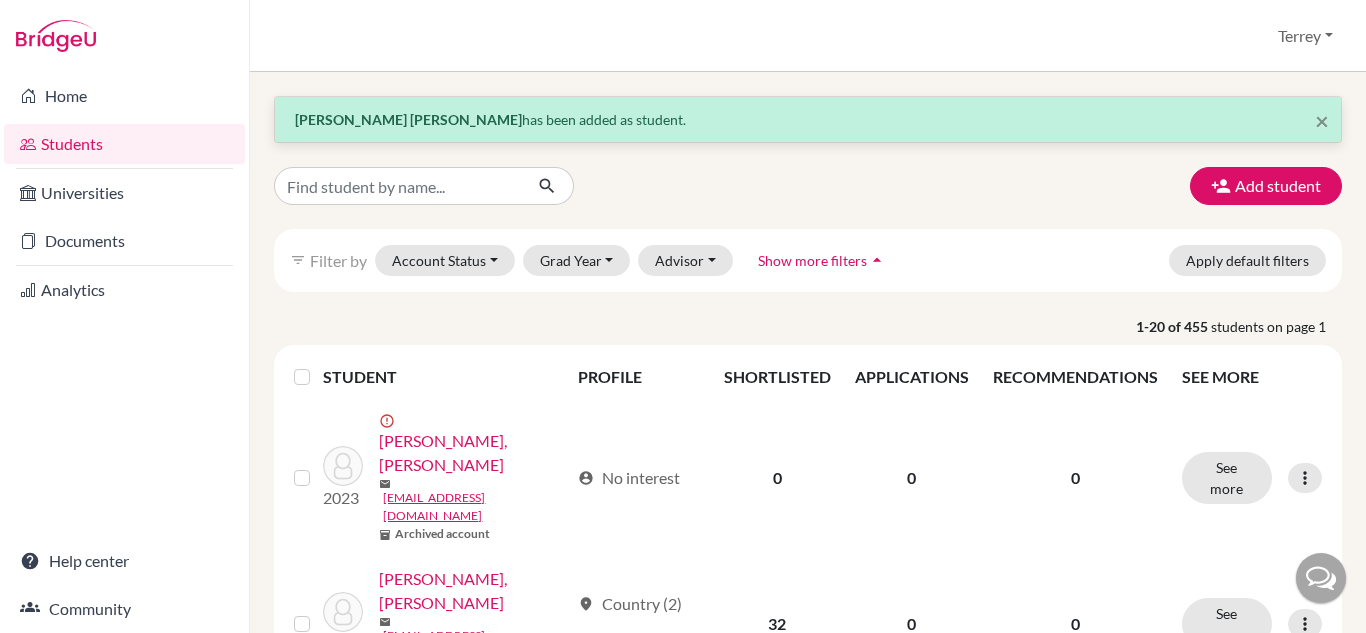 click on "Khue Anh Lise Nguyen  has been added as student." 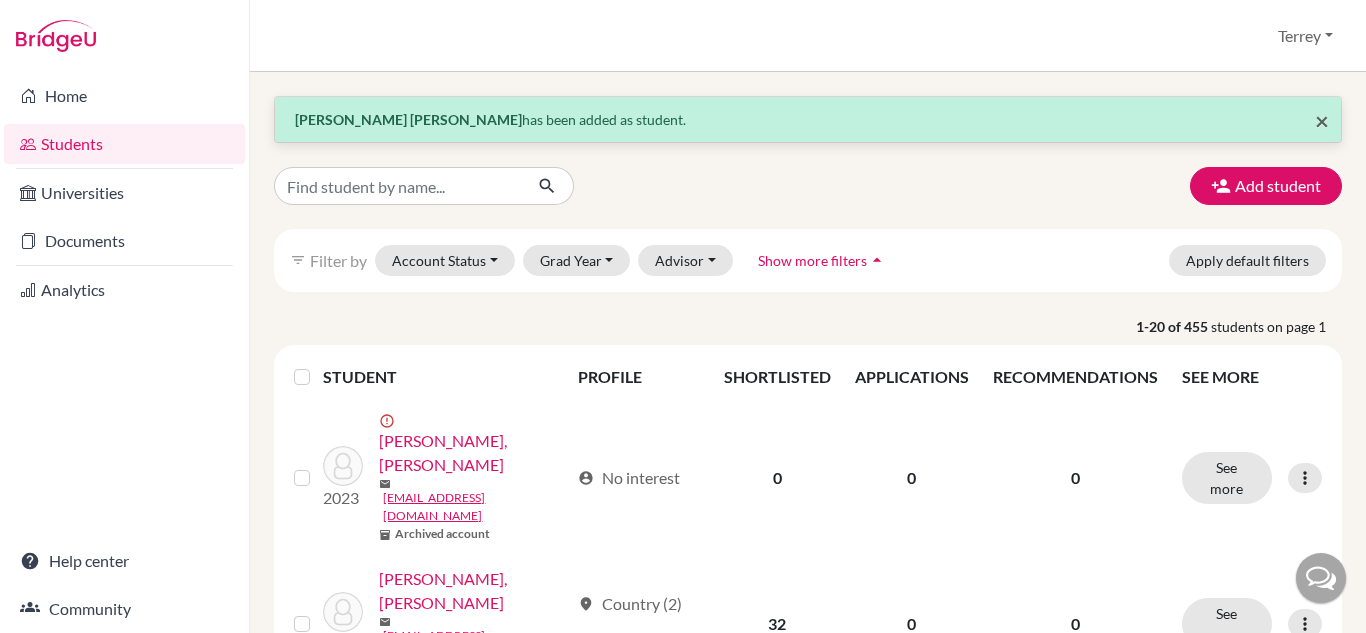 click on "×" at bounding box center (1322, 120) 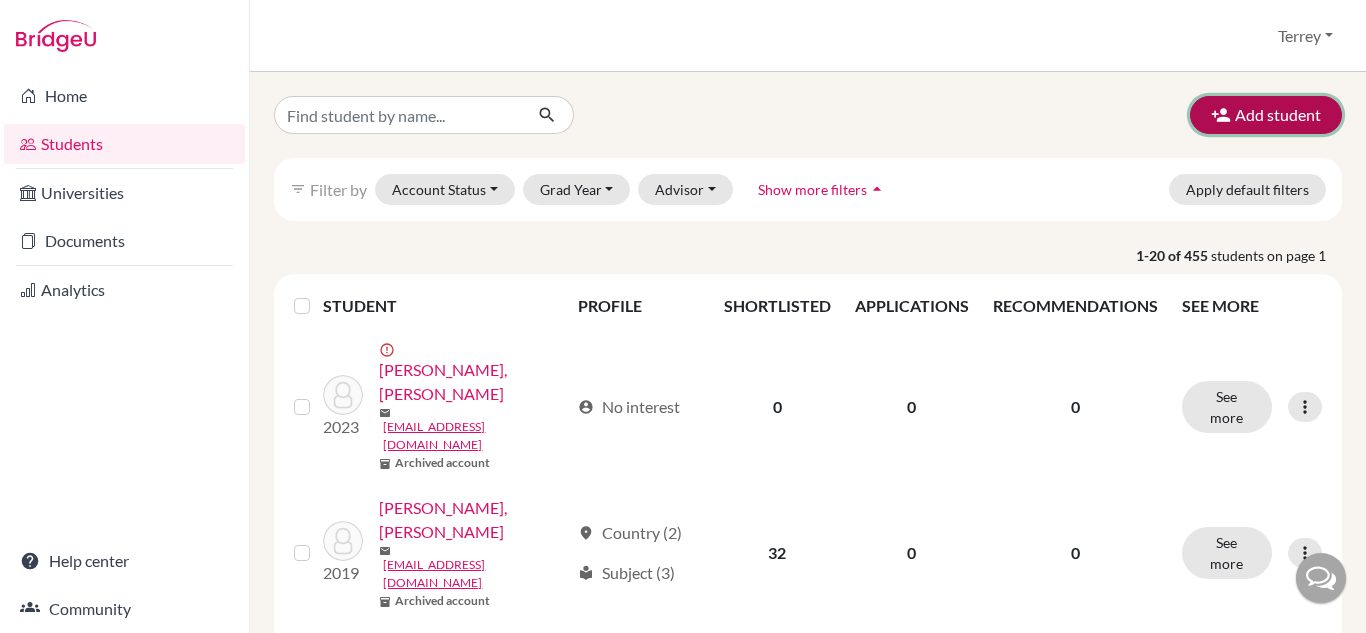 click on "Add student" at bounding box center (1266, 115) 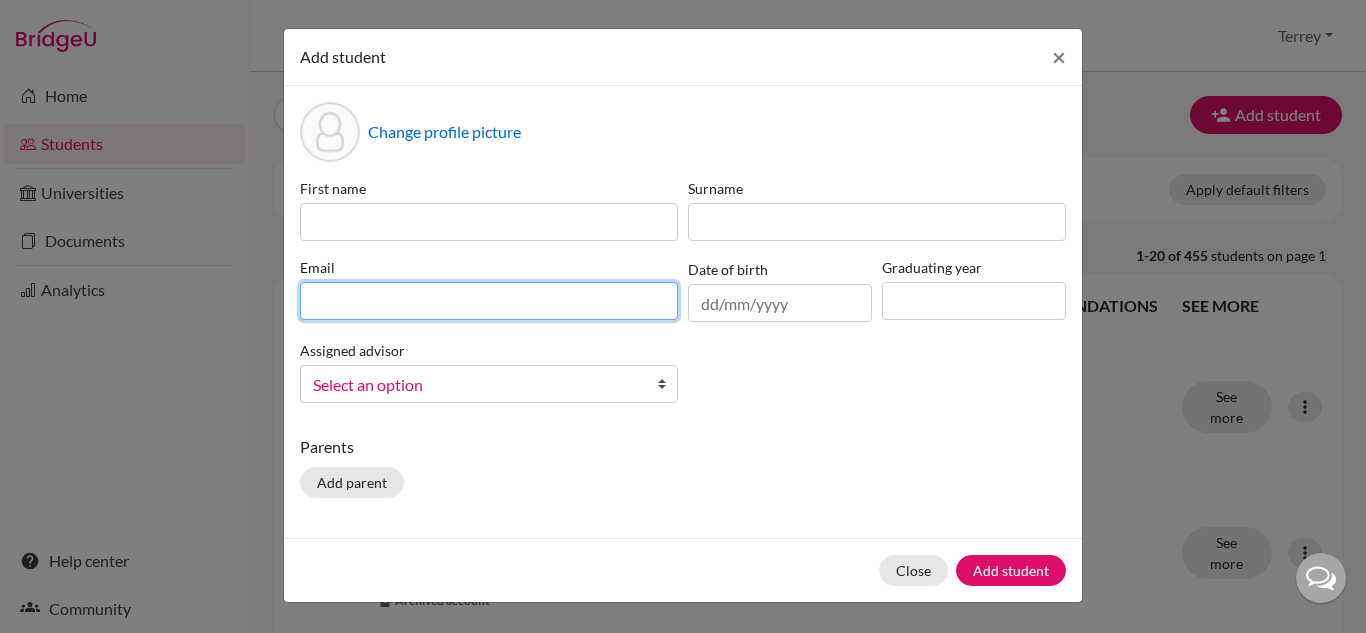 click at bounding box center [489, 301] 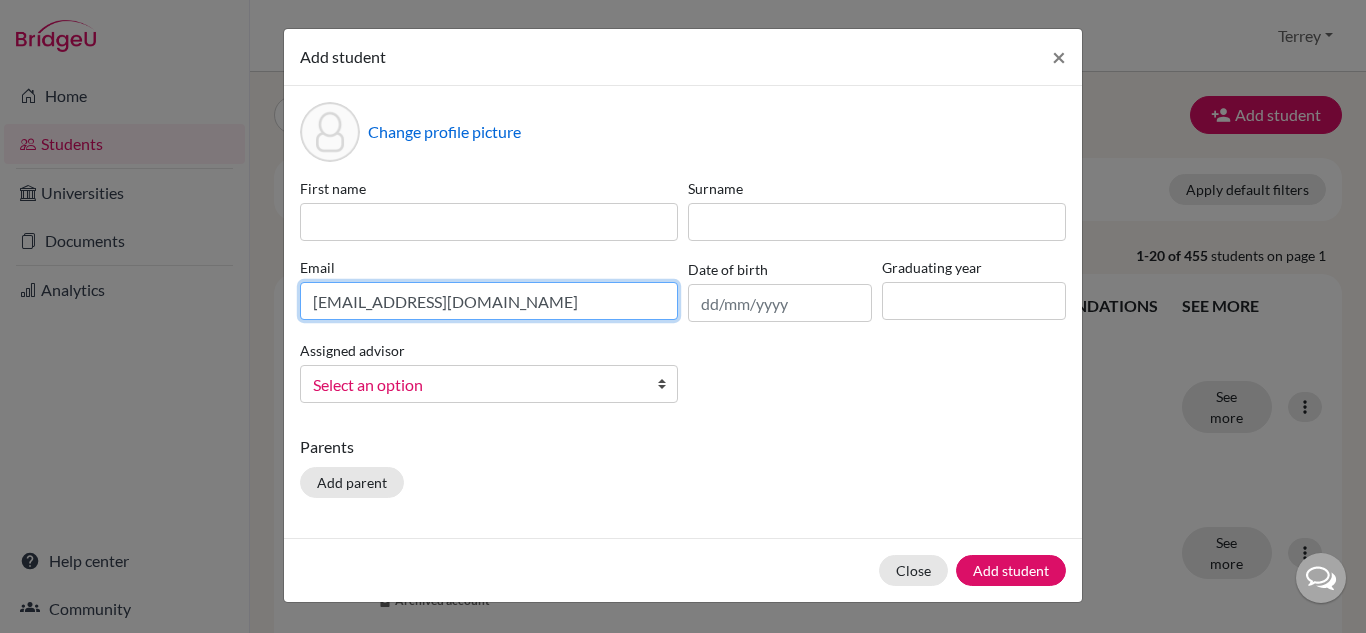 type on "[EMAIL_ADDRESS][DOMAIN_NAME]" 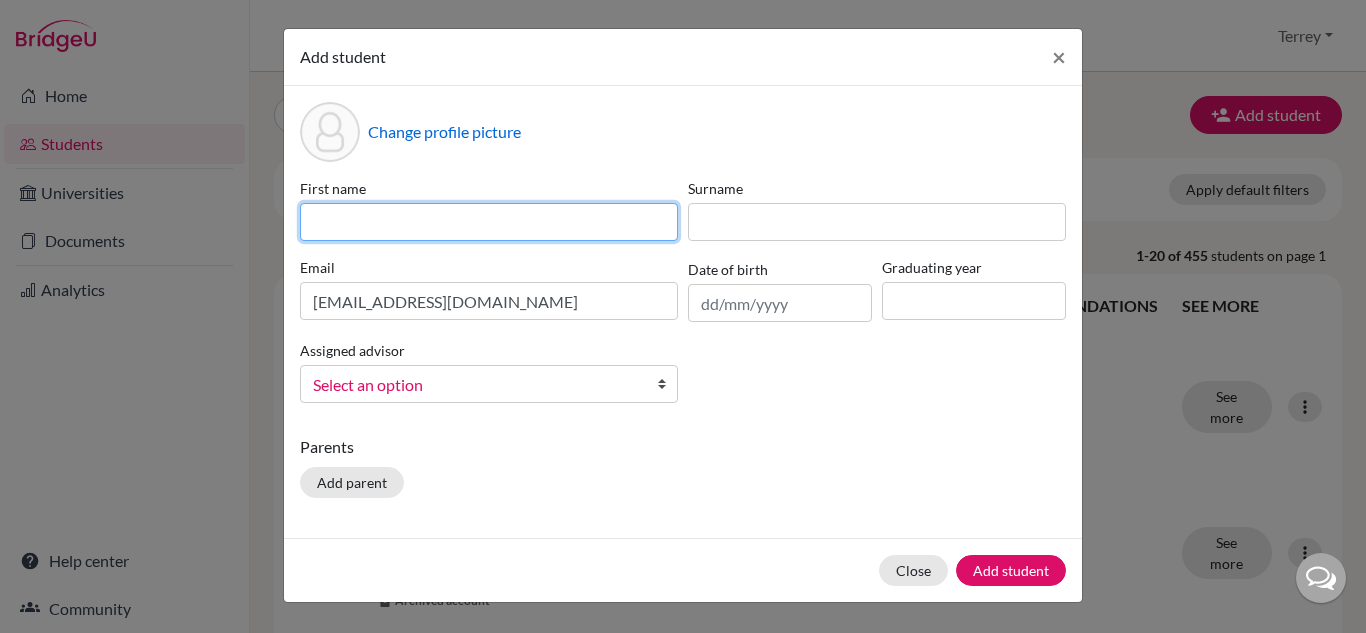 click at bounding box center (489, 222) 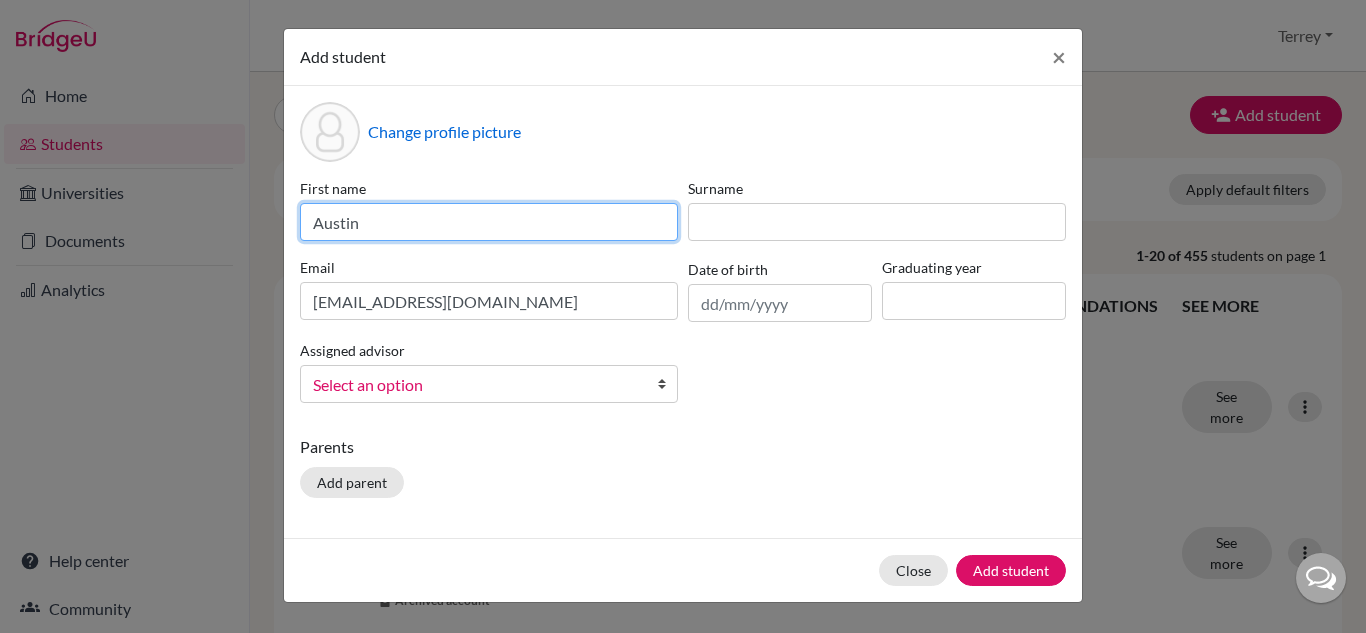 type on "Austin" 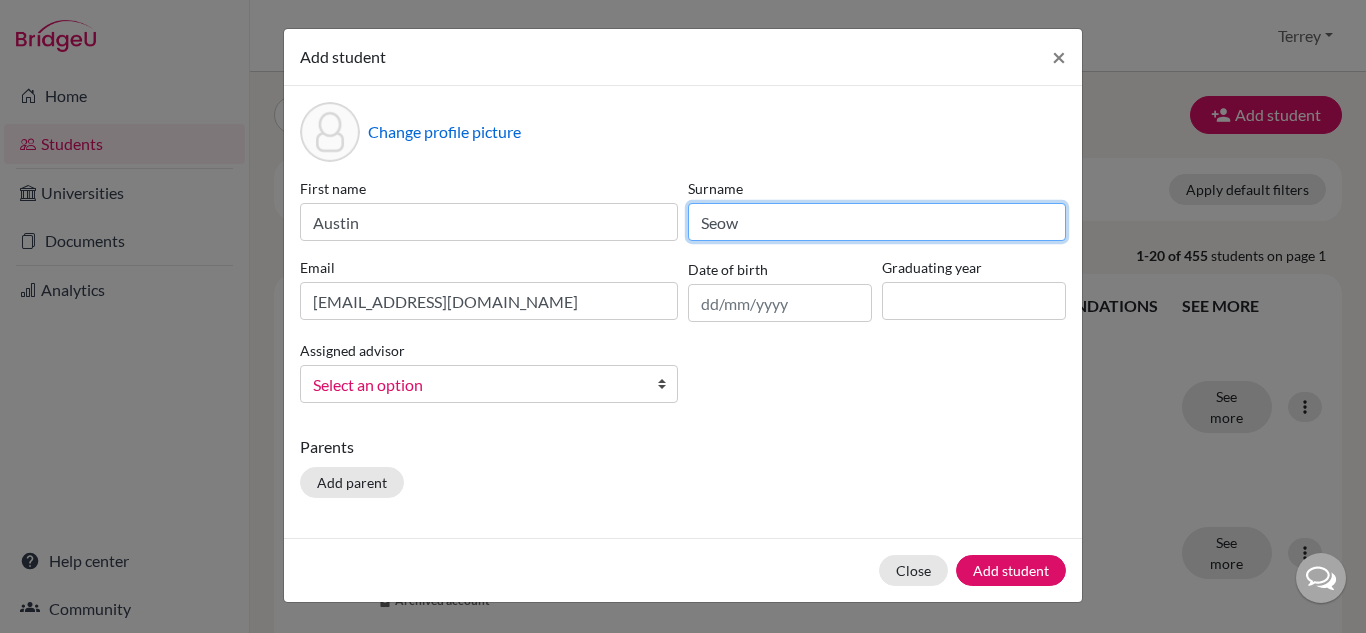 type on "Seow" 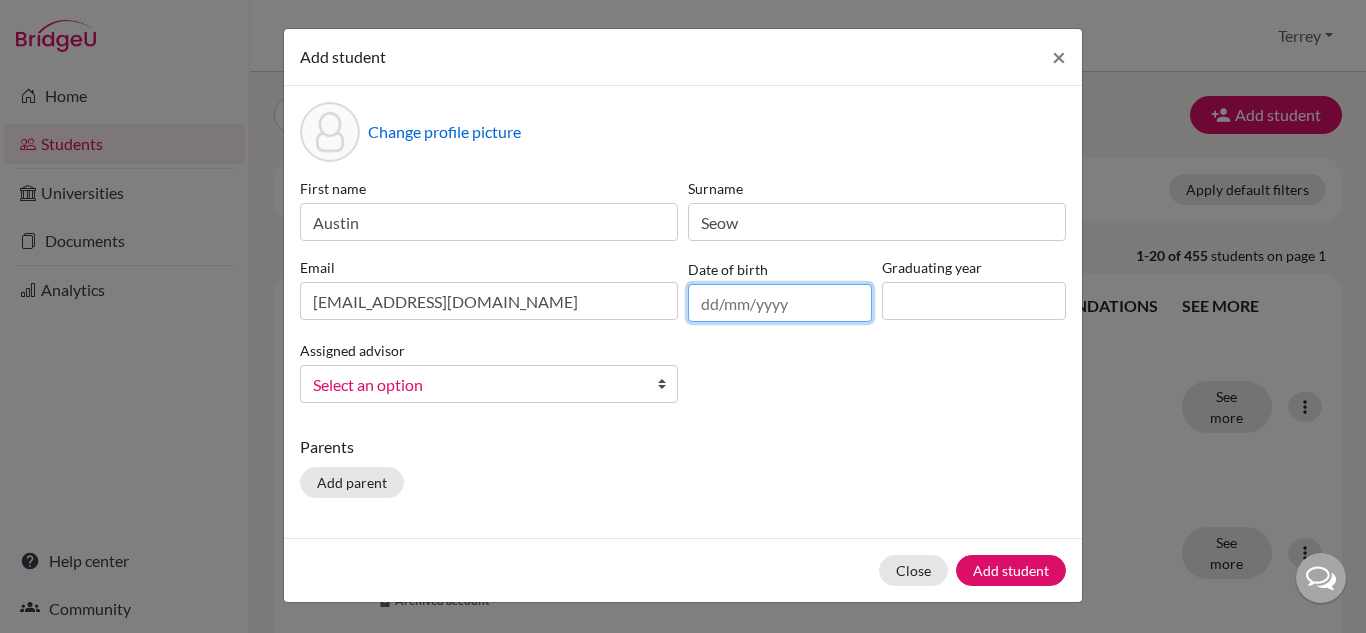 click at bounding box center [780, 303] 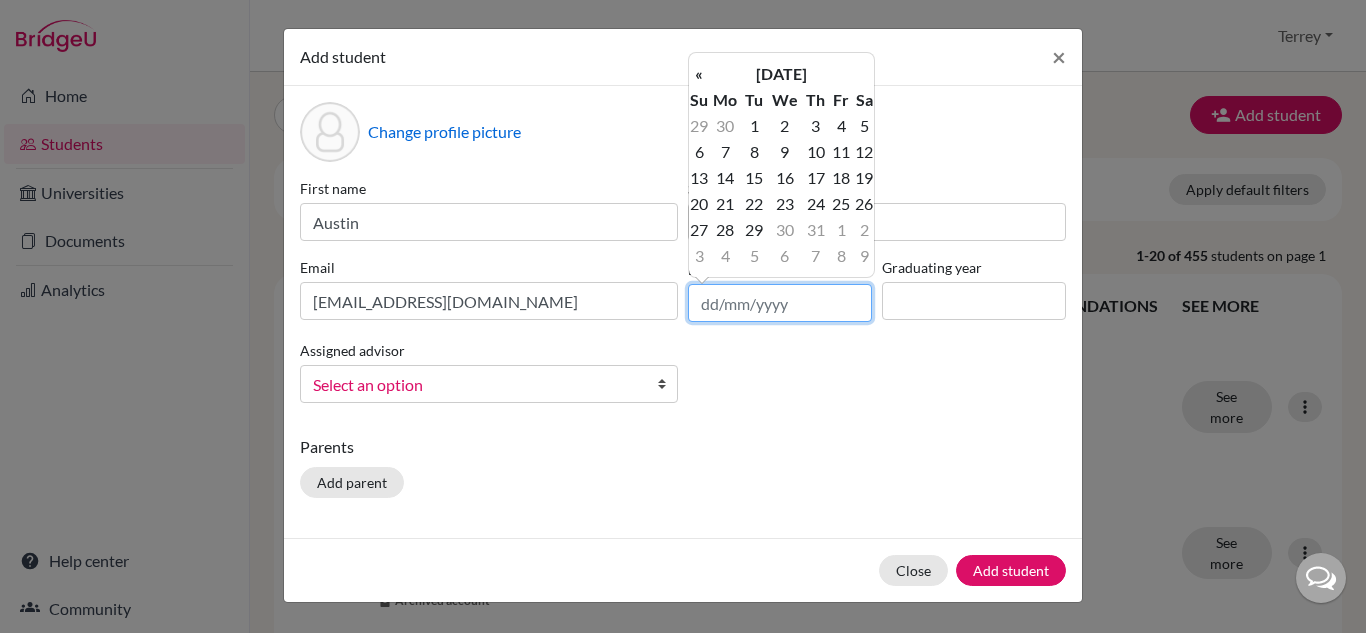 click at bounding box center [780, 303] 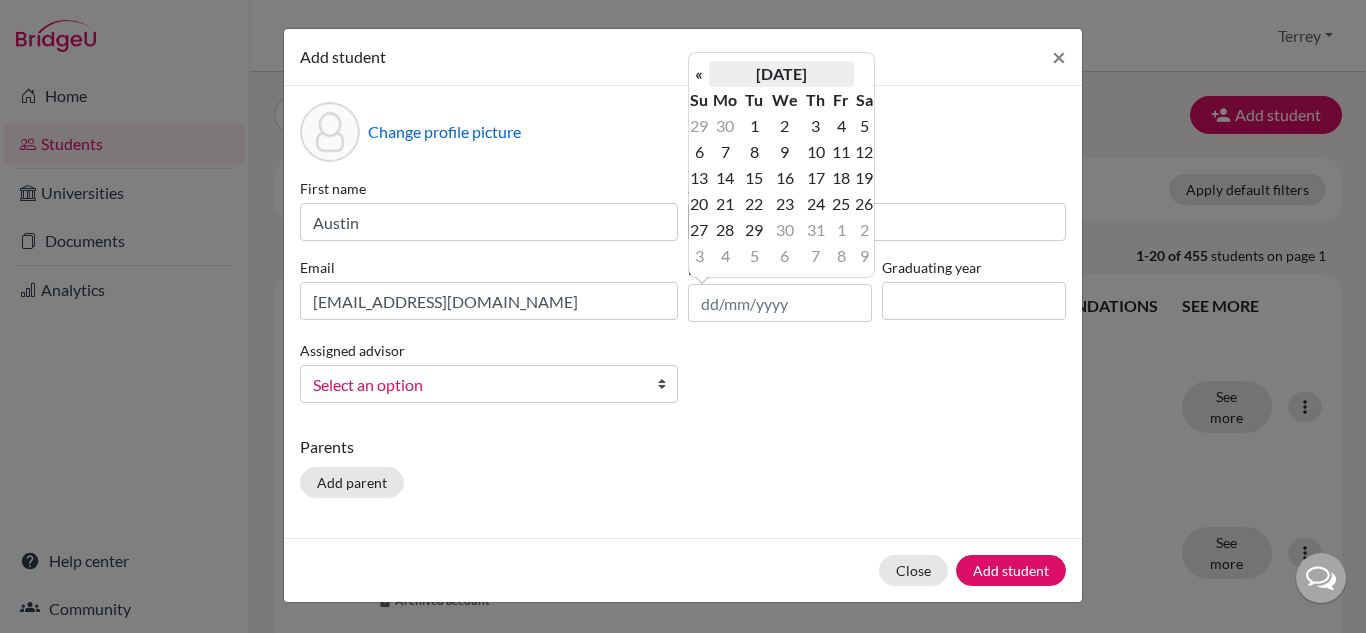 click on "July 2025" at bounding box center (781, 74) 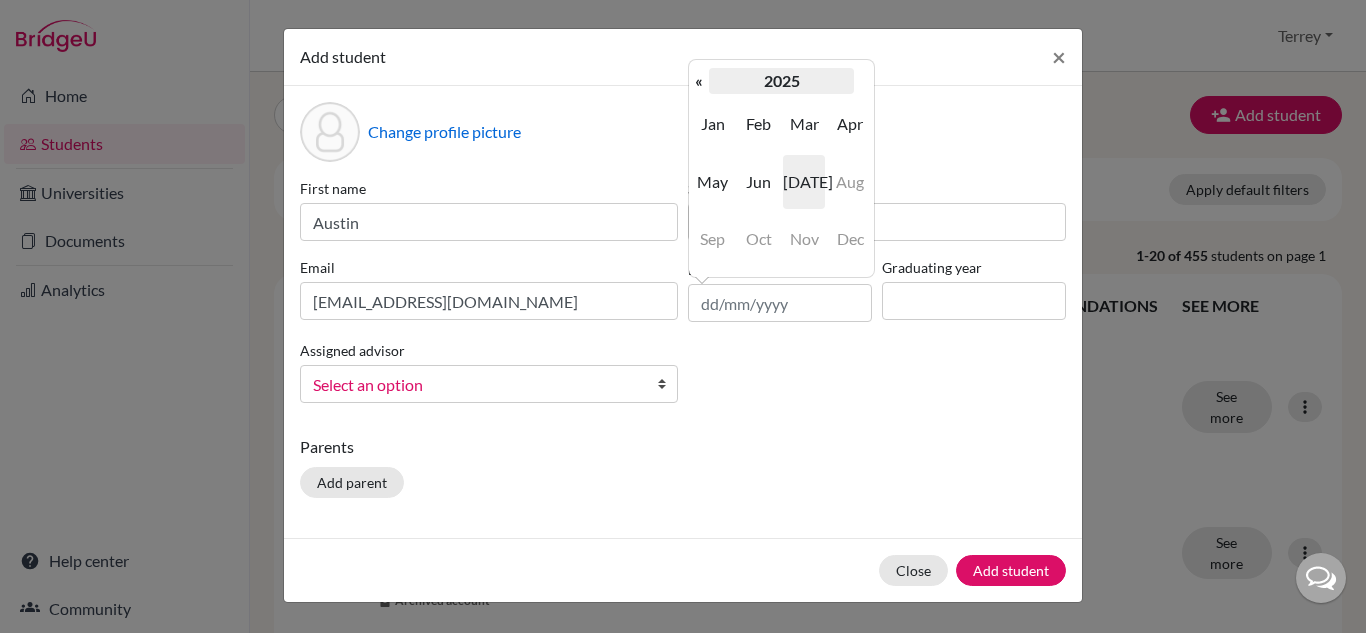 click on "2025" at bounding box center (781, 81) 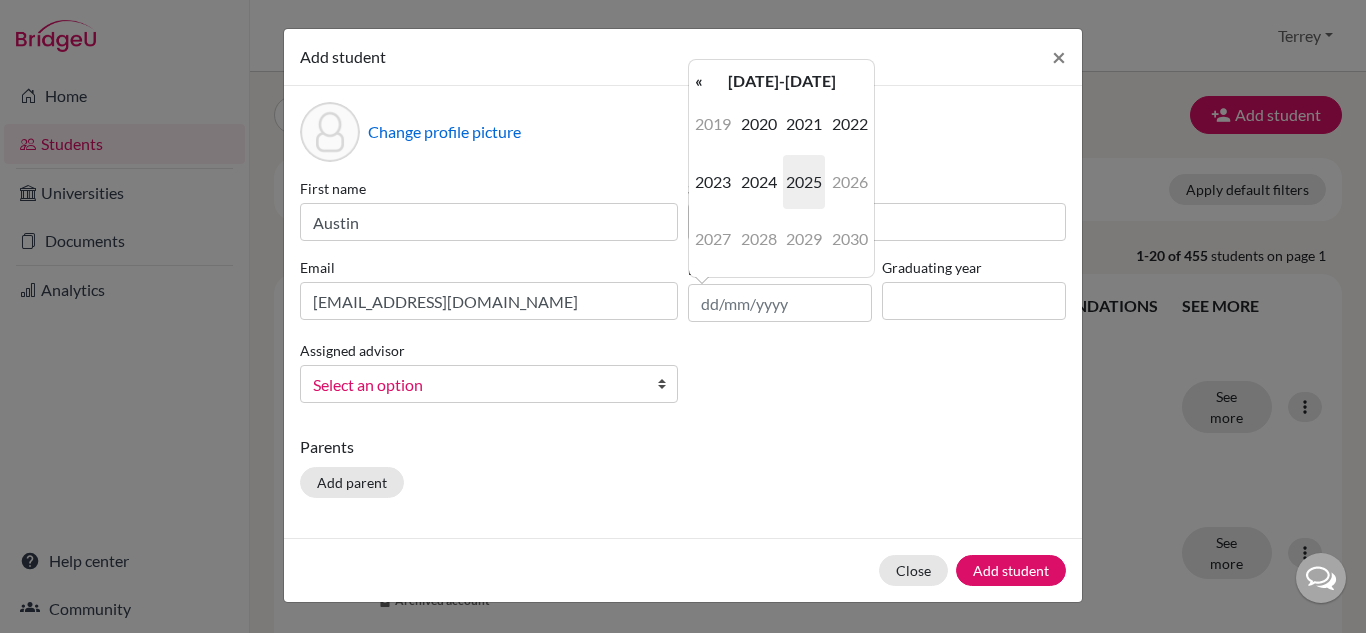 click on "2020-2029" at bounding box center [781, 81] 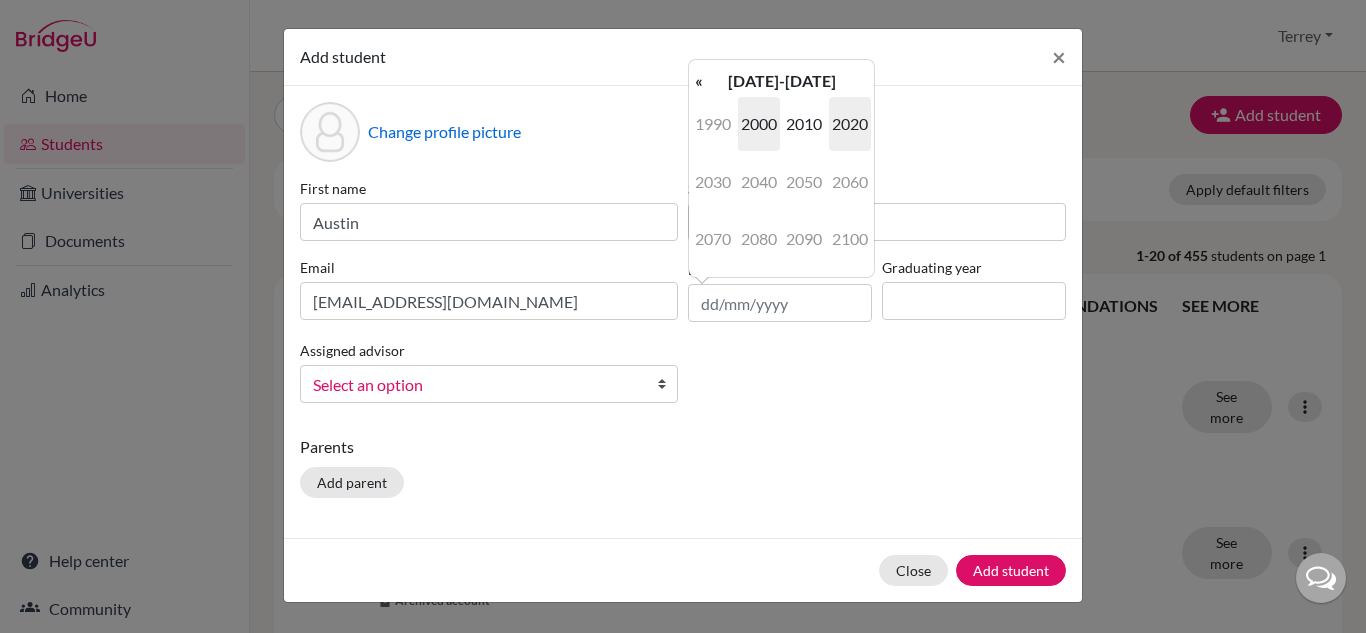 click on "2000" at bounding box center (759, 124) 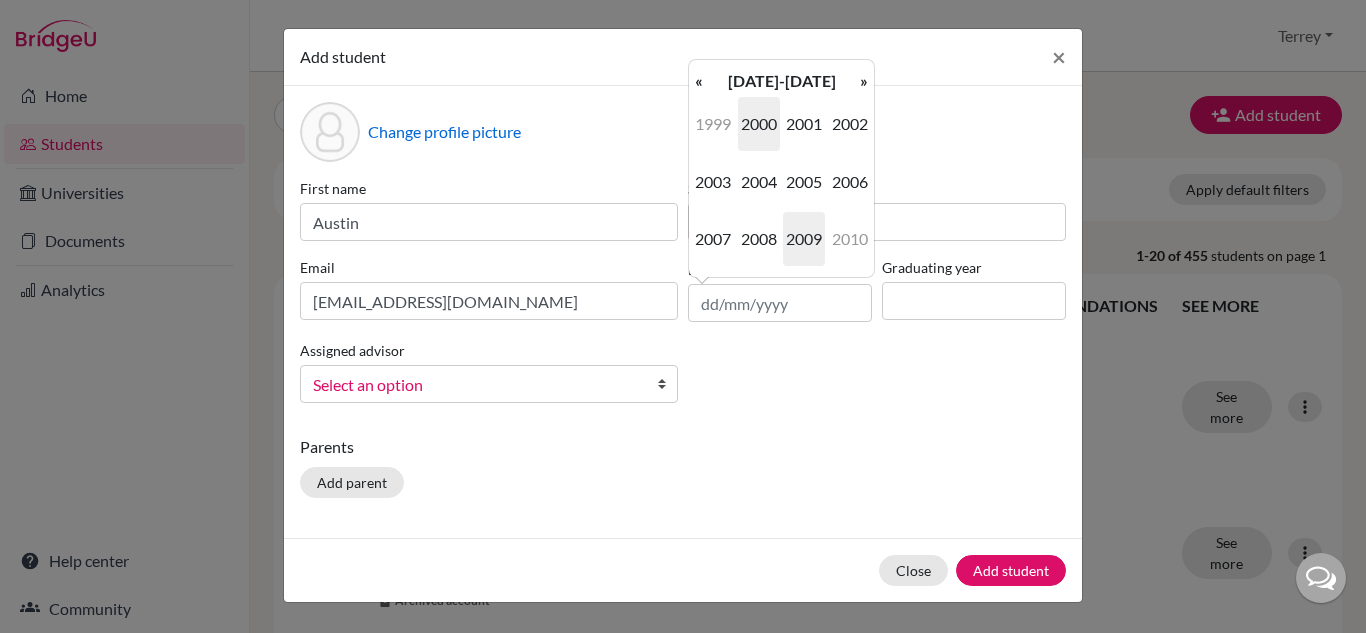 click on "2009" at bounding box center [804, 239] 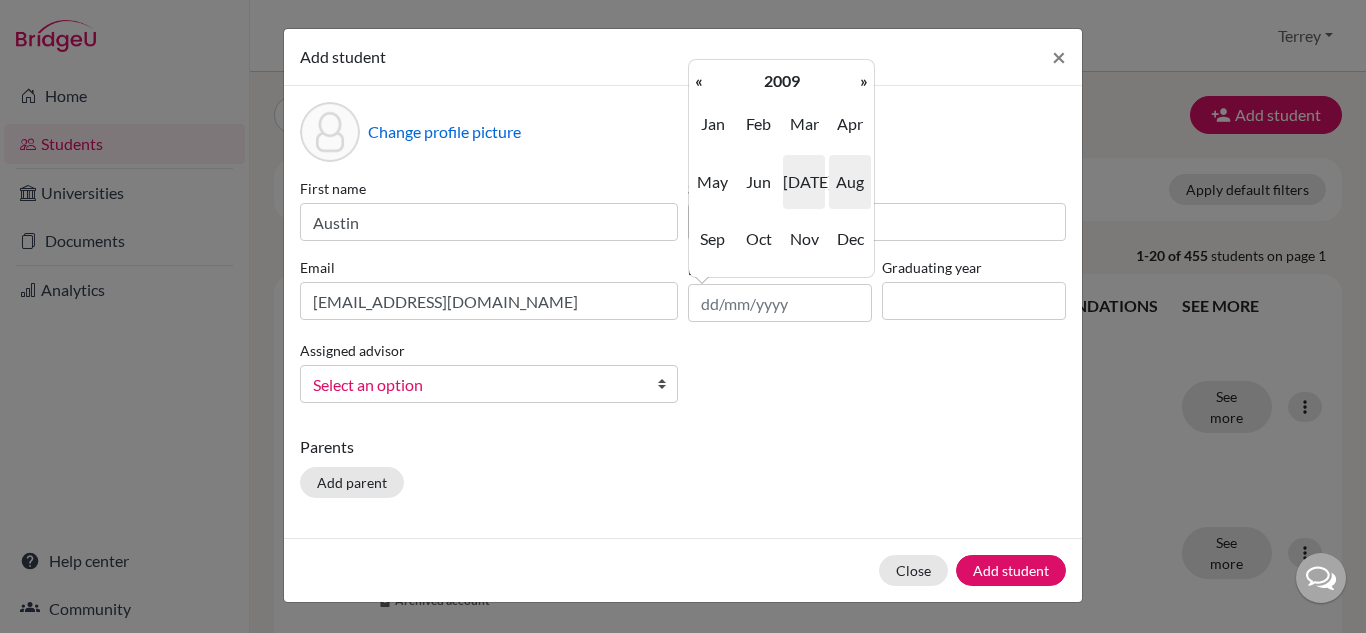 click on "Aug" at bounding box center [850, 182] 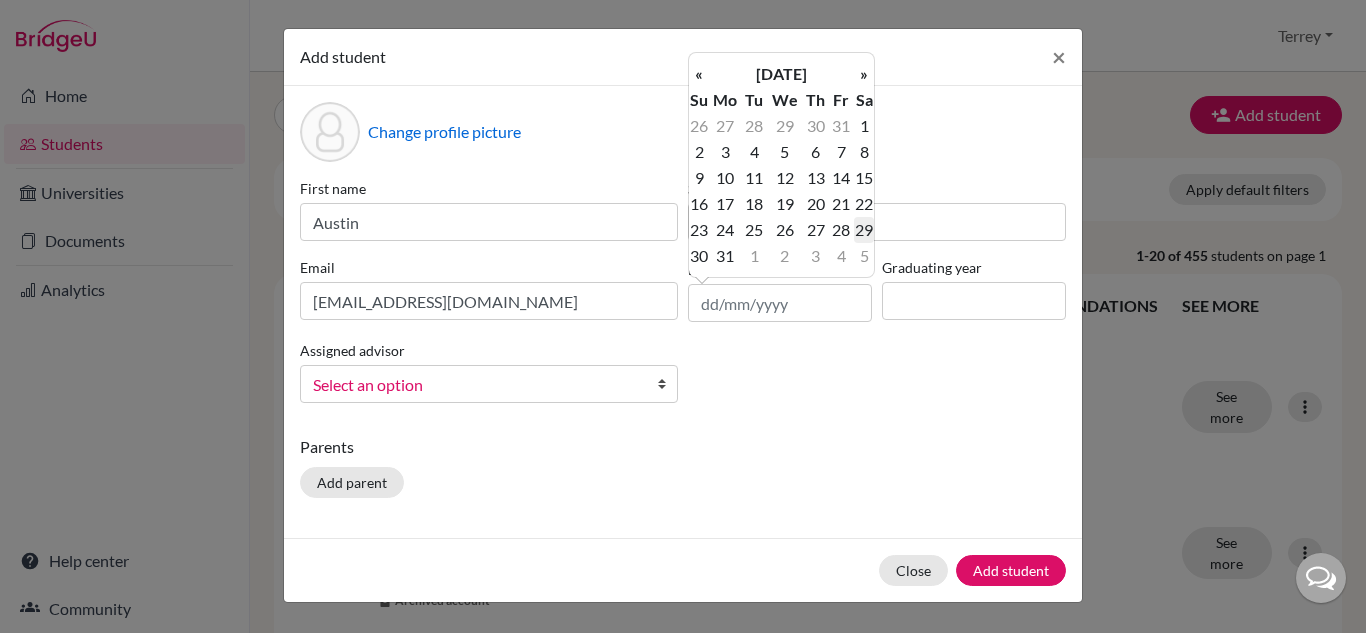 click on "29" at bounding box center [864, 230] 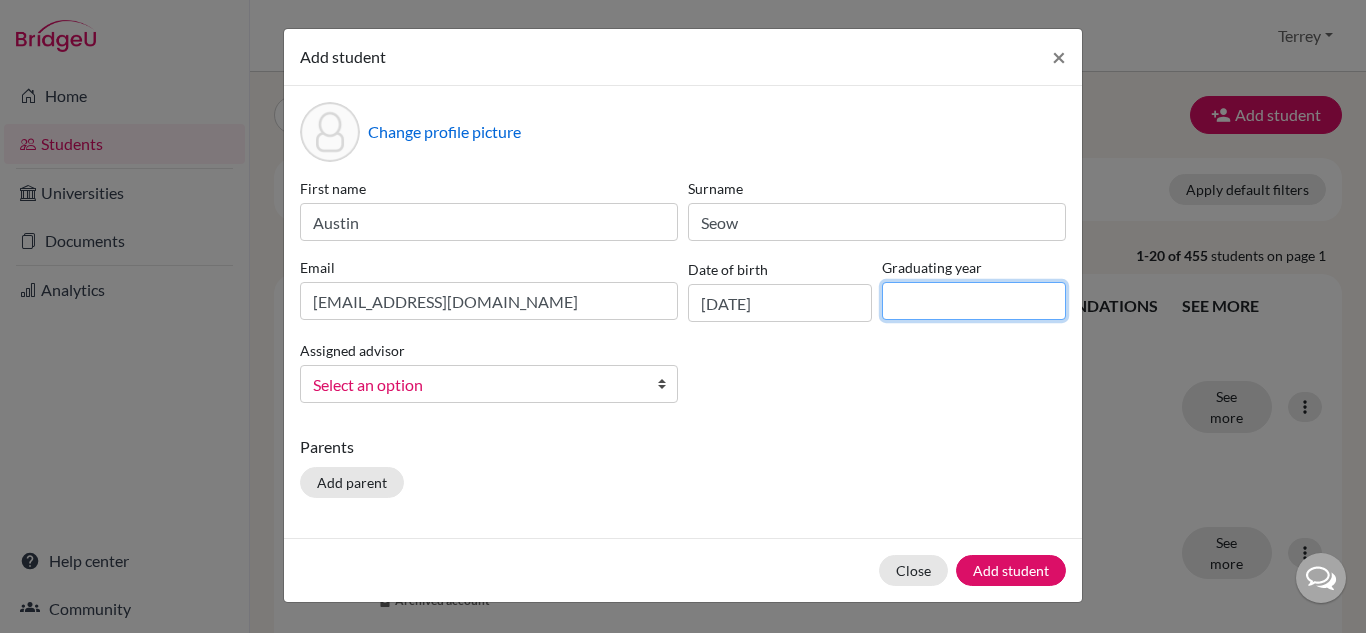 click at bounding box center (974, 301) 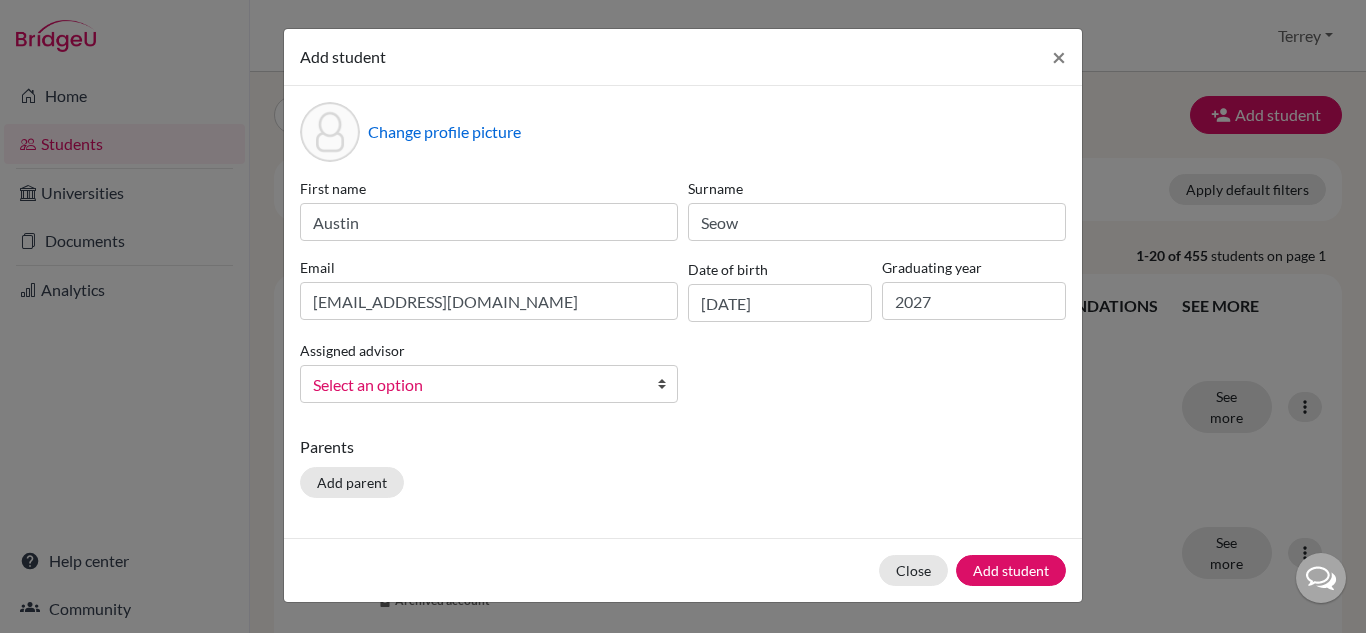 click on "Select an option" at bounding box center (489, 384) 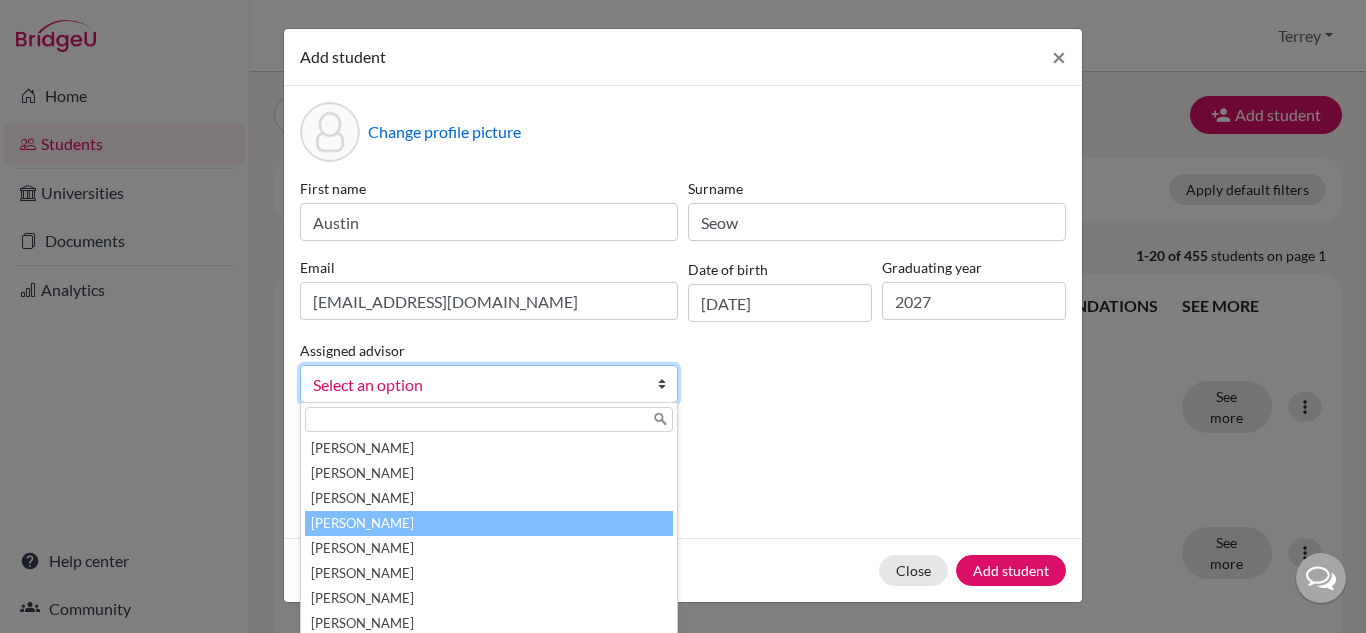 click on "[PERSON_NAME]" at bounding box center (489, 523) 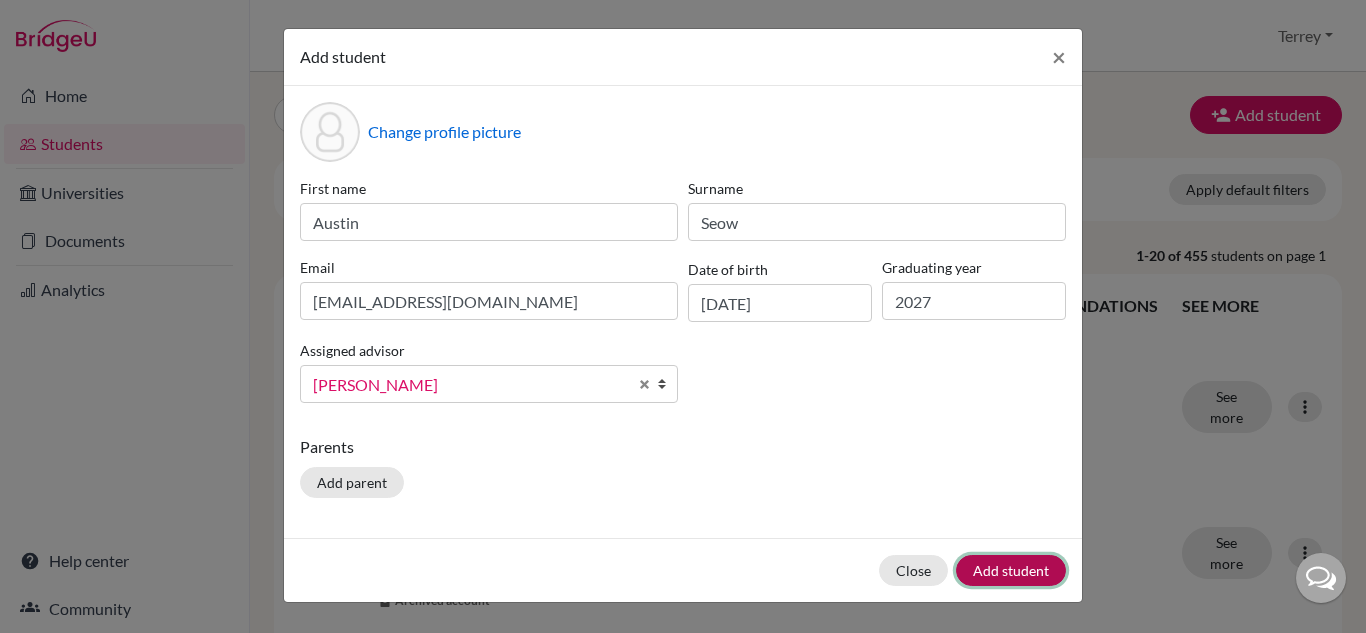 click on "Add student" at bounding box center [1011, 570] 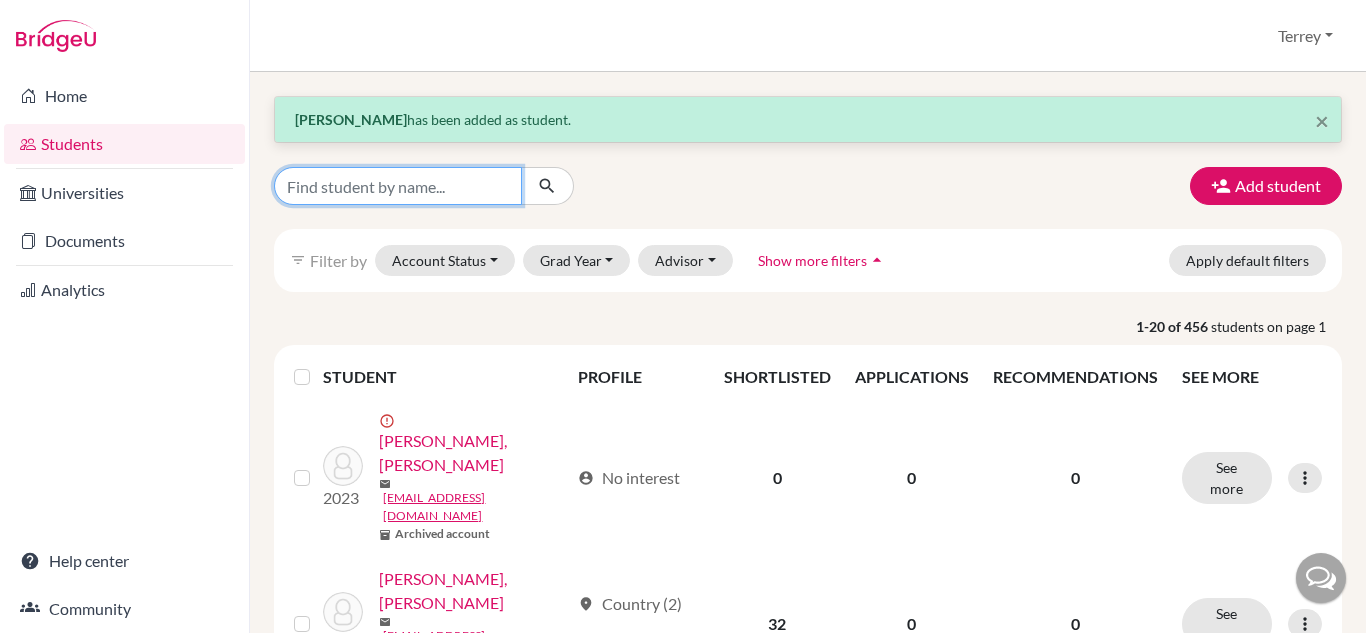 click at bounding box center [398, 186] 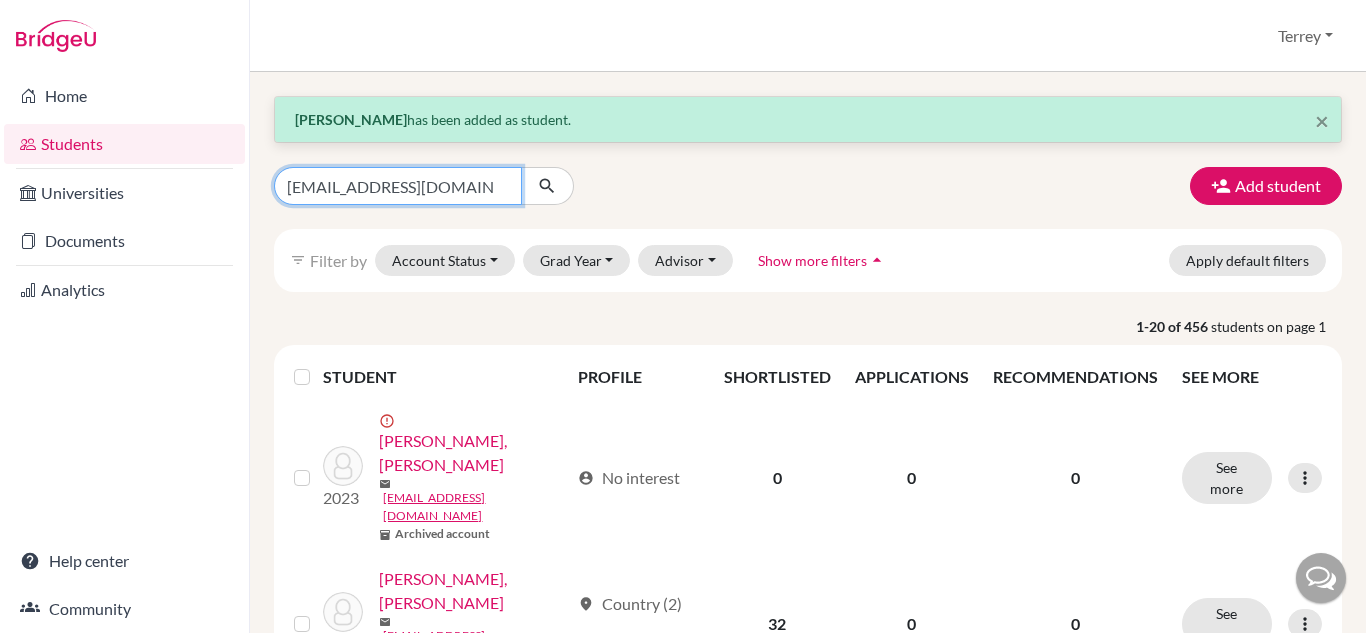 type on "[EMAIL_ADDRESS][DOMAIN_NAME]" 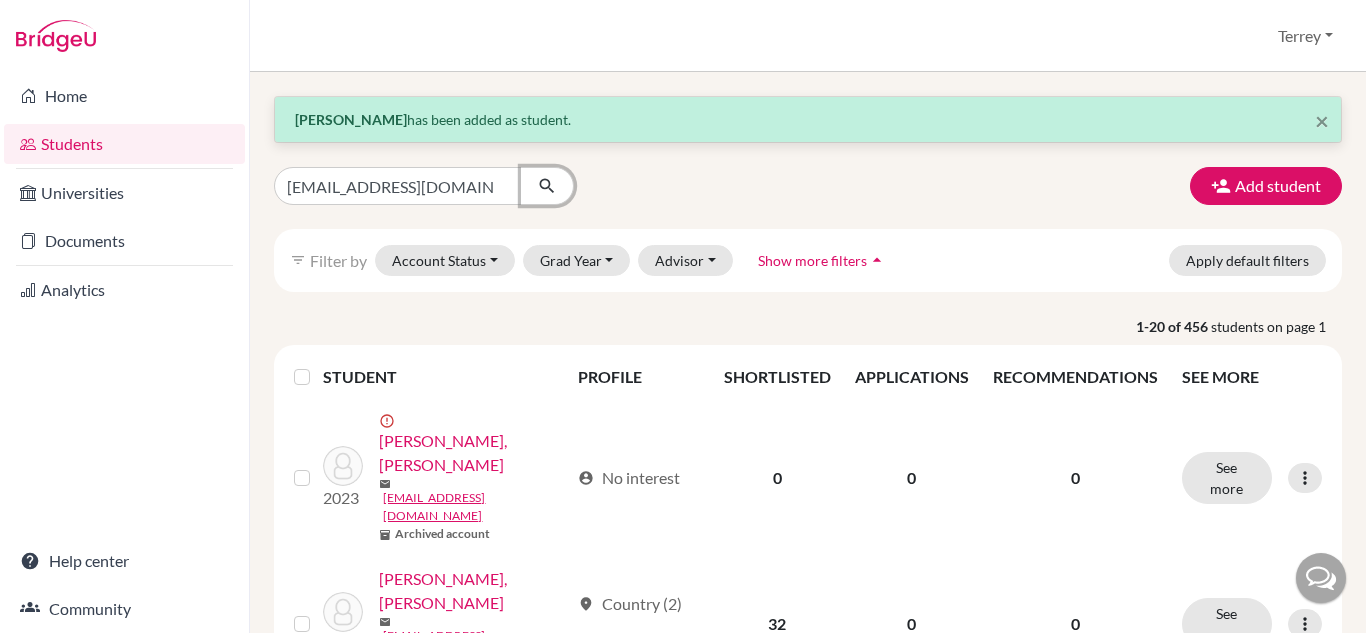 click at bounding box center (547, 186) 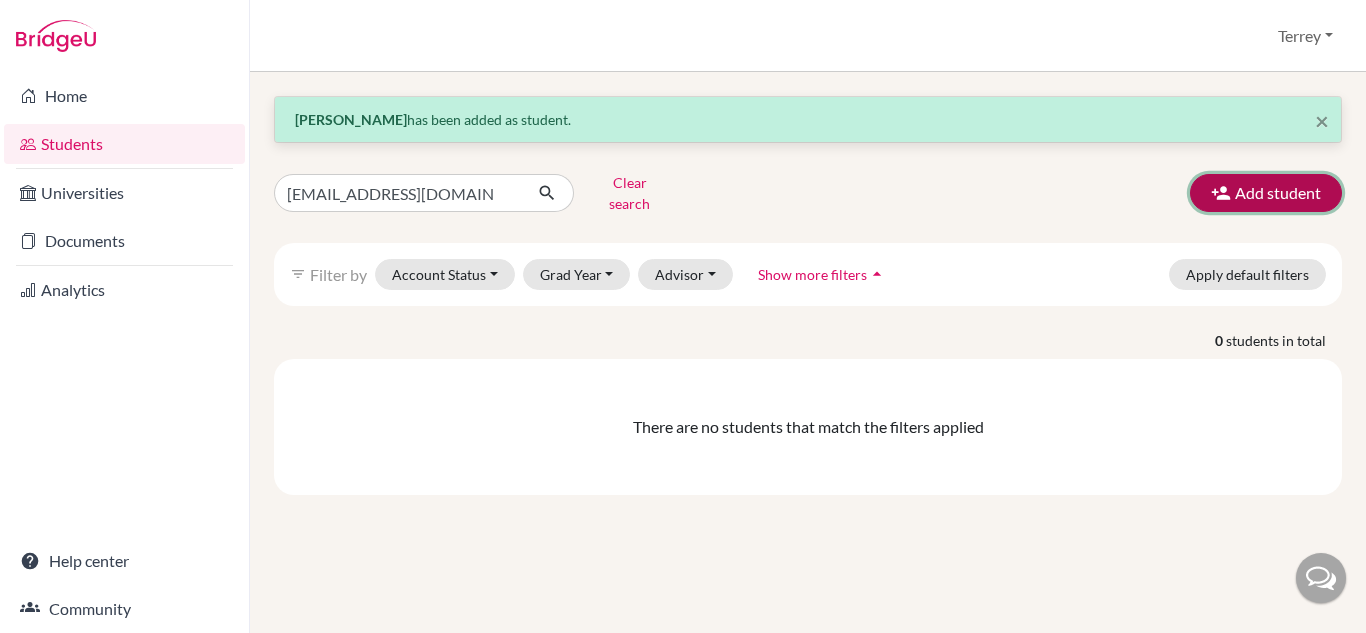 click on "Add student" at bounding box center (1266, 193) 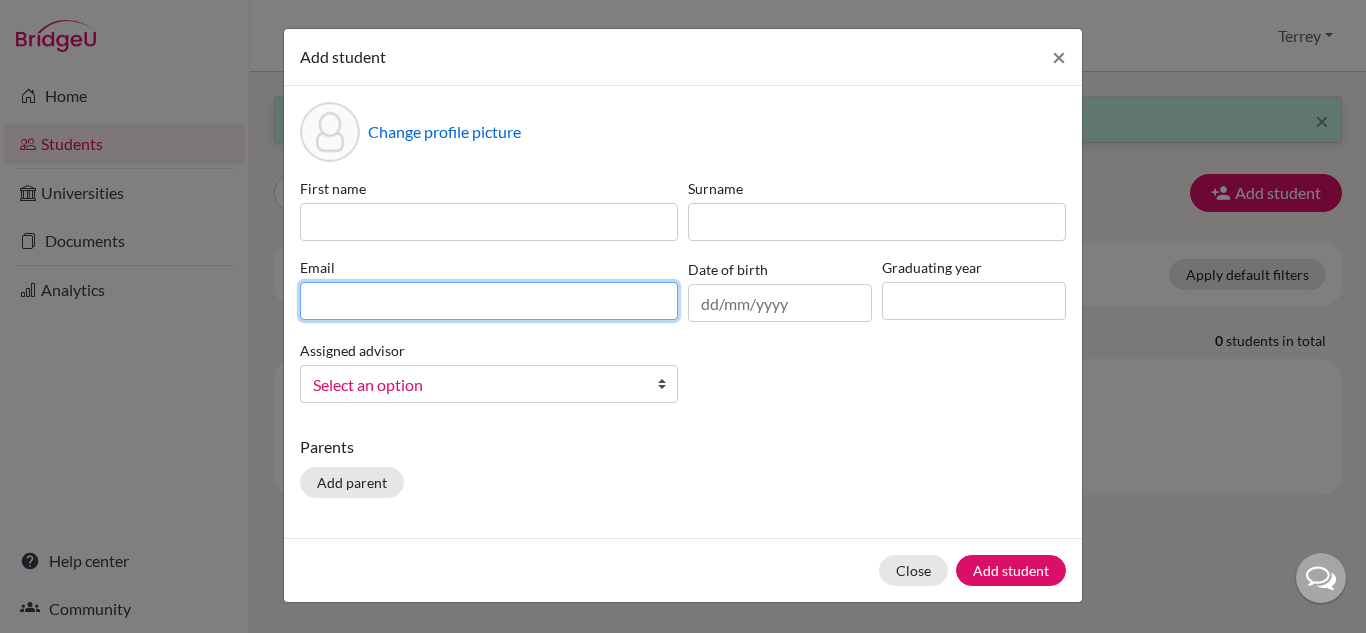 click at bounding box center (489, 301) 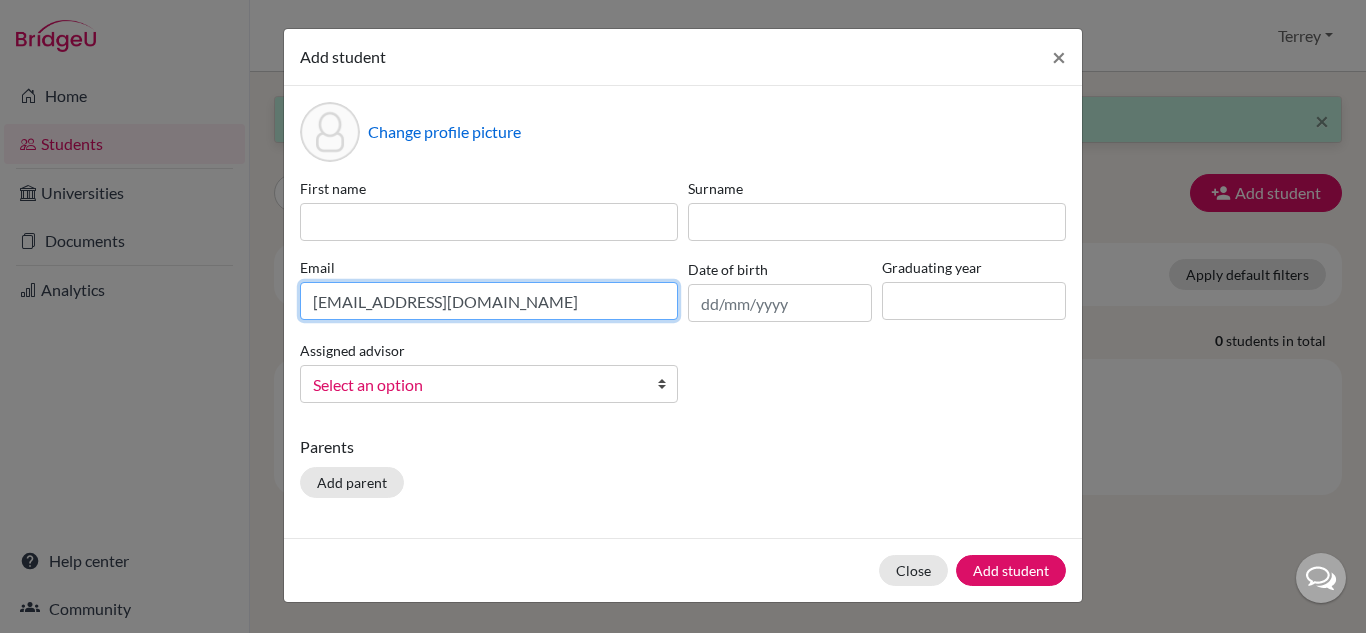 type on "[EMAIL_ADDRESS][DOMAIN_NAME]" 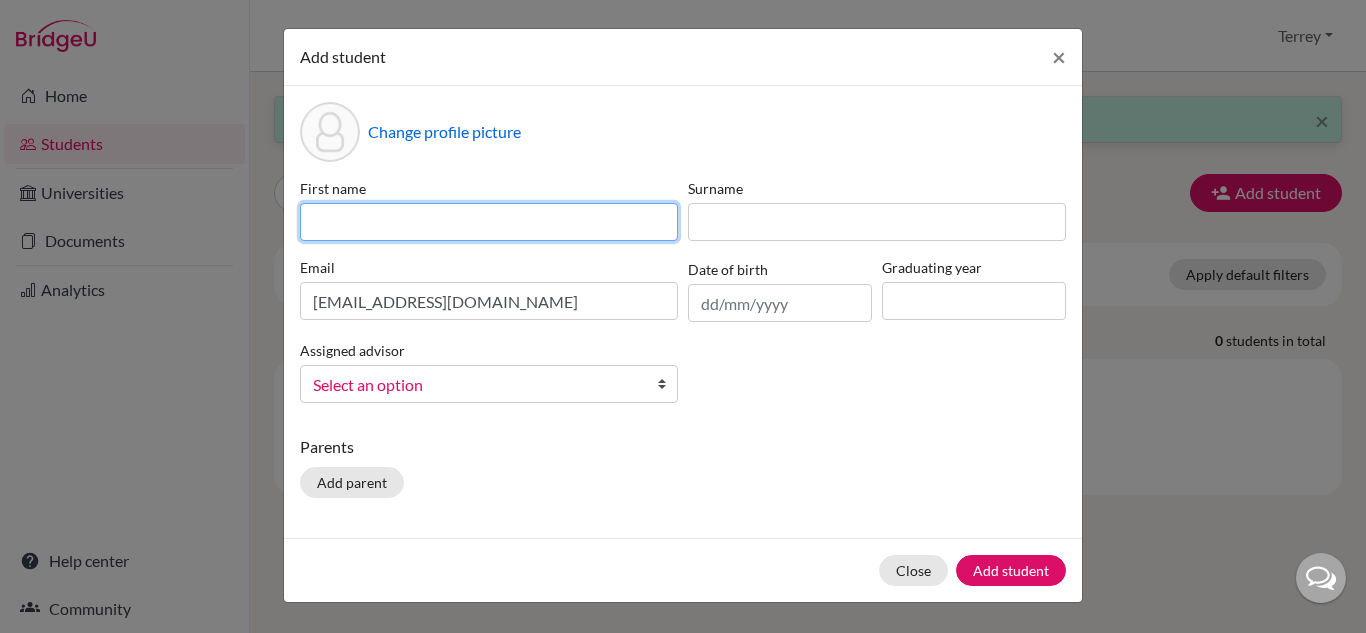 click at bounding box center [489, 222] 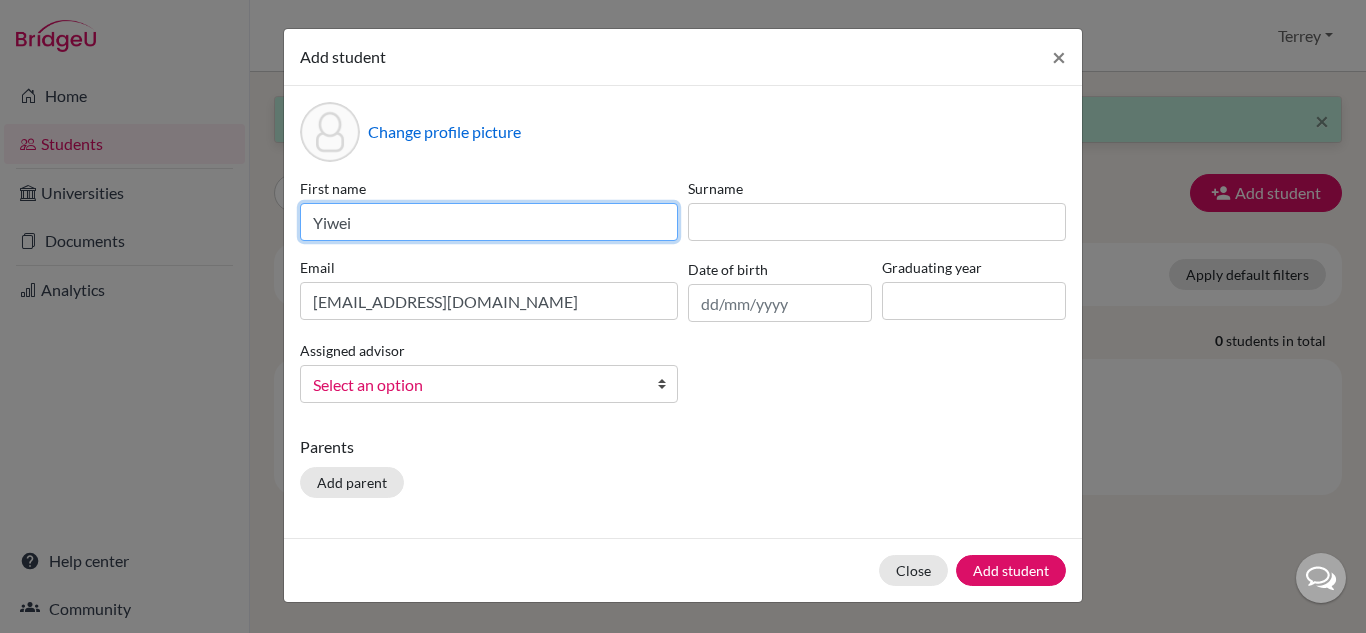 type on "Yiwei" 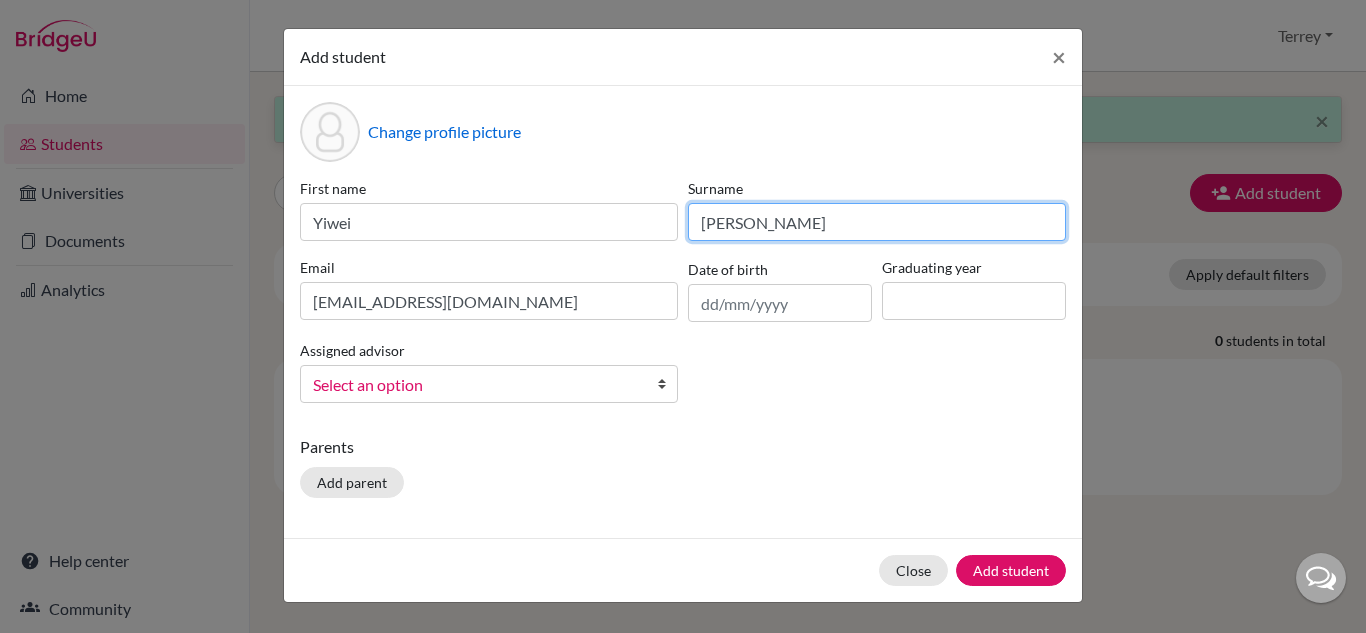 type on "Yuan" 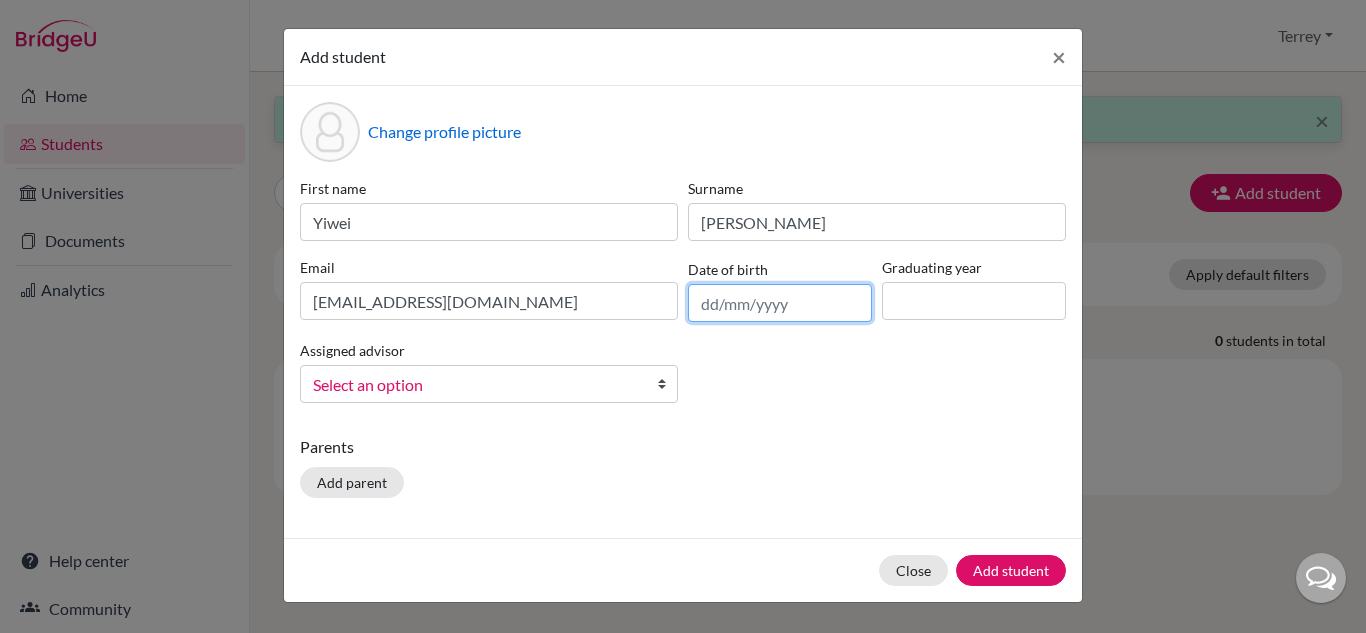 click at bounding box center (780, 303) 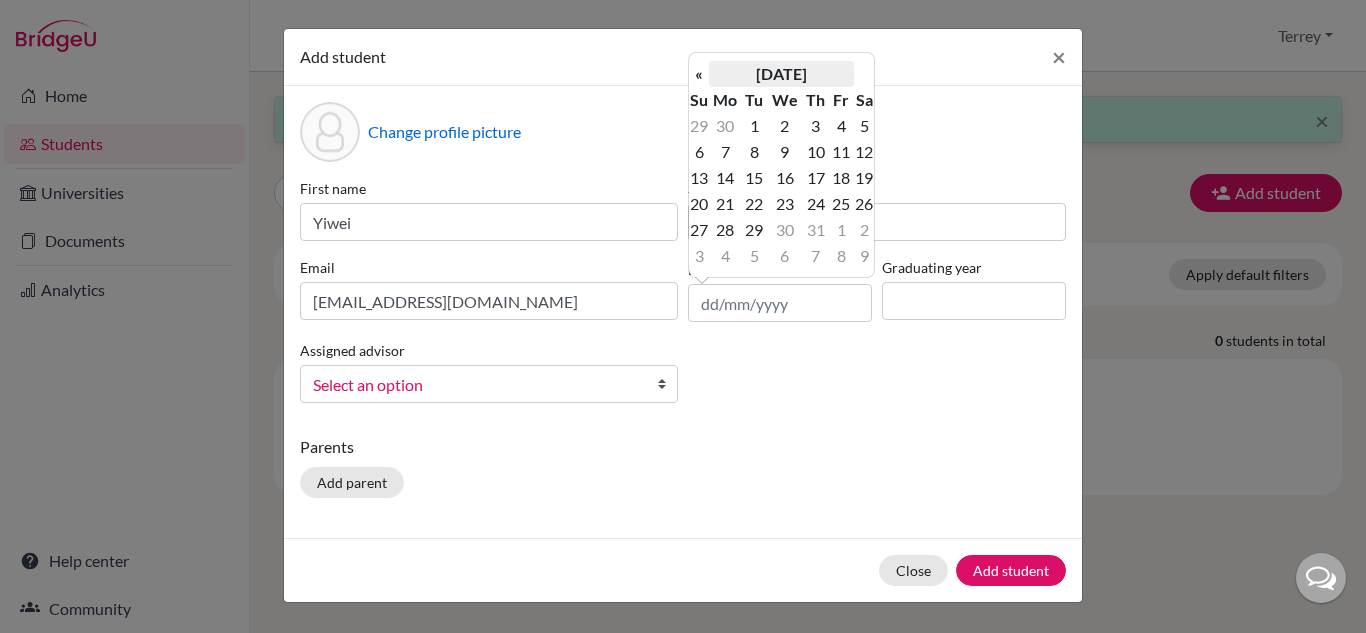 click on "July 2025" at bounding box center (781, 74) 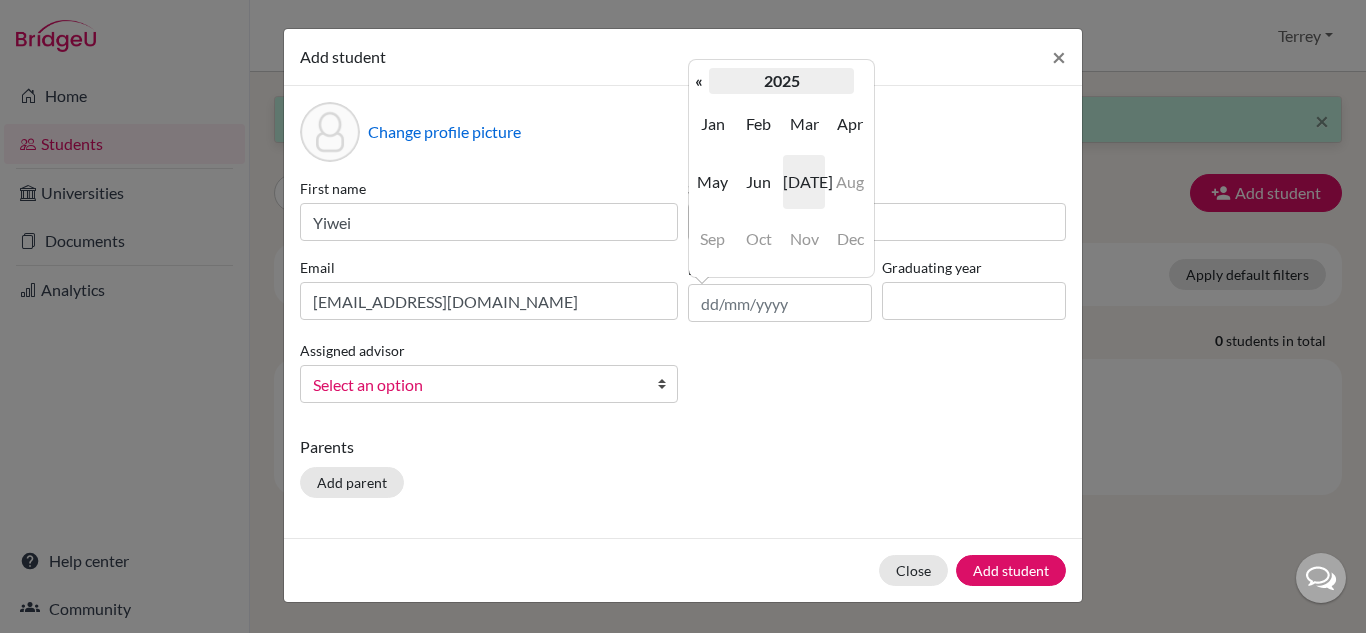 click on "2025" at bounding box center (781, 81) 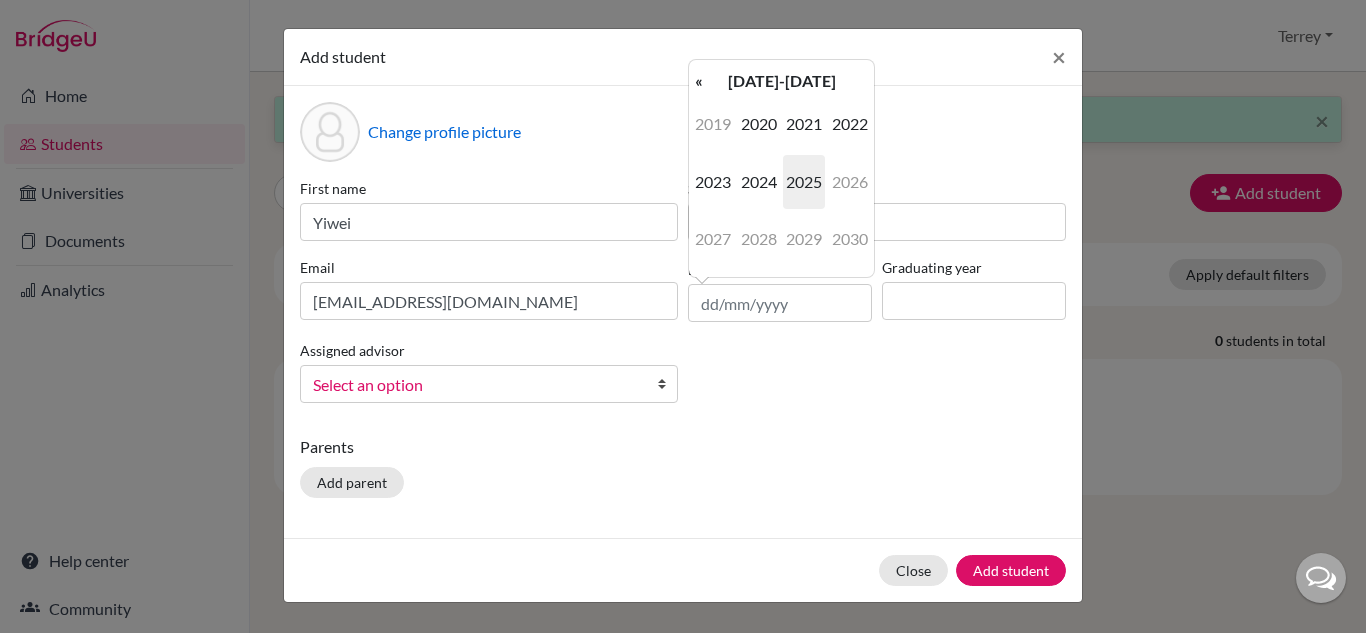 click on "2020-2029" at bounding box center (781, 81) 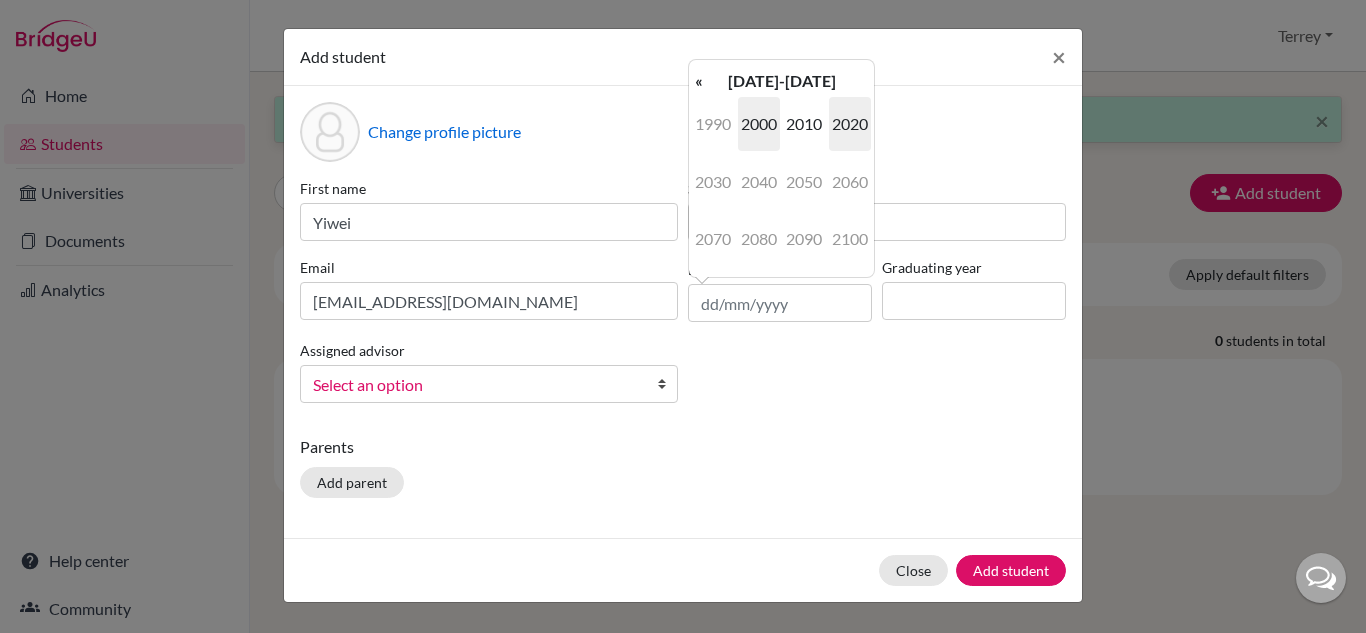 click on "2000" at bounding box center (759, 124) 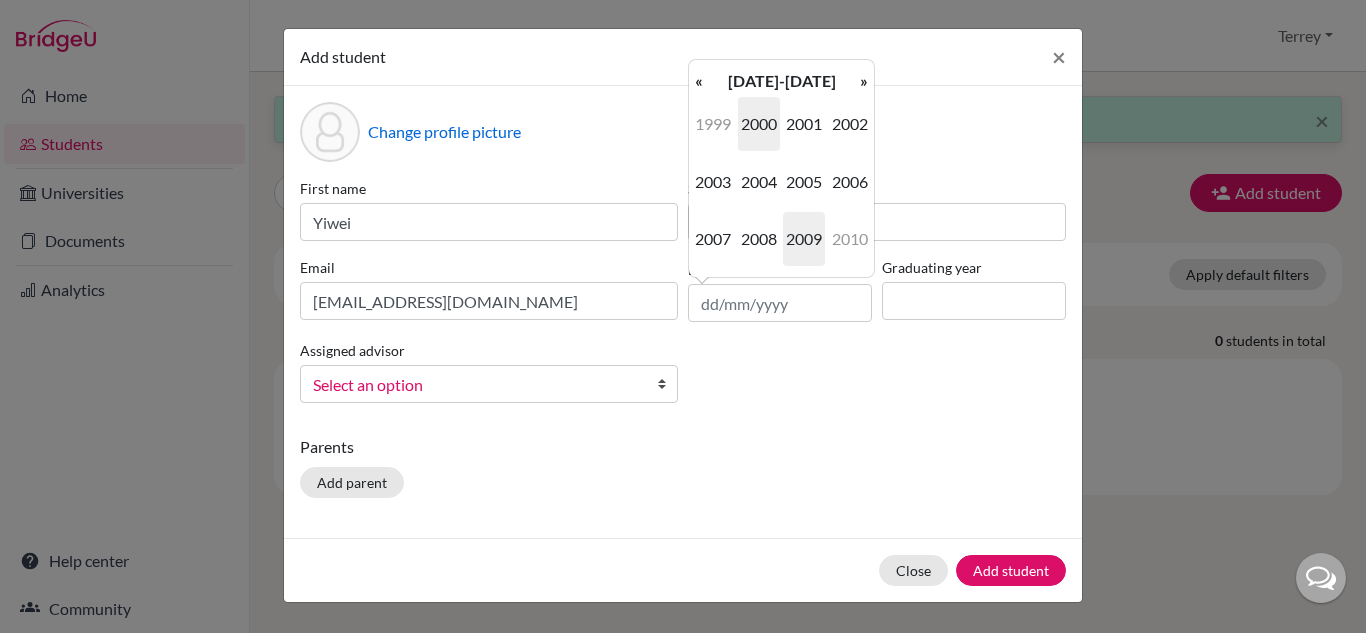 click on "2009" at bounding box center [804, 239] 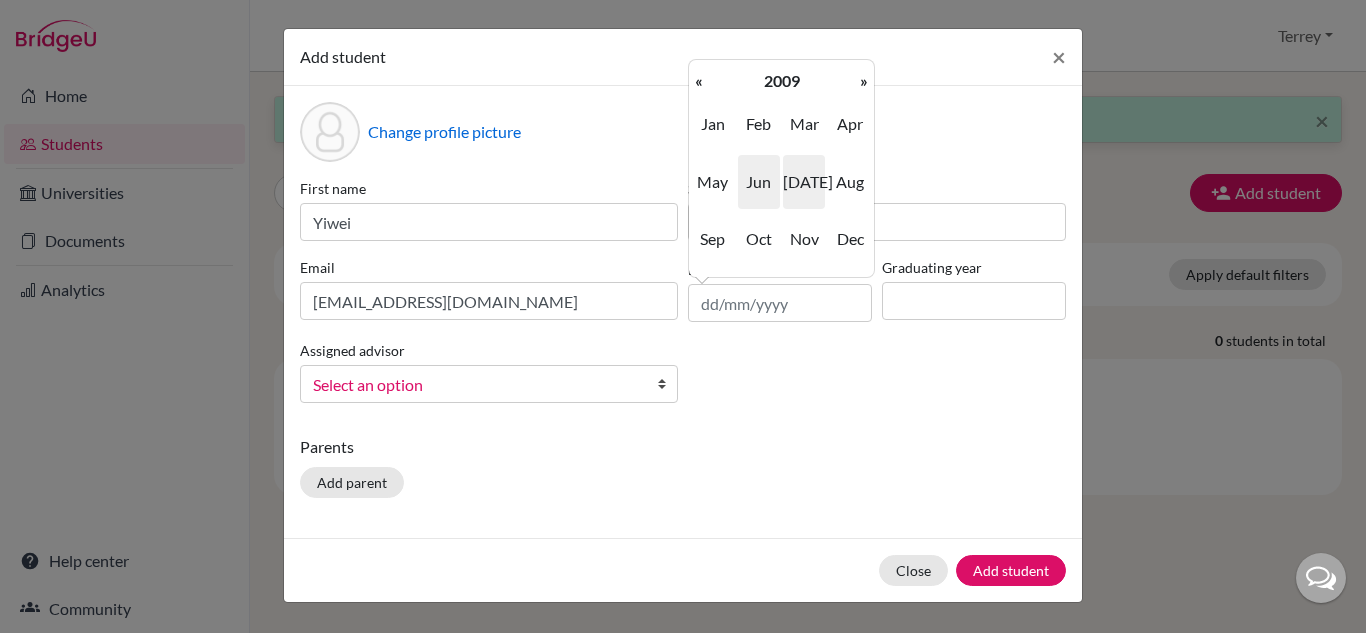 click on "Jun" at bounding box center (759, 182) 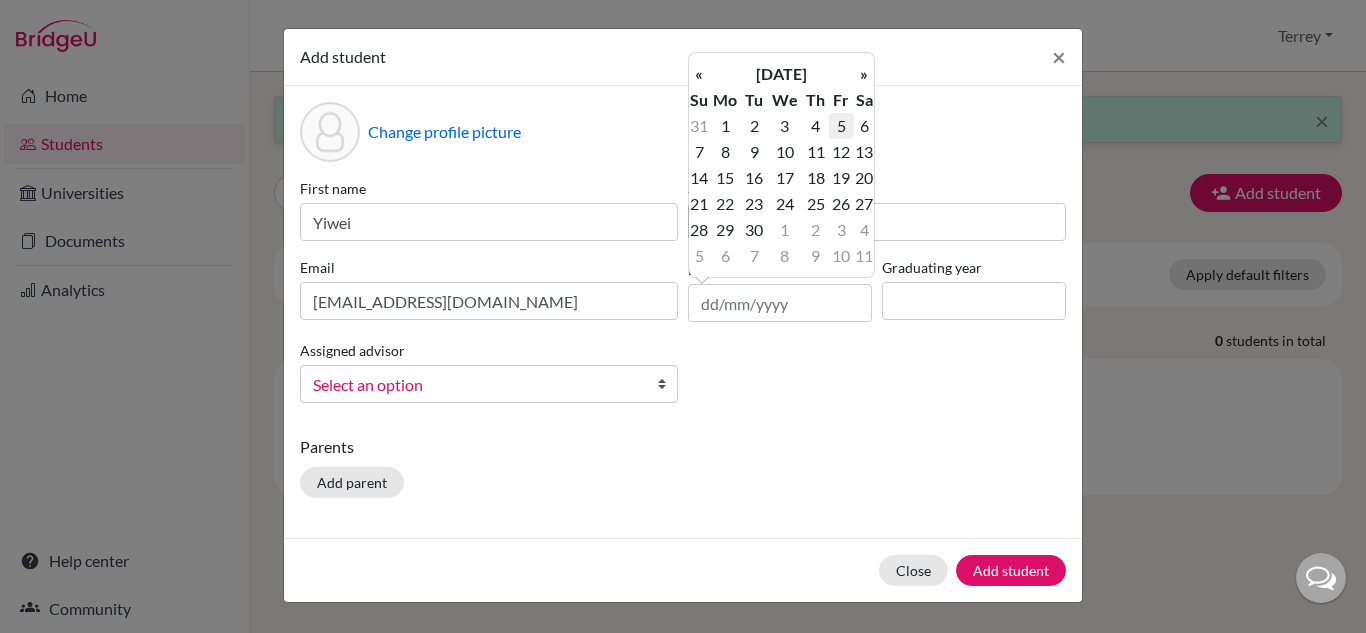 click on "5" at bounding box center (841, 126) 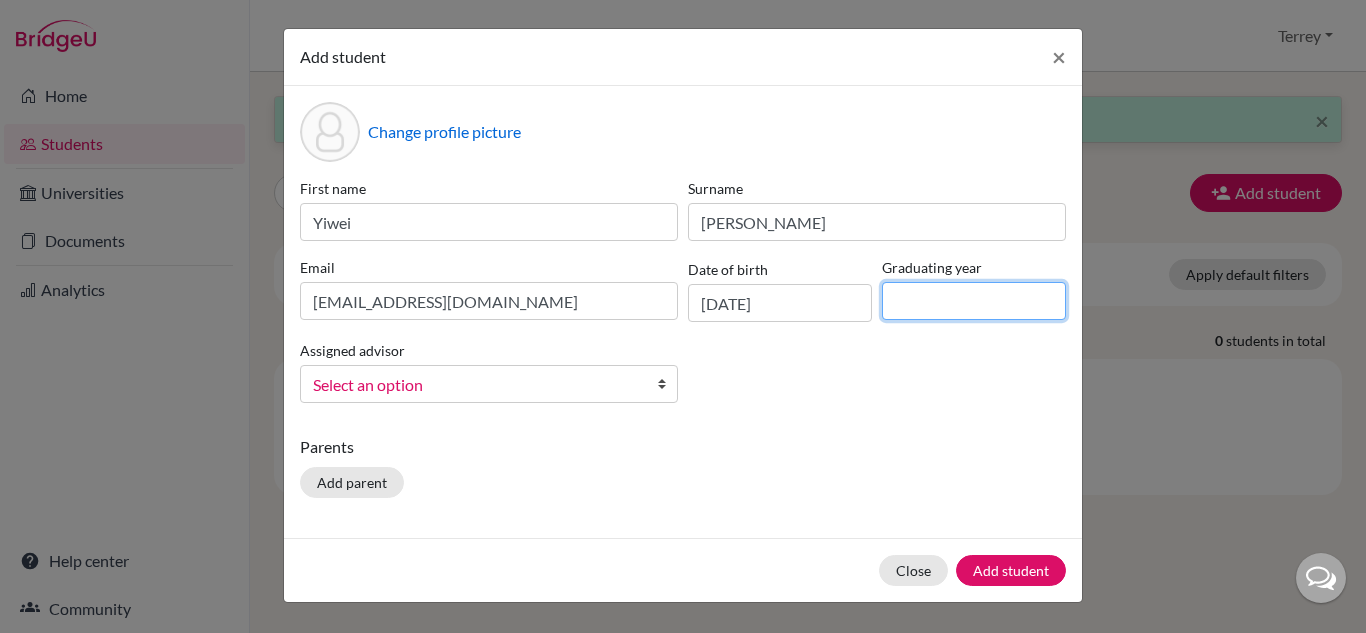 click at bounding box center (974, 301) 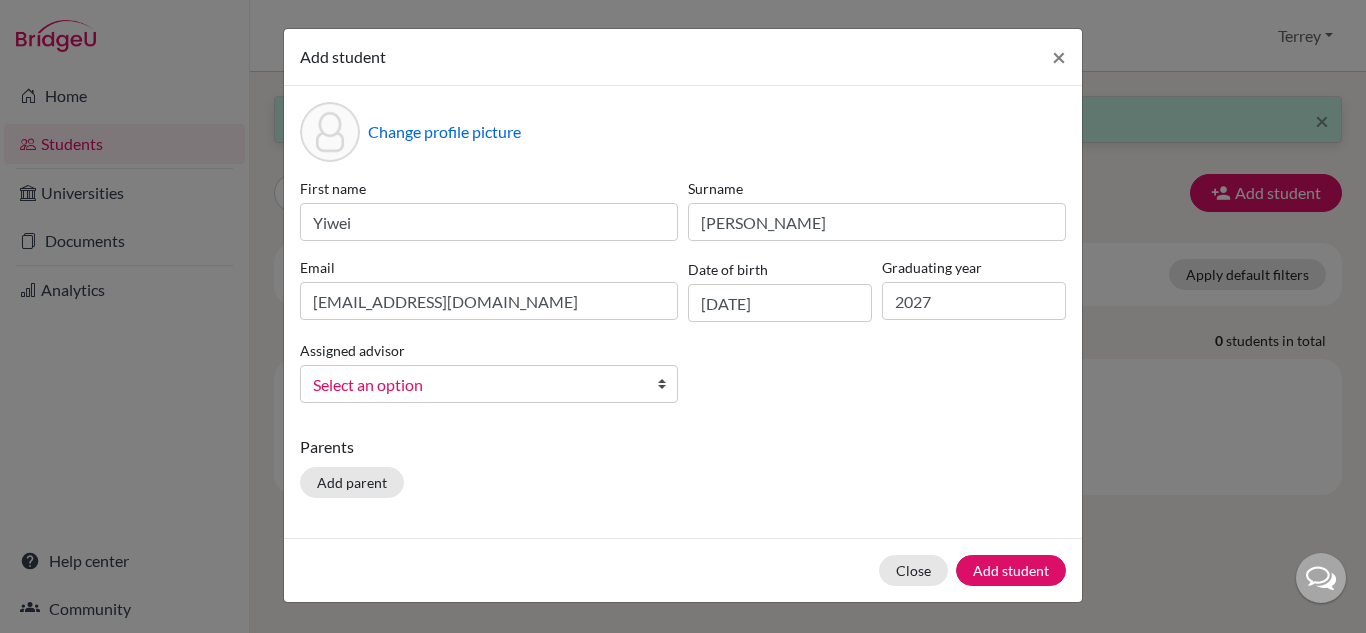 click on "Select an option" at bounding box center (489, 384) 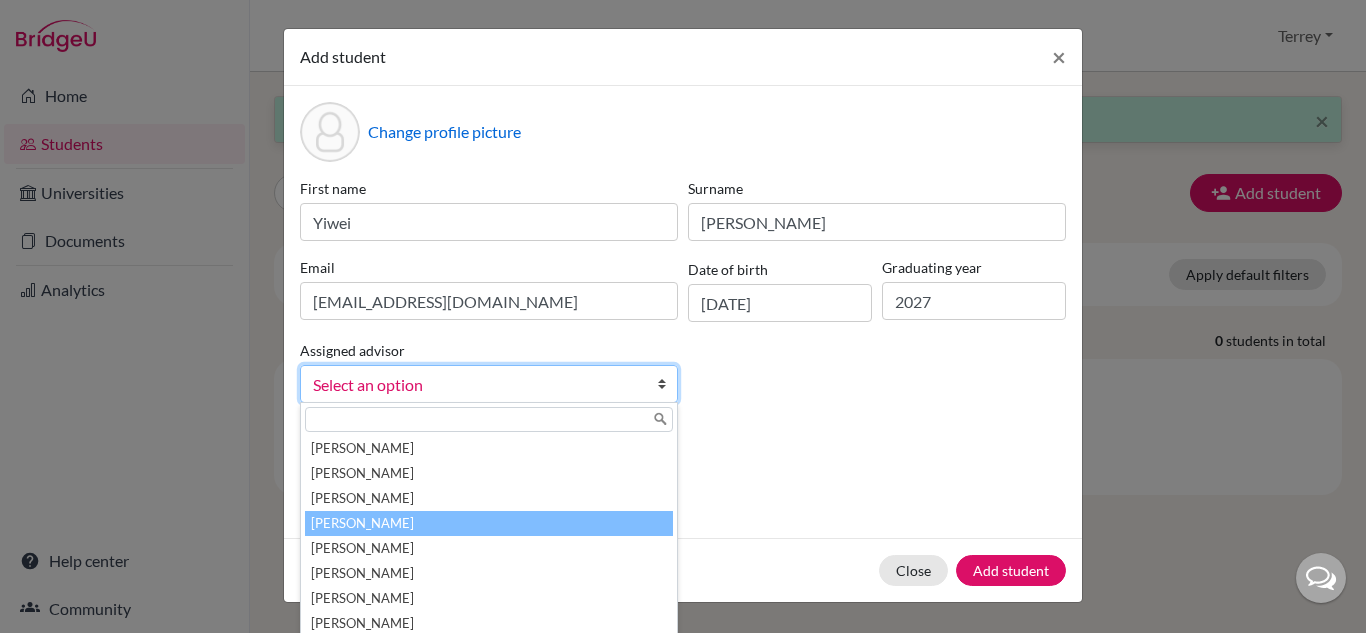 click on "[PERSON_NAME]" at bounding box center [489, 523] 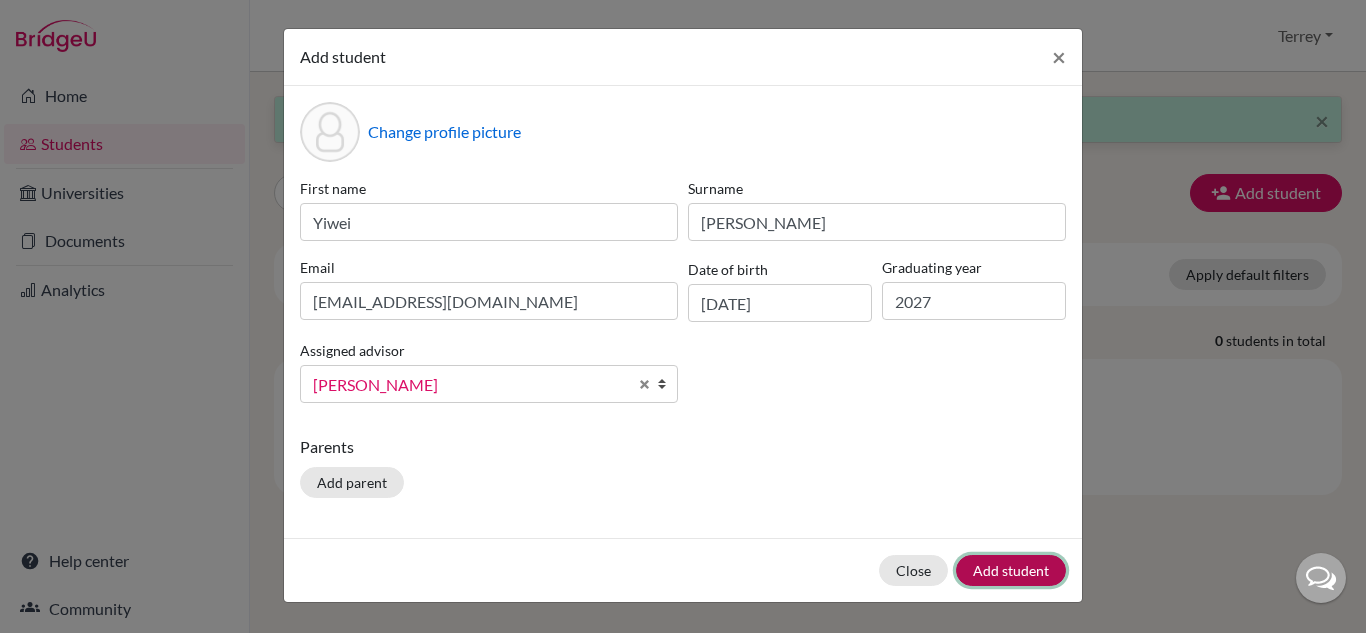 click on "Add student" at bounding box center (1011, 570) 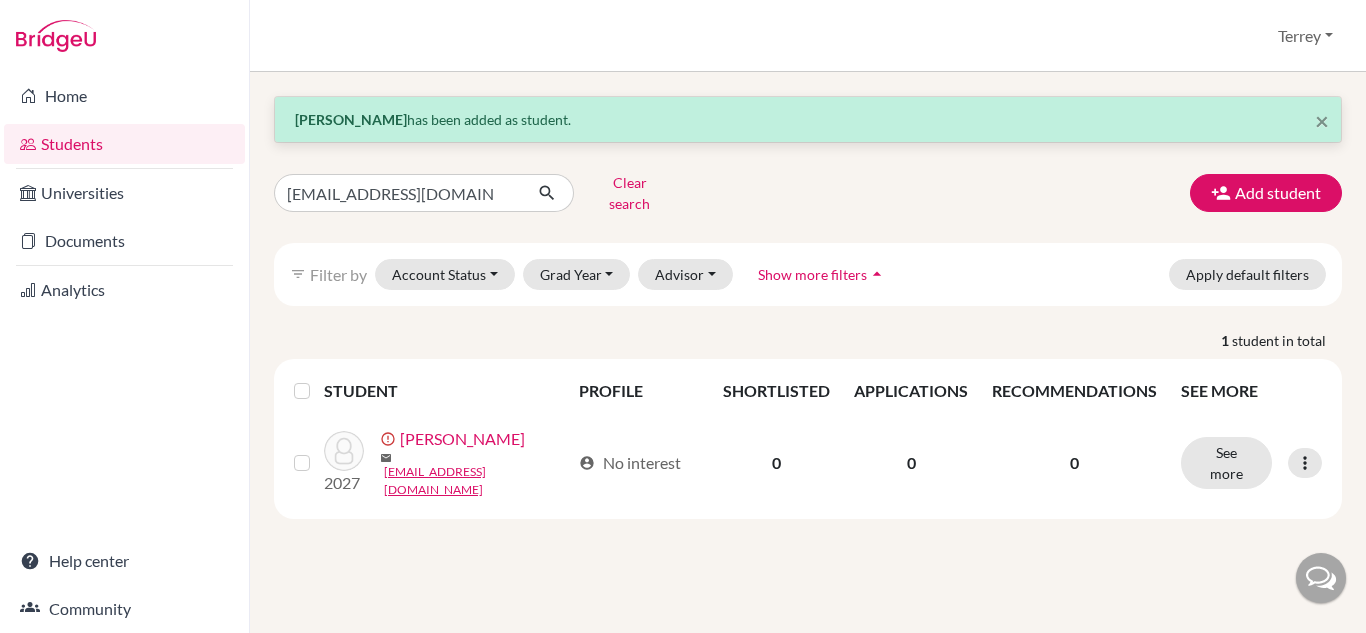 click on "Students" at bounding box center [124, 144] 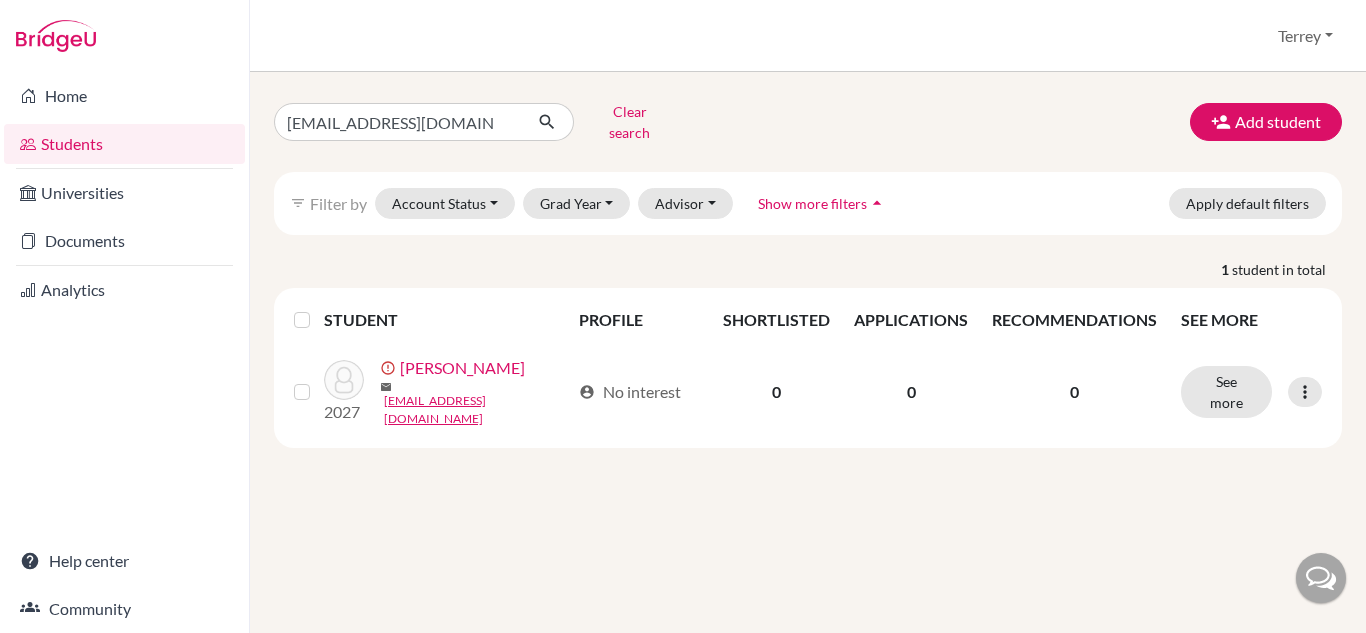 scroll, scrollTop: 0, scrollLeft: 0, axis: both 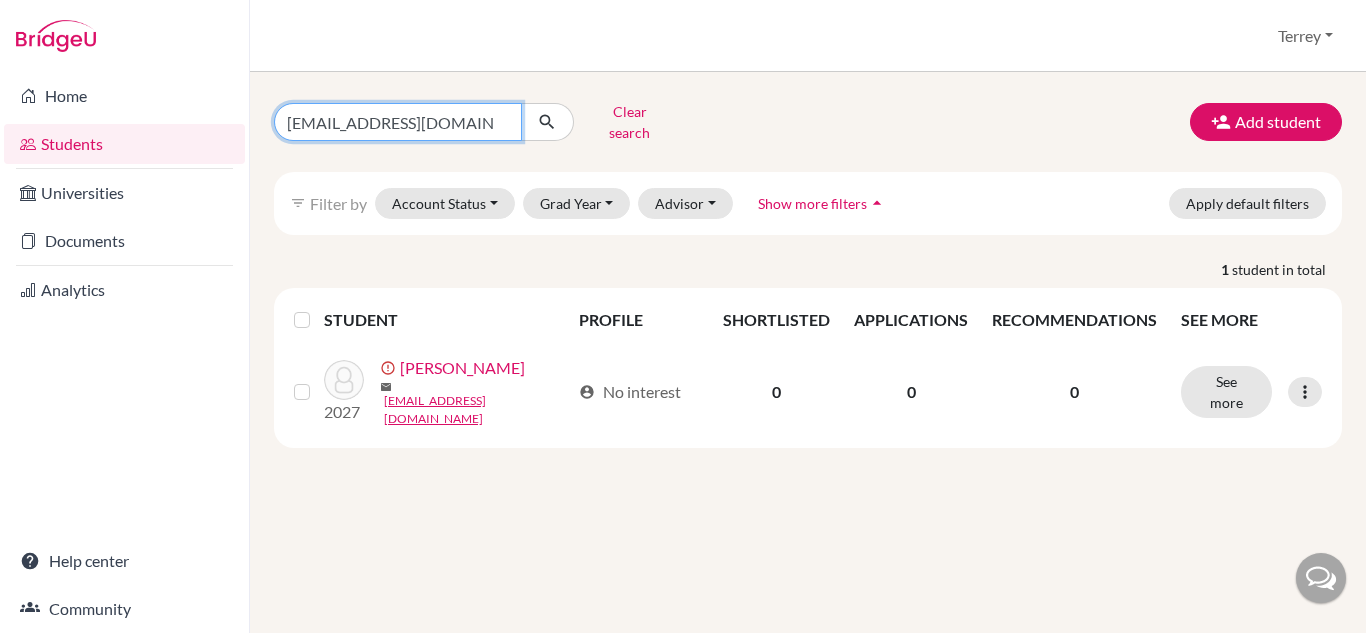 click on "[EMAIL_ADDRESS][DOMAIN_NAME]" at bounding box center [398, 122] 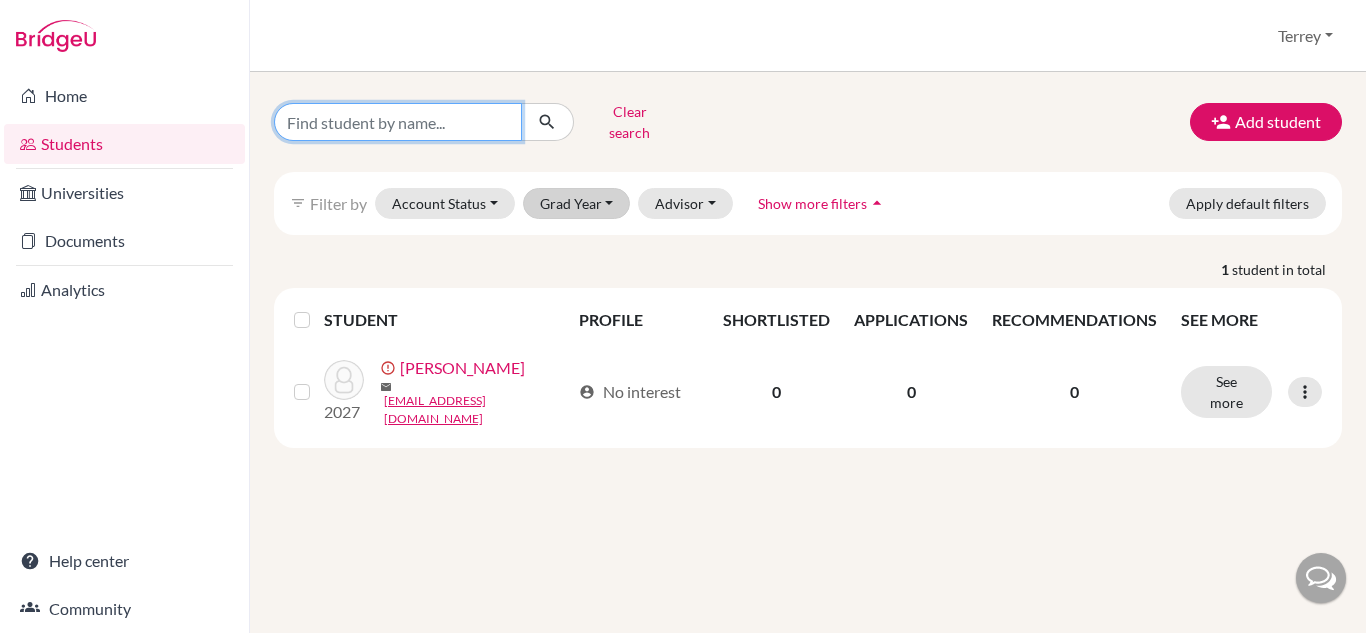type 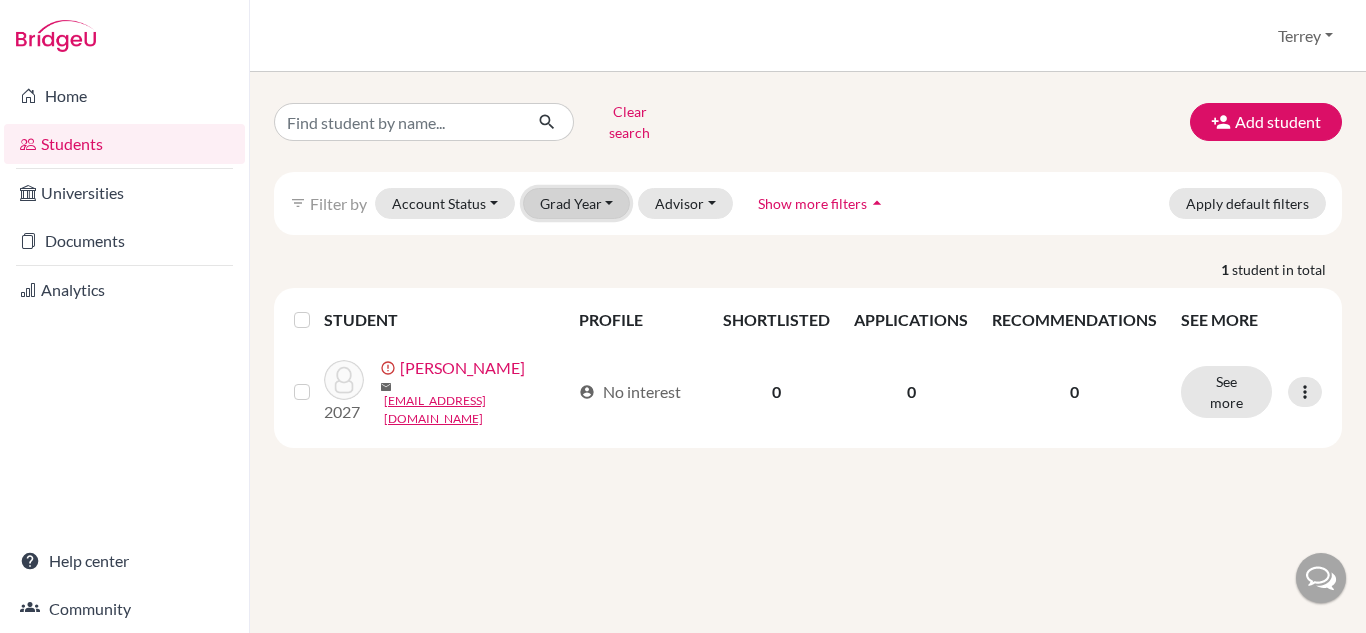 click on "Grad Year" at bounding box center (577, 203) 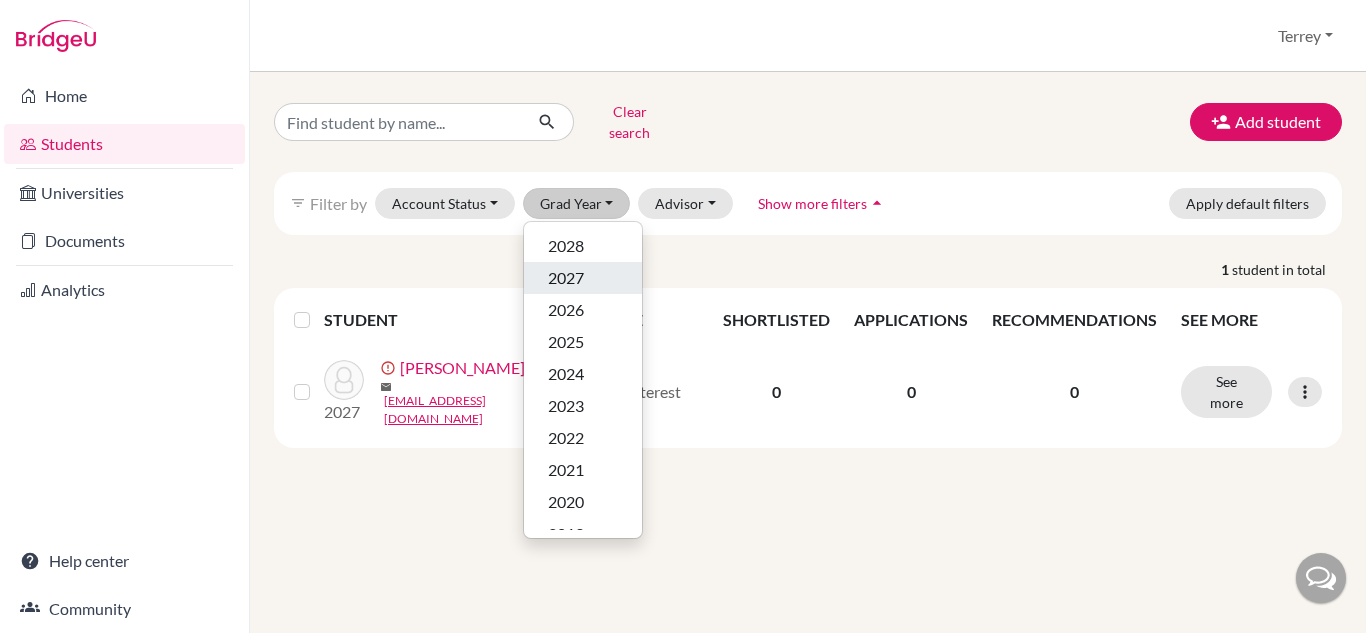 click on "2027" at bounding box center [566, 278] 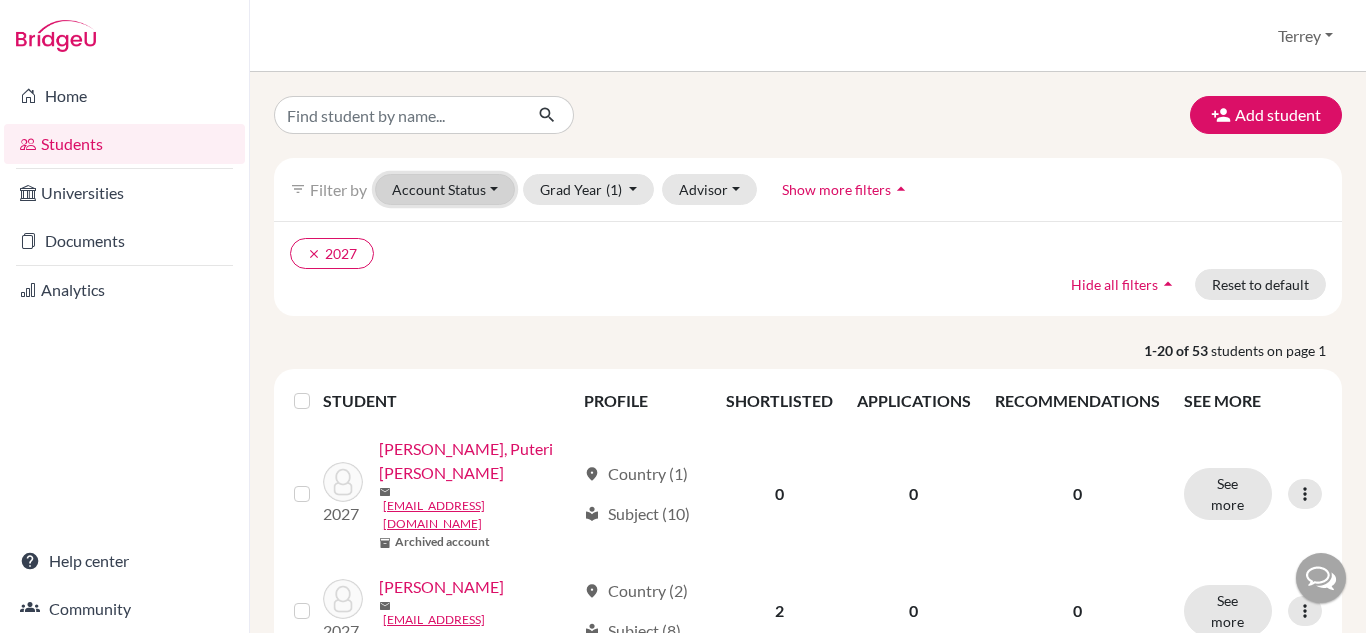 click on "Account Status" at bounding box center [445, 189] 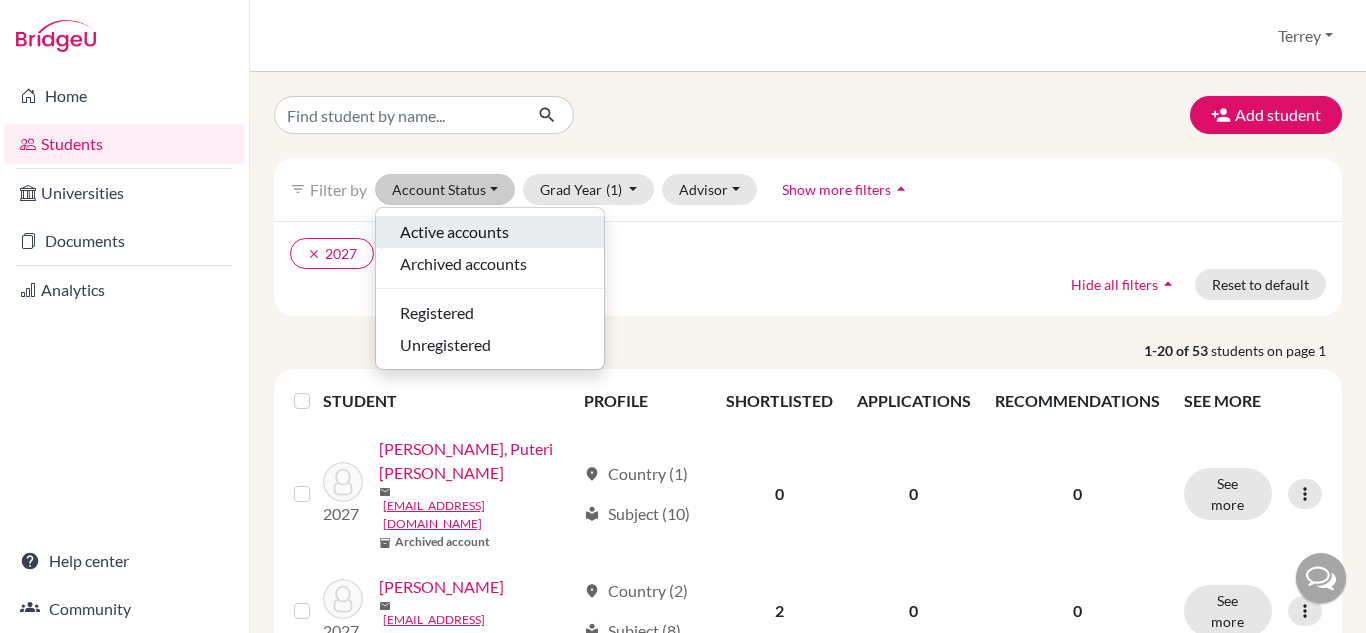 click on "Active accounts" at bounding box center (454, 232) 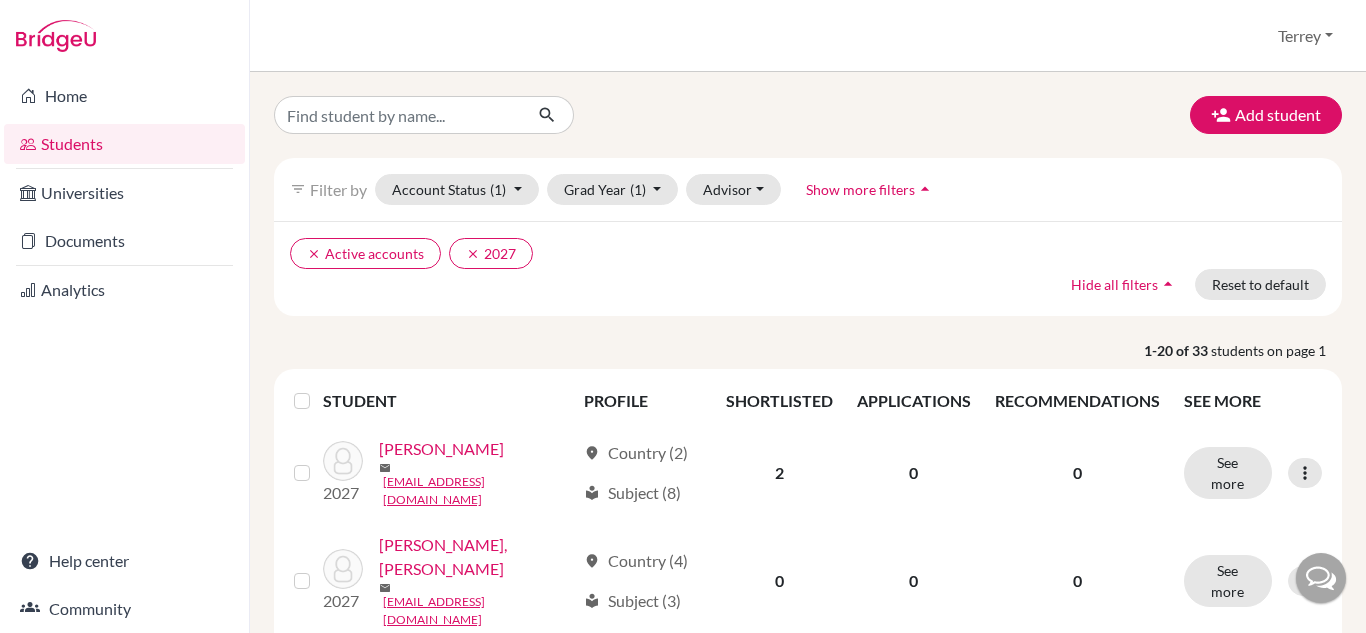 click at bounding box center (318, 389) 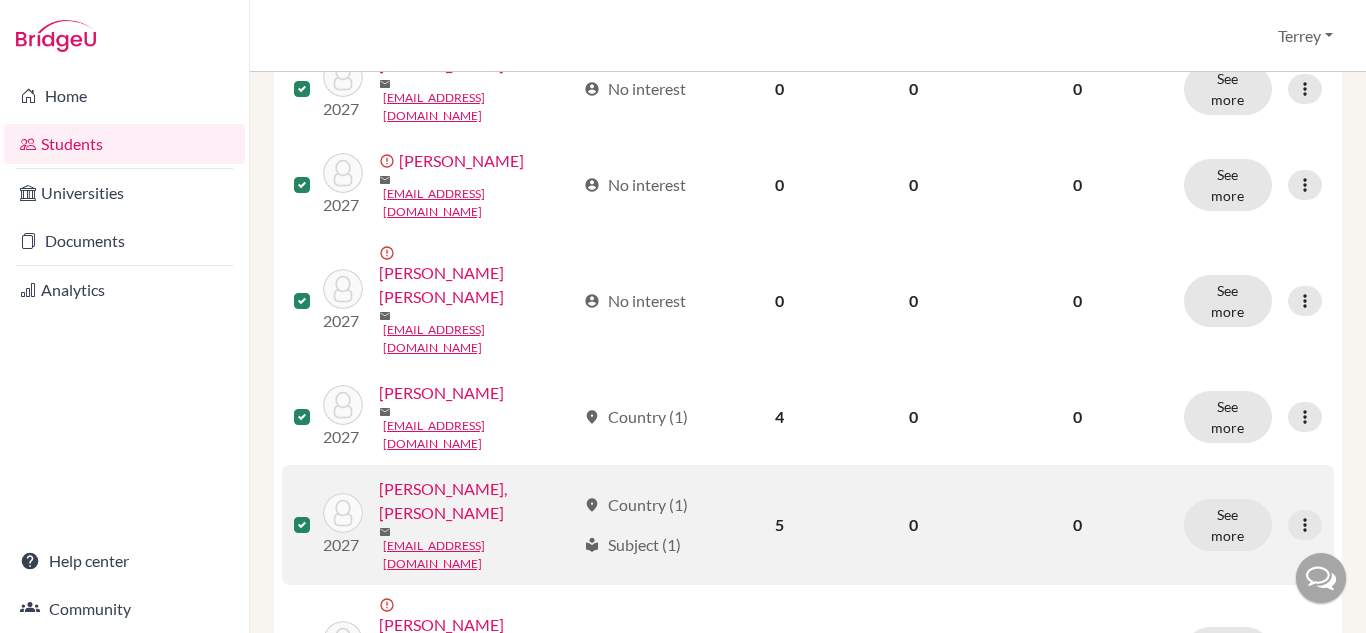 scroll, scrollTop: 1756, scrollLeft: 0, axis: vertical 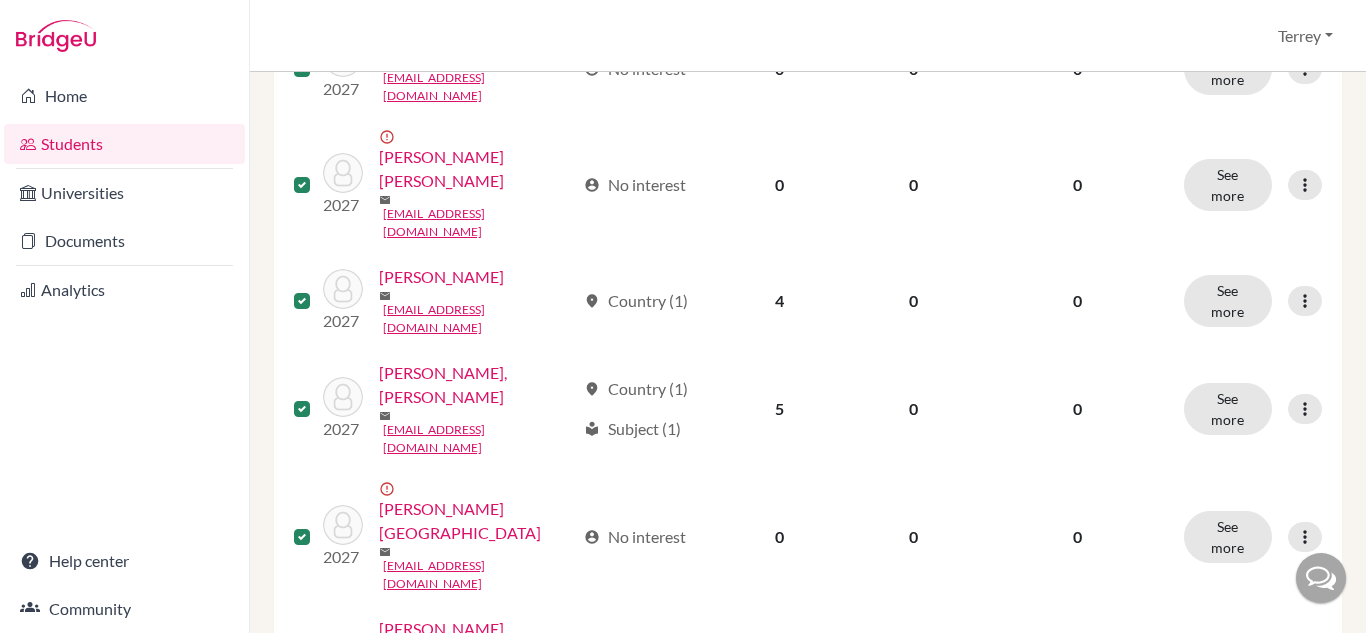 click on "2" at bounding box center (794, 992) 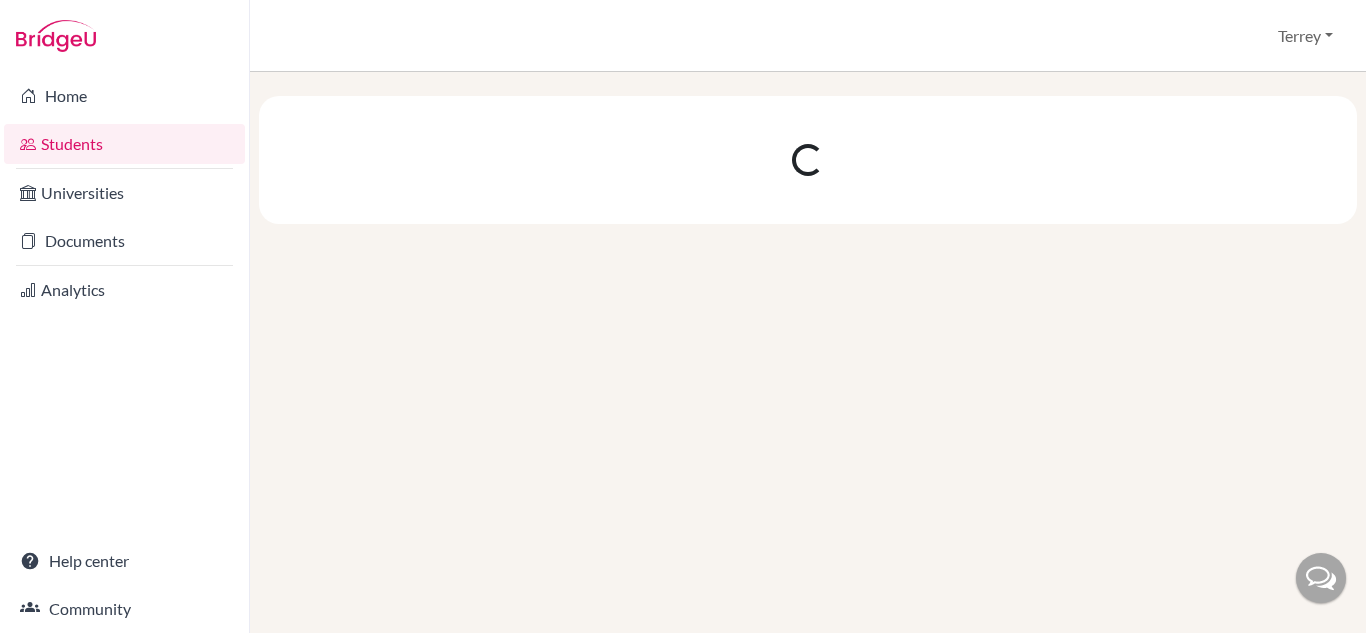 scroll, scrollTop: 0, scrollLeft: 0, axis: both 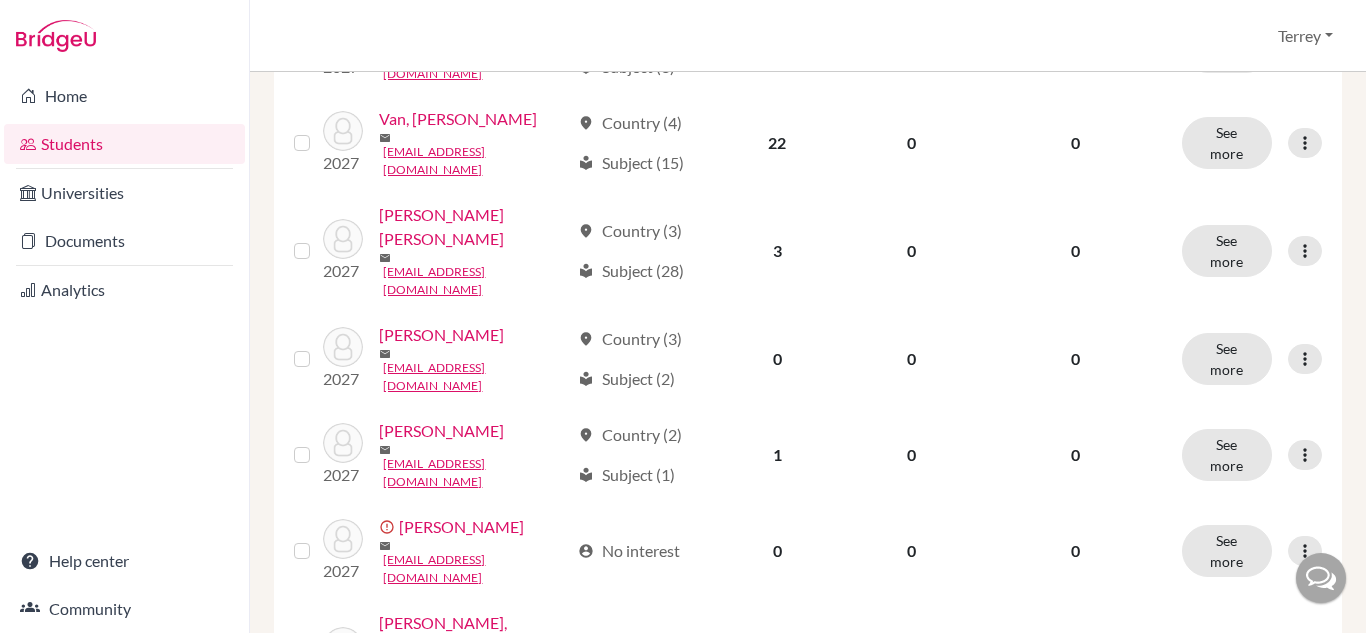 click on "1" at bounding box center [822, 770] 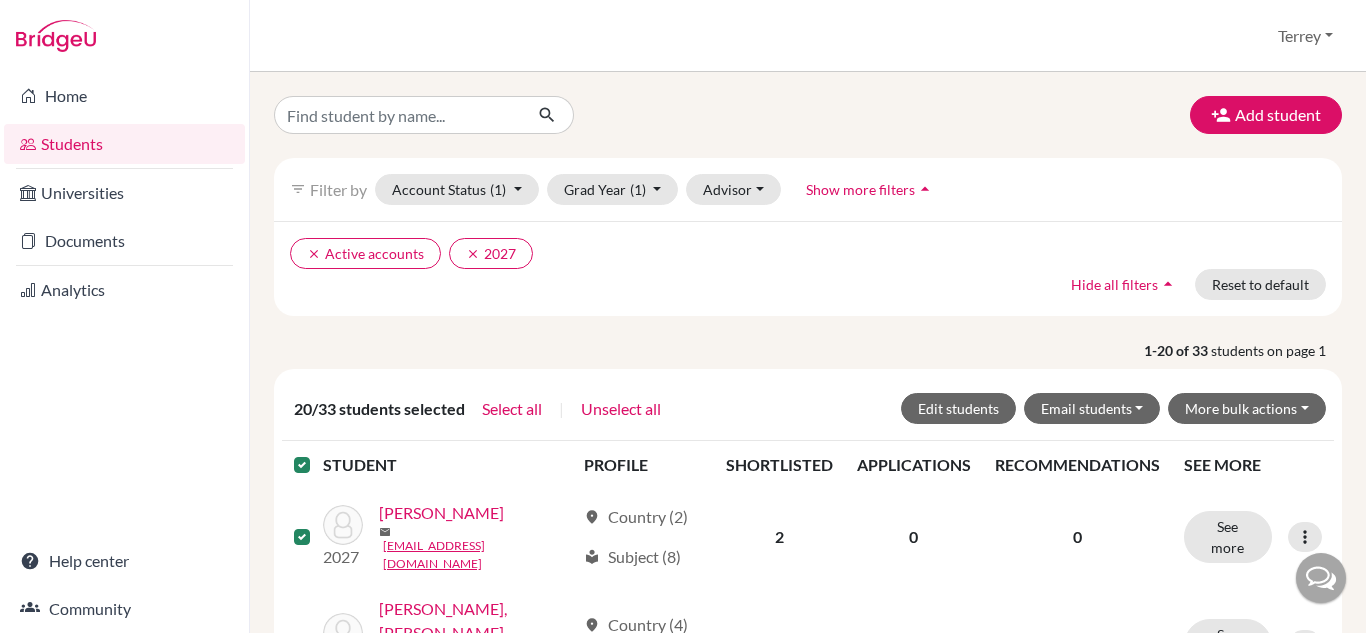 click at bounding box center (318, 453) 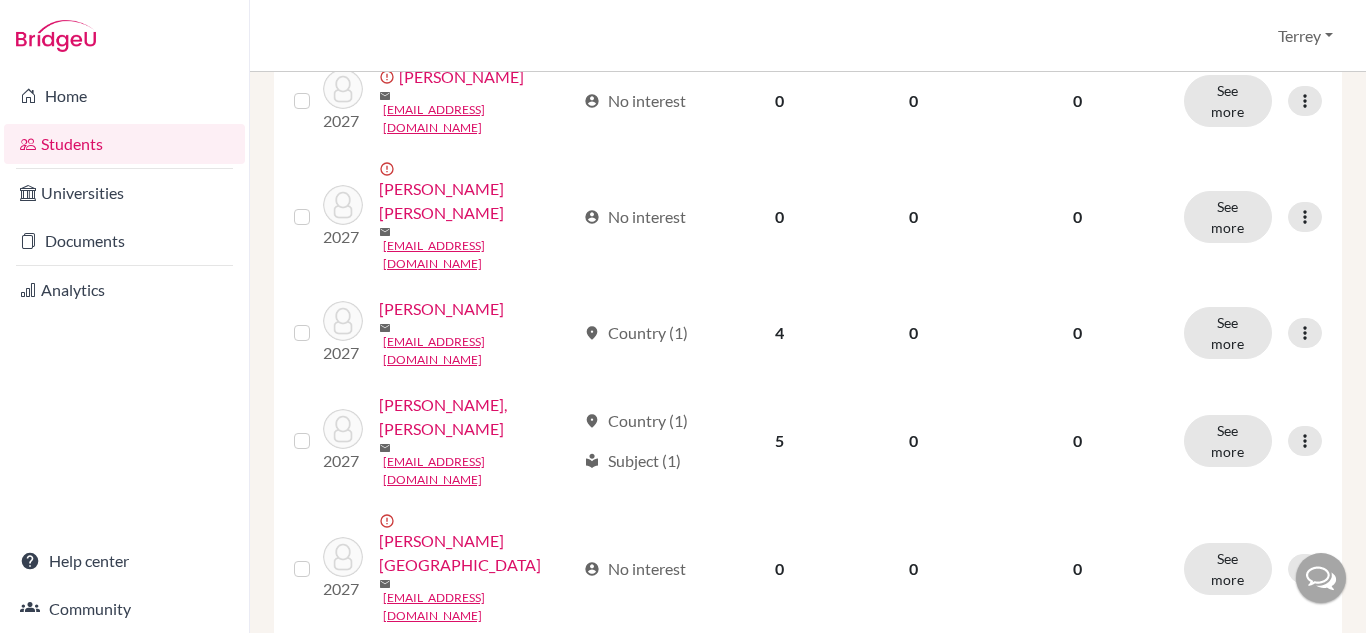 scroll, scrollTop: 1692, scrollLeft: 0, axis: vertical 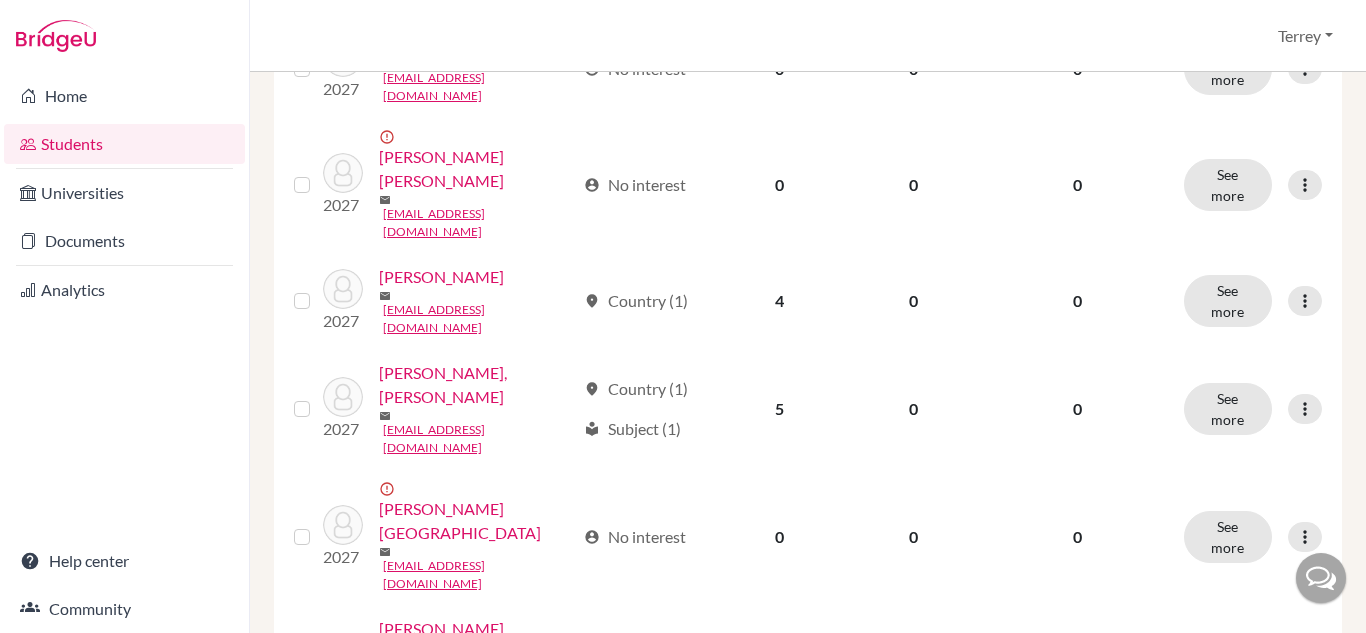 click on "2" at bounding box center (794, 992) 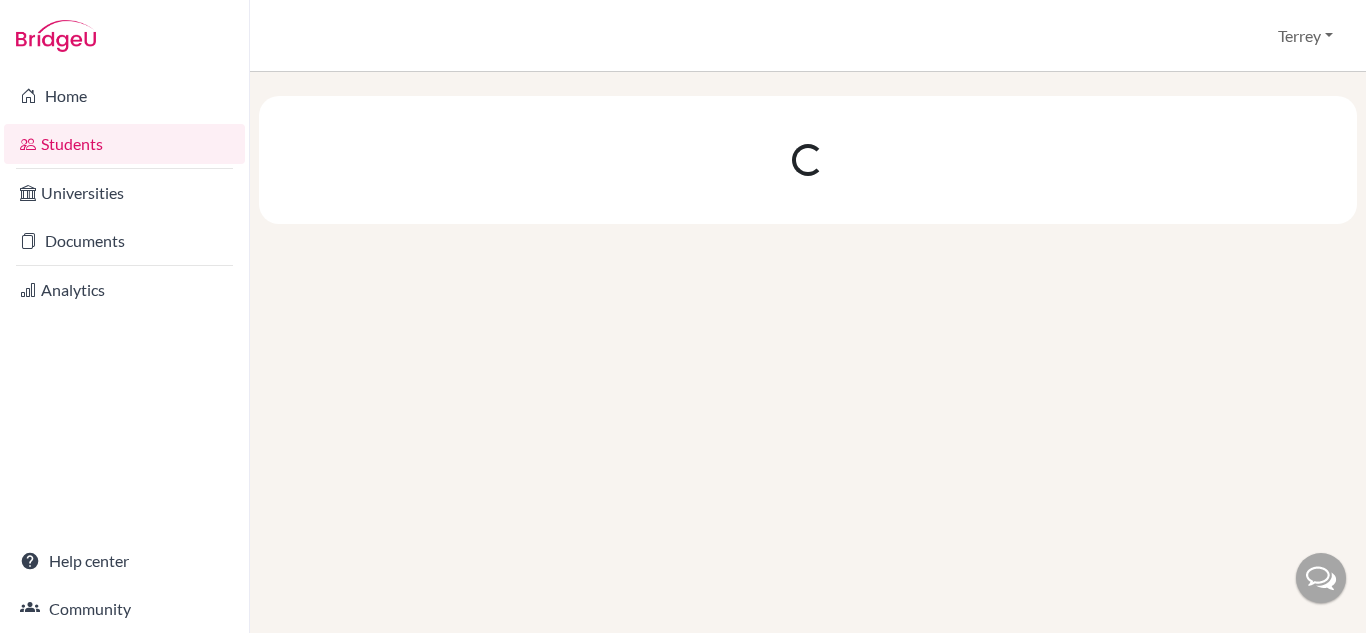 scroll, scrollTop: 0, scrollLeft: 0, axis: both 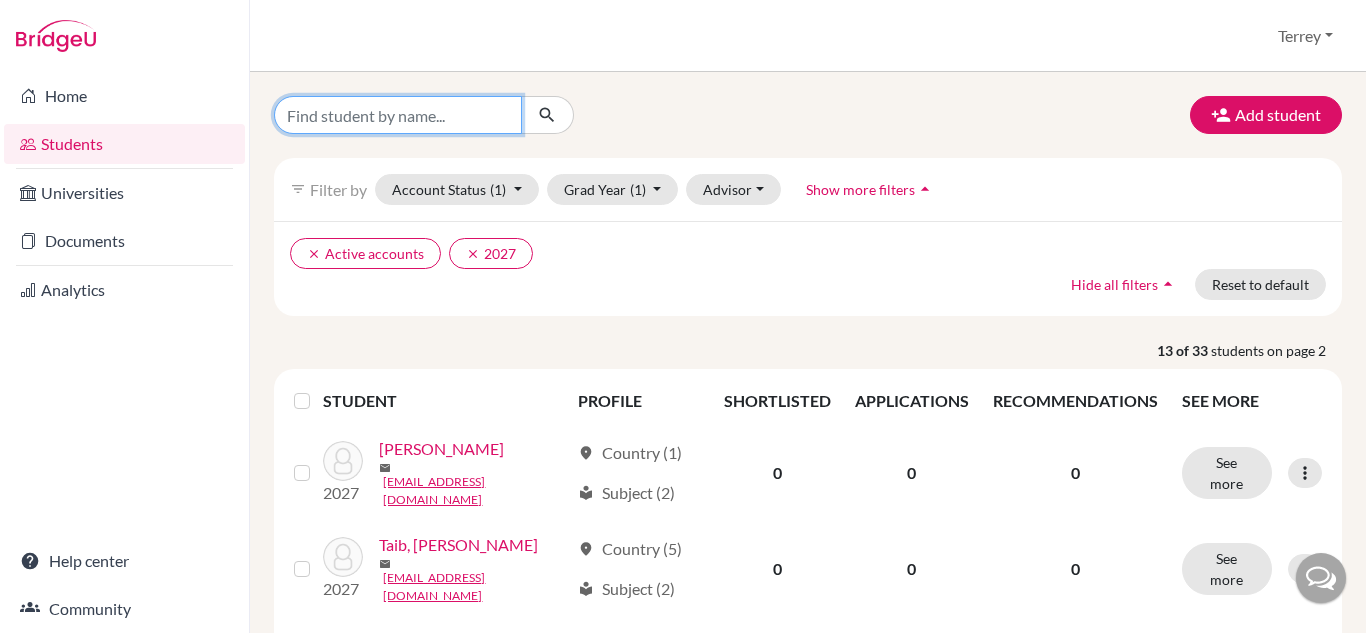 click at bounding box center [398, 115] 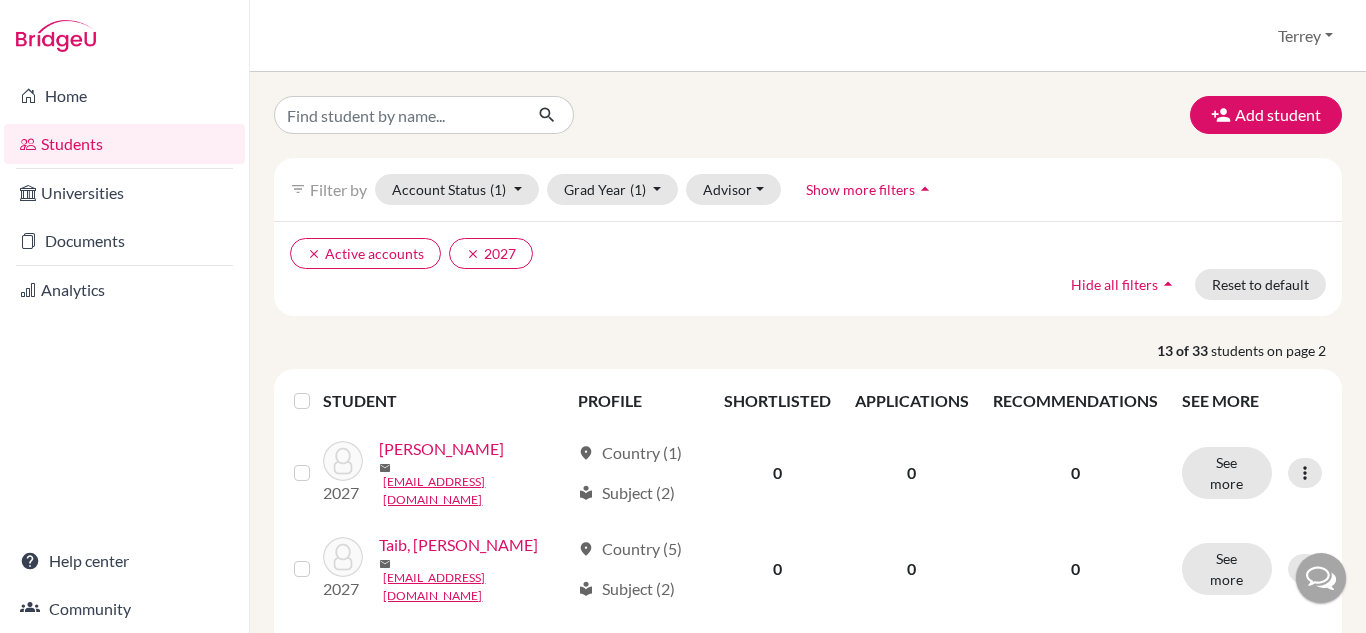 drag, startPoint x: 727, startPoint y: 95, endPoint x: 478, endPoint y: 209, distance: 273.8558 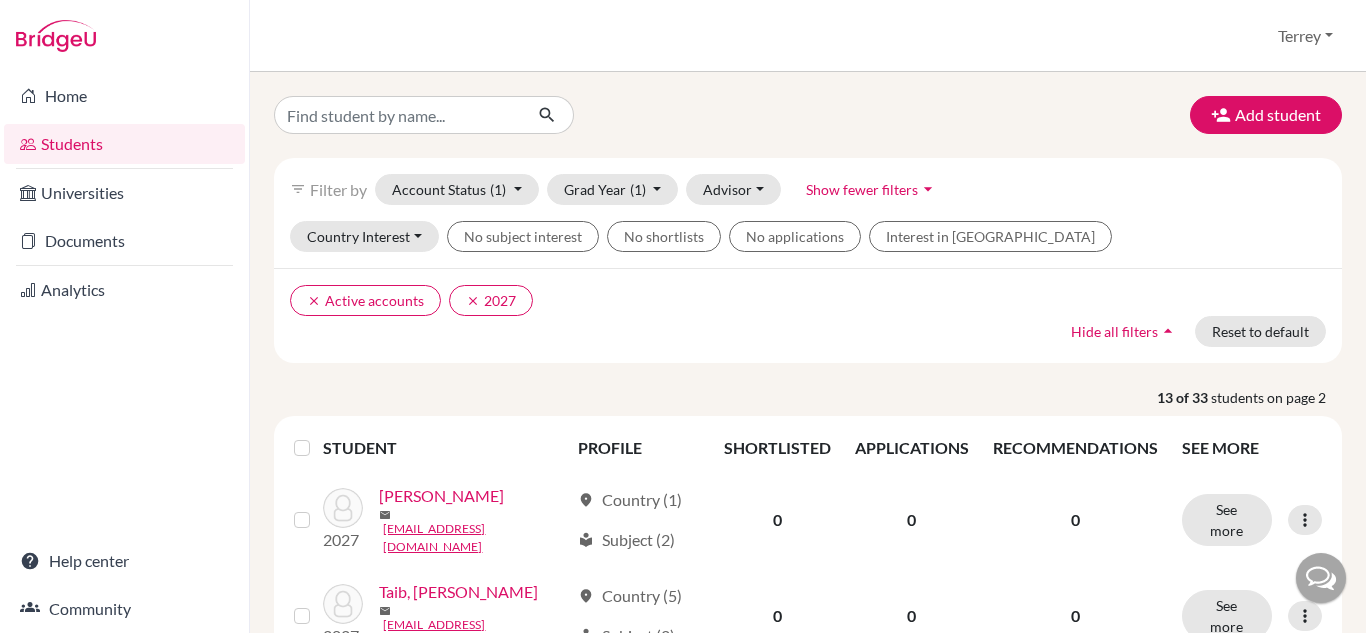 click on "arrow_drop_down" at bounding box center (928, 189) 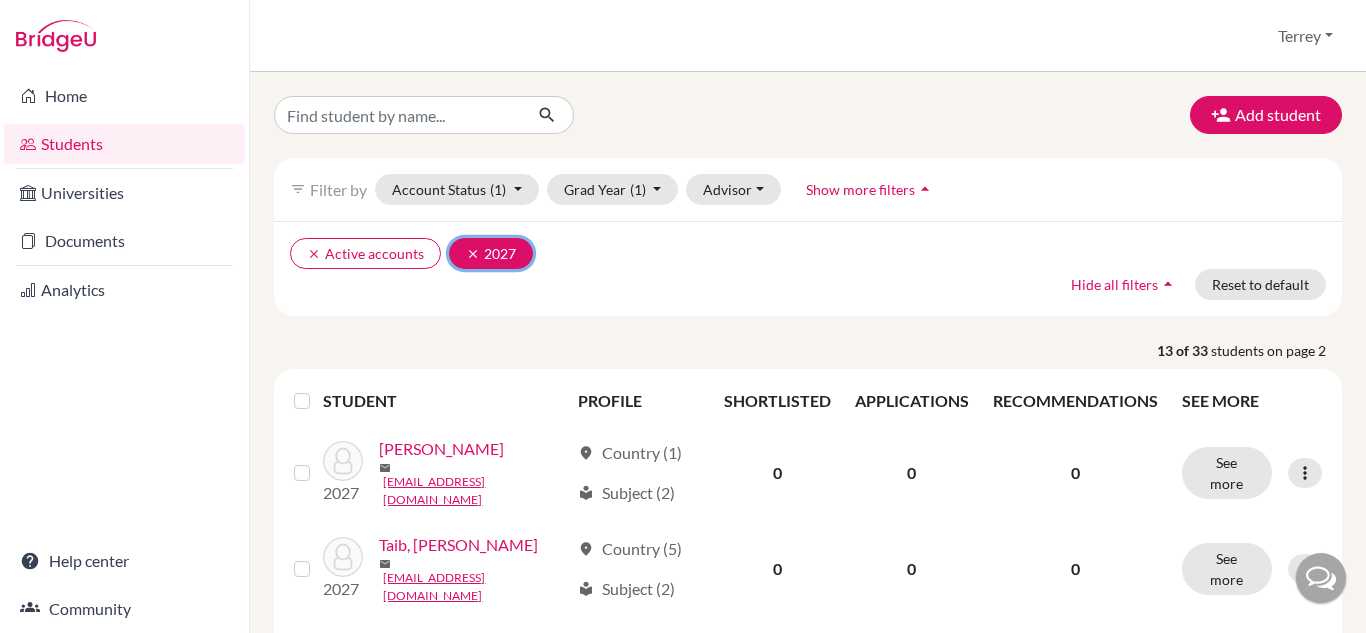 click on "clear" at bounding box center [473, 254] 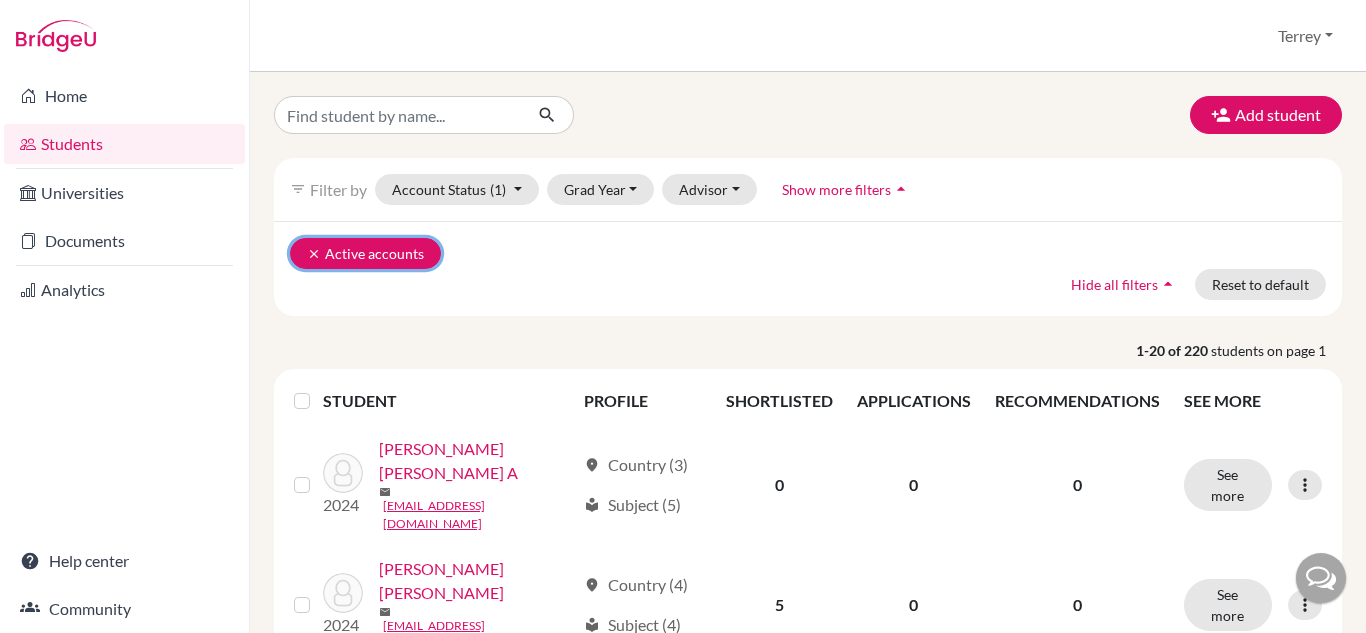 click on "clear Active accounts" at bounding box center [365, 253] 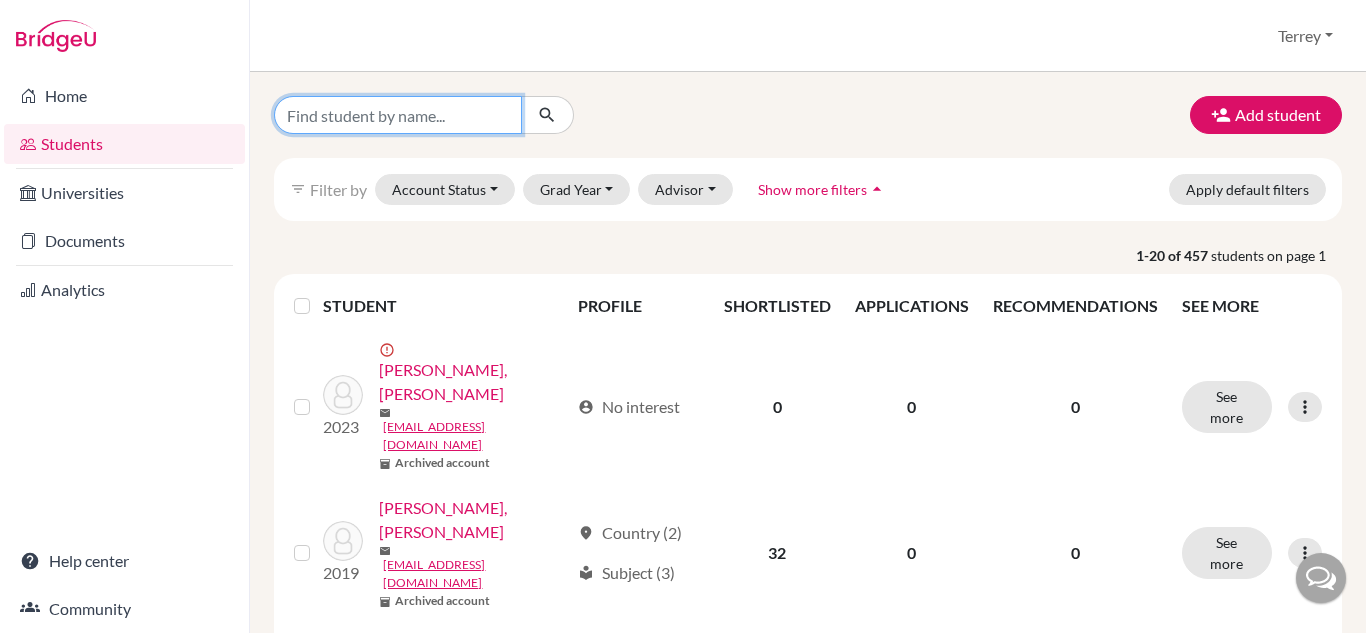 click at bounding box center [398, 115] 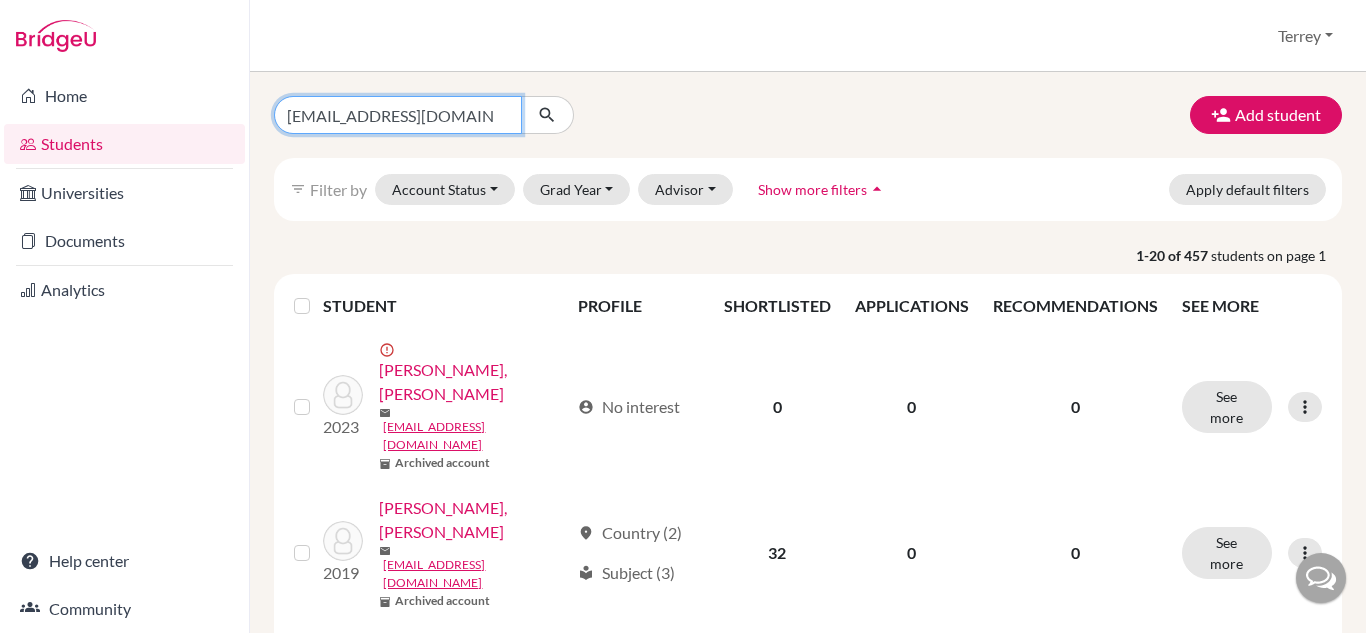 type on "[EMAIL_ADDRESS][DOMAIN_NAME]" 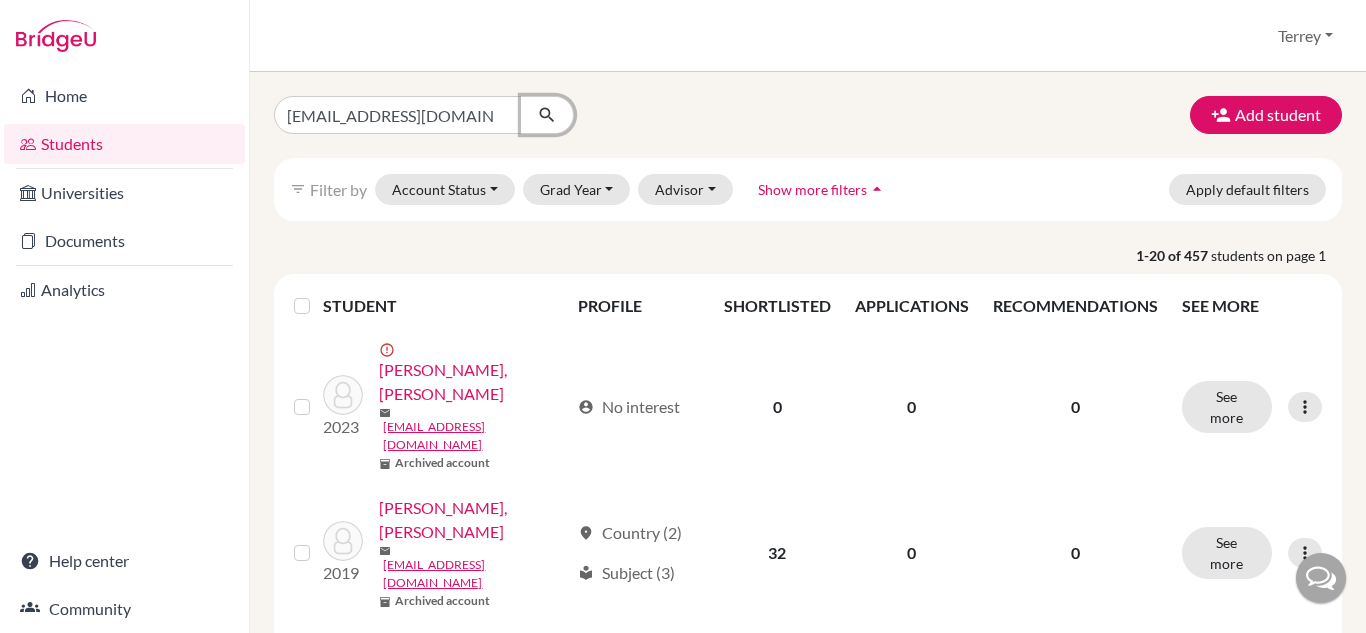 click at bounding box center [547, 115] 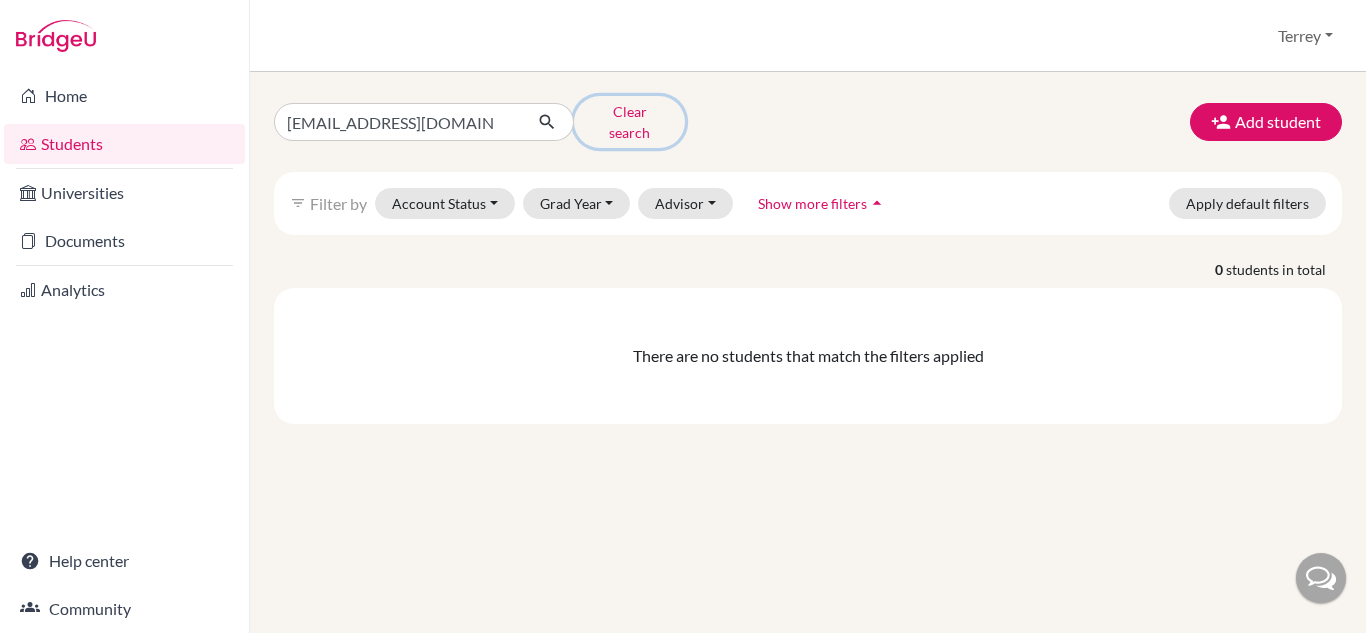click on "Clear search" at bounding box center (629, 122) 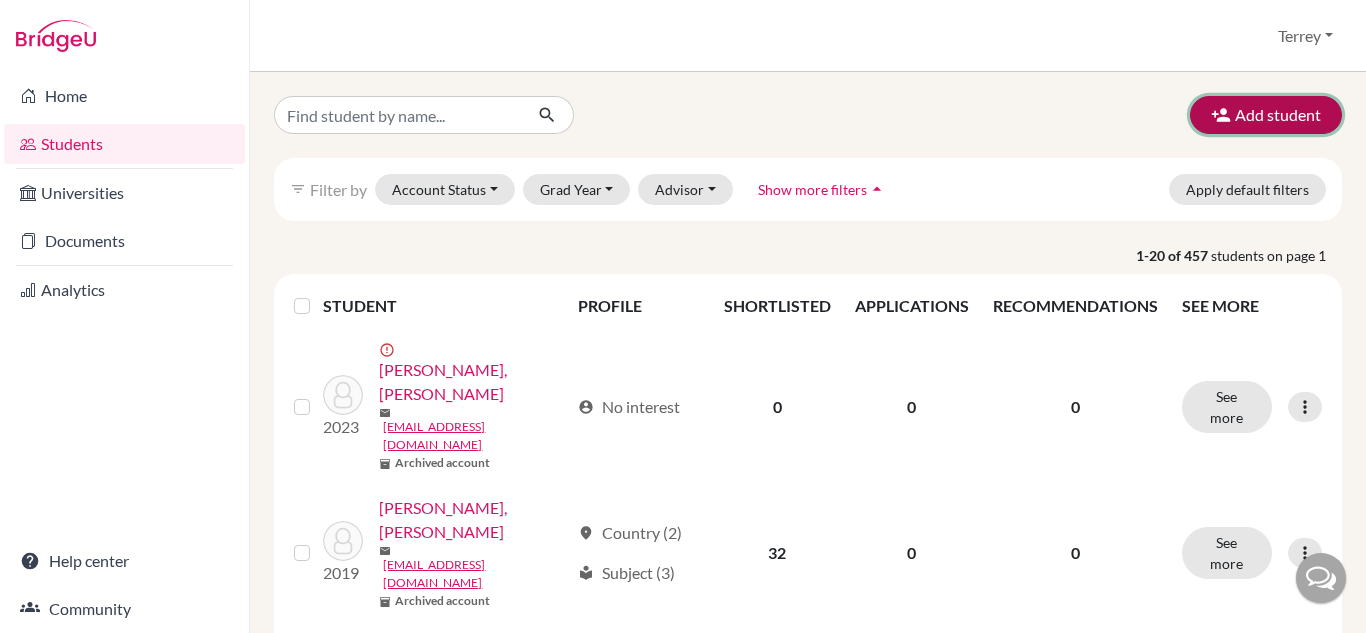 click on "Add student" at bounding box center (1266, 115) 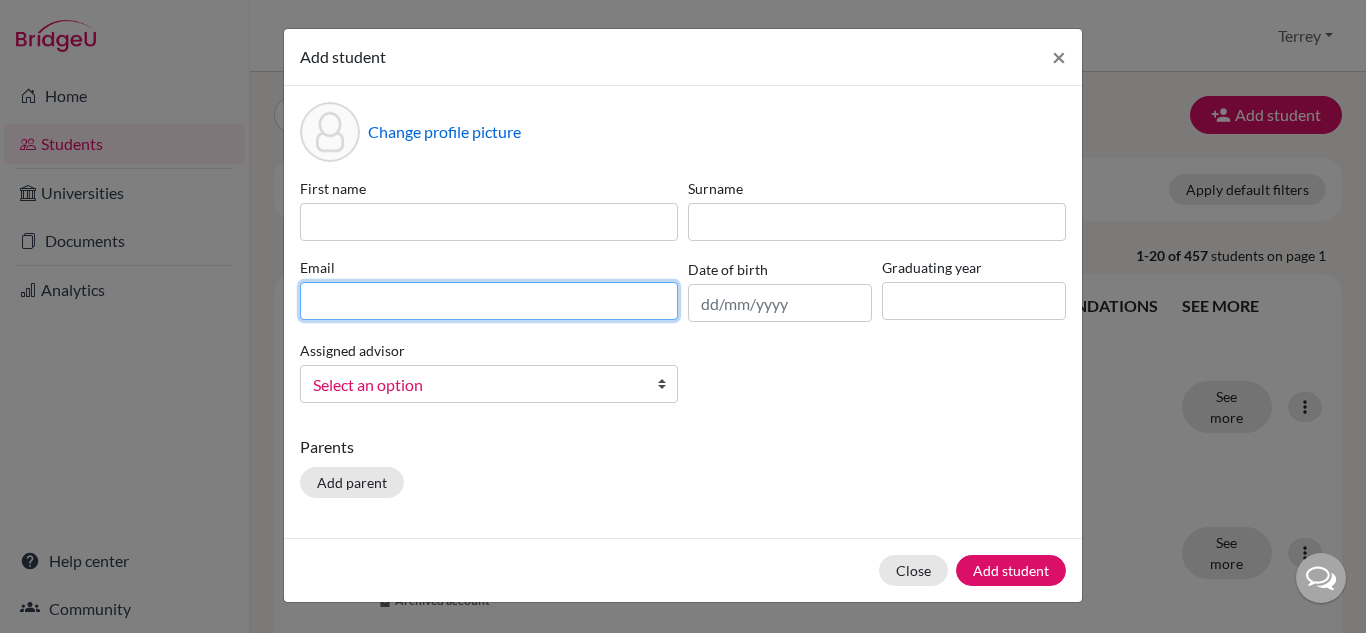 click at bounding box center (489, 301) 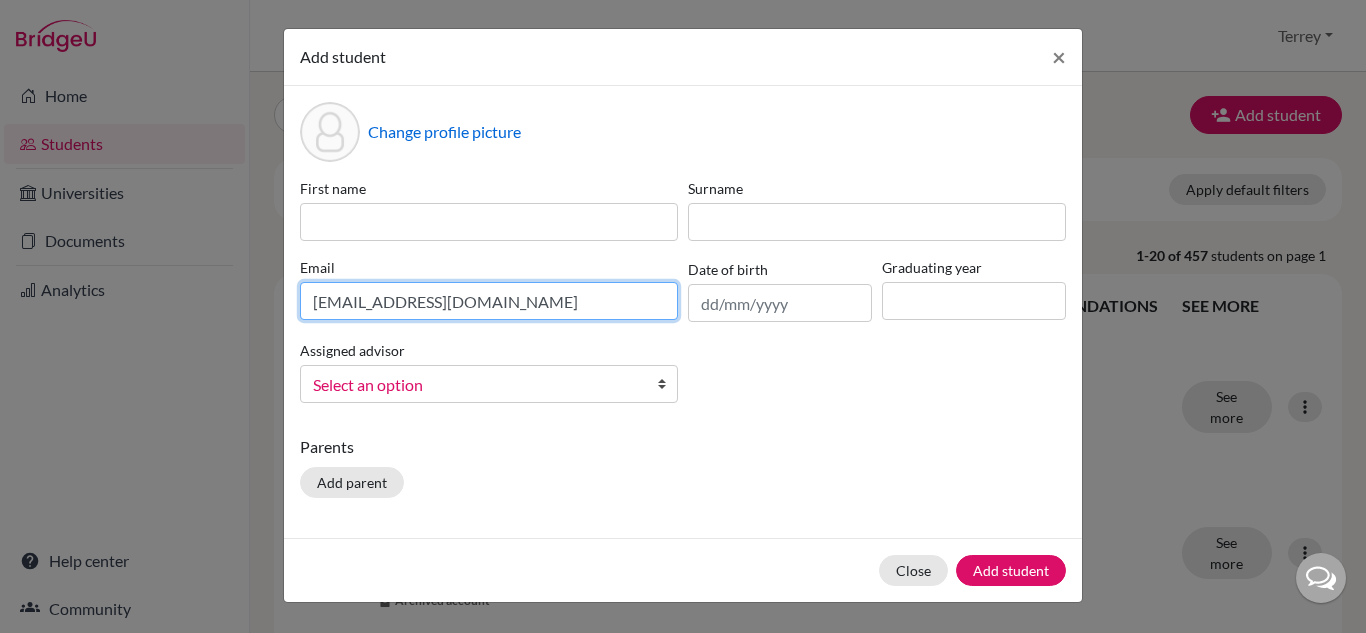 type on "[EMAIL_ADDRESS][DOMAIN_NAME]" 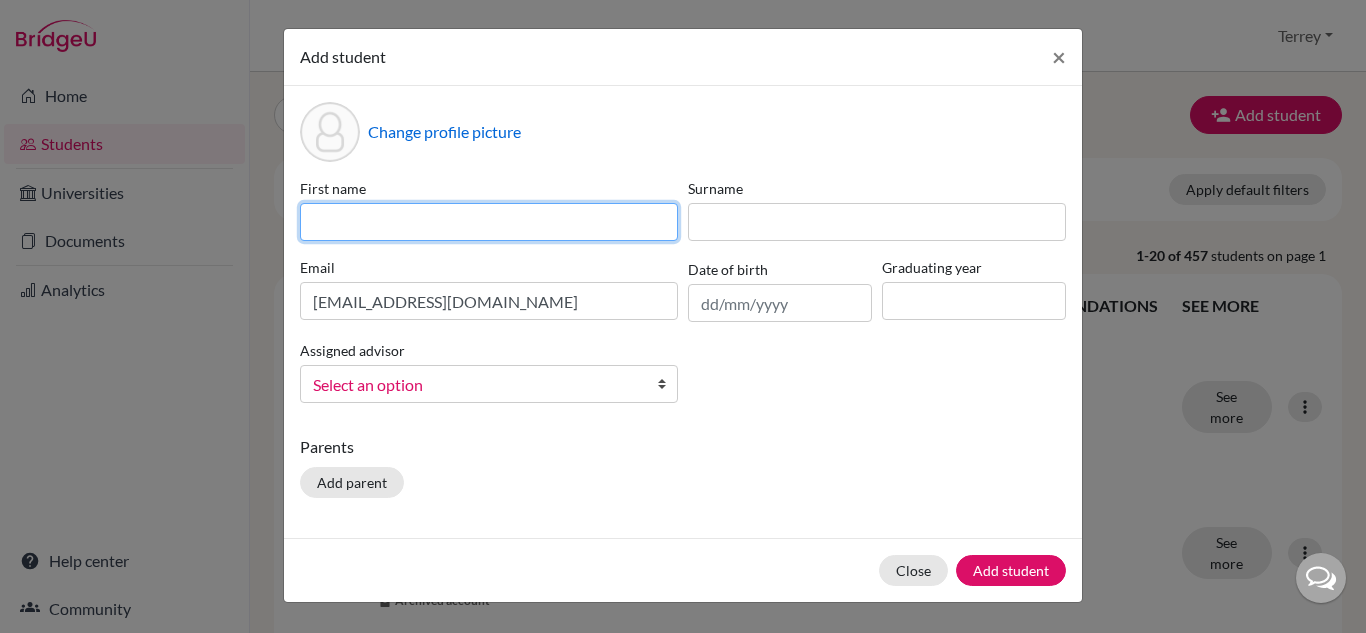 click at bounding box center [489, 222] 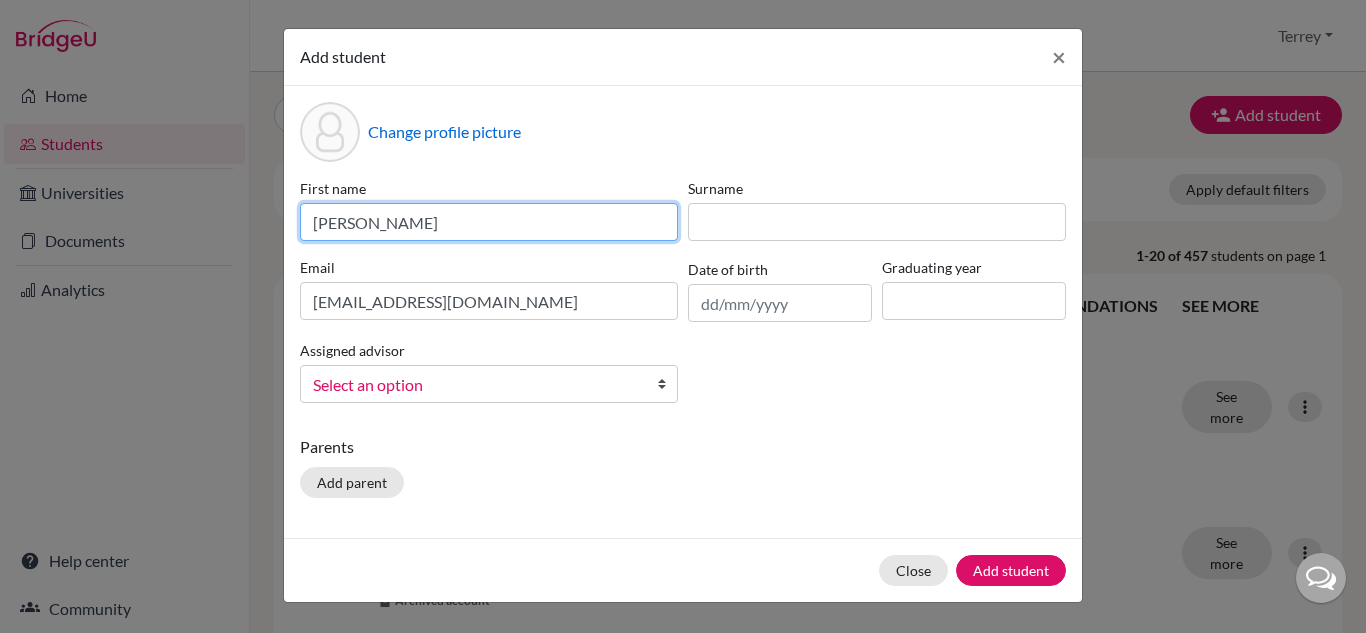 type on "Brigita" 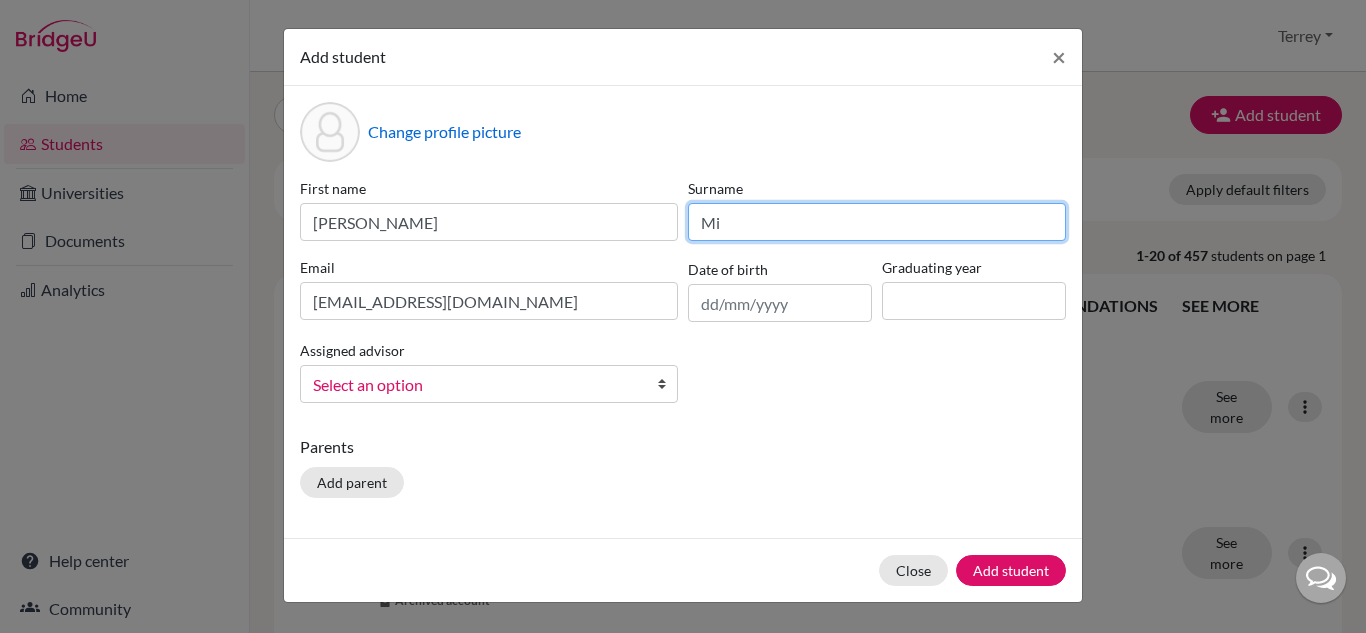 type on "M" 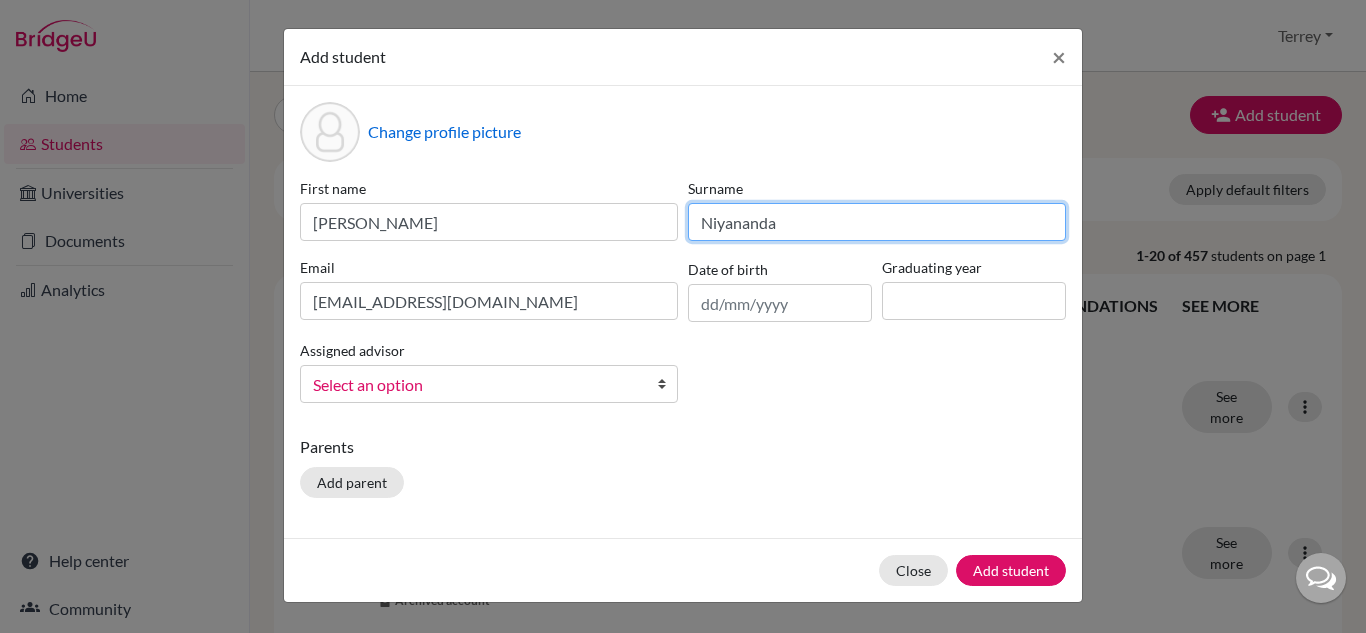 type on "Niyananda" 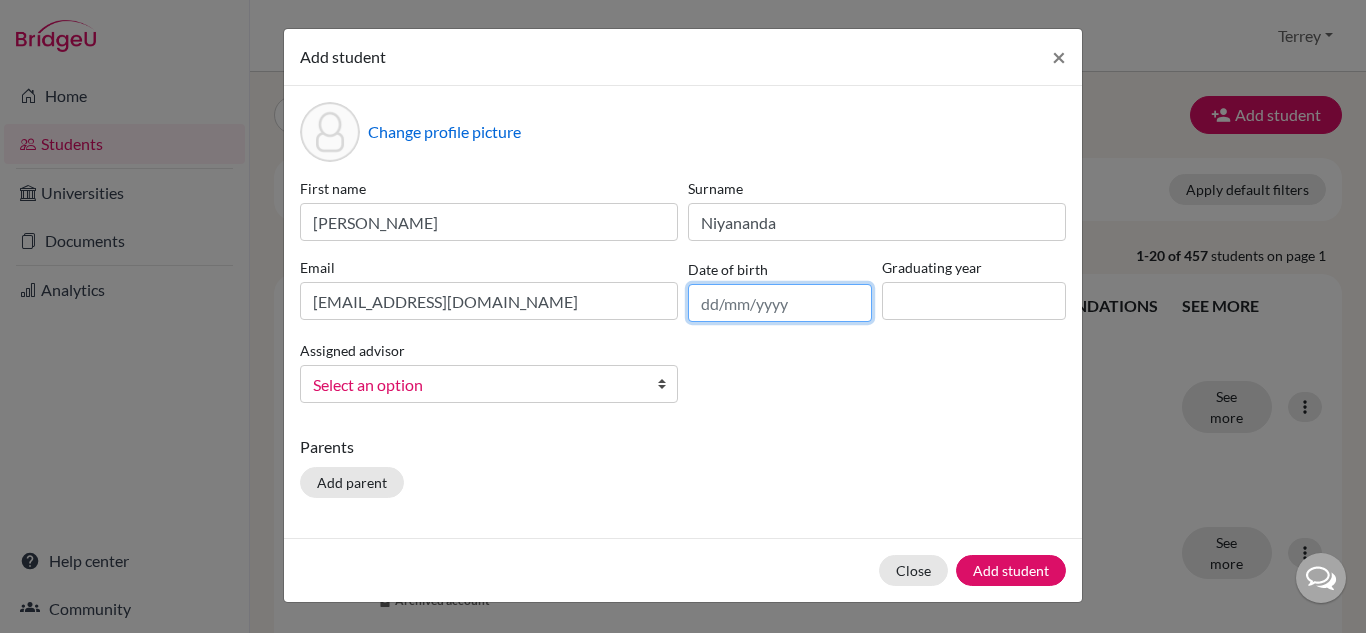 click at bounding box center (780, 303) 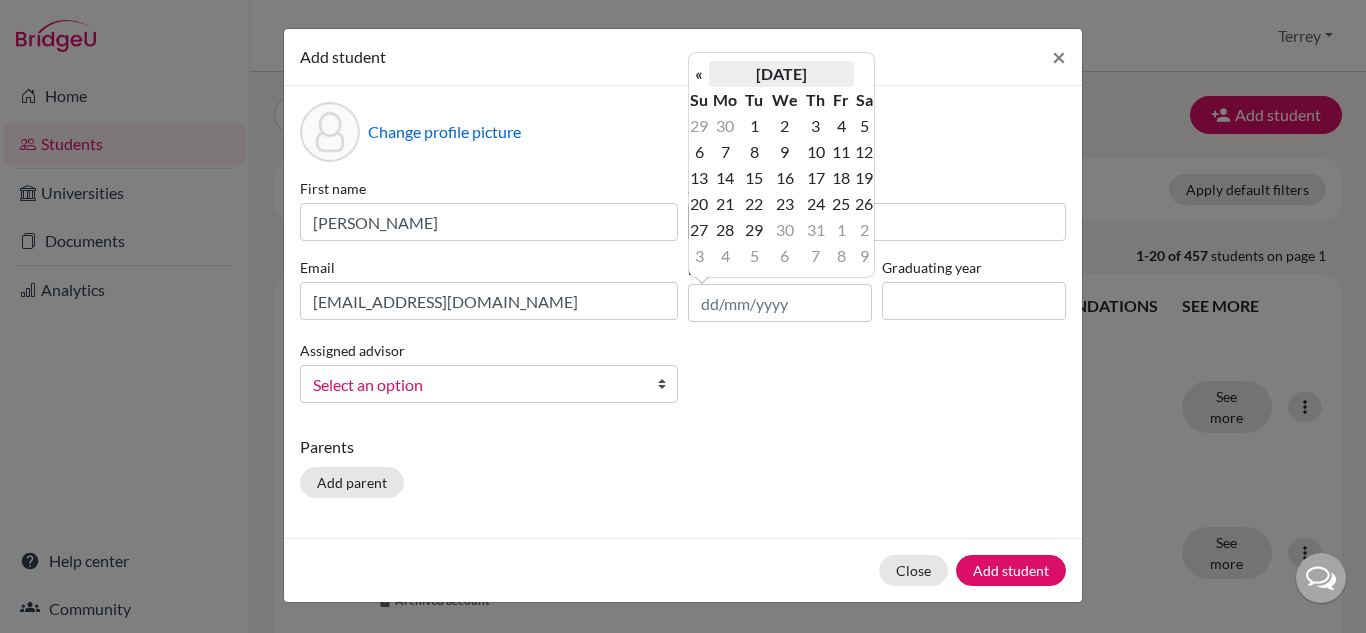 click on "July 2025" at bounding box center [781, 74] 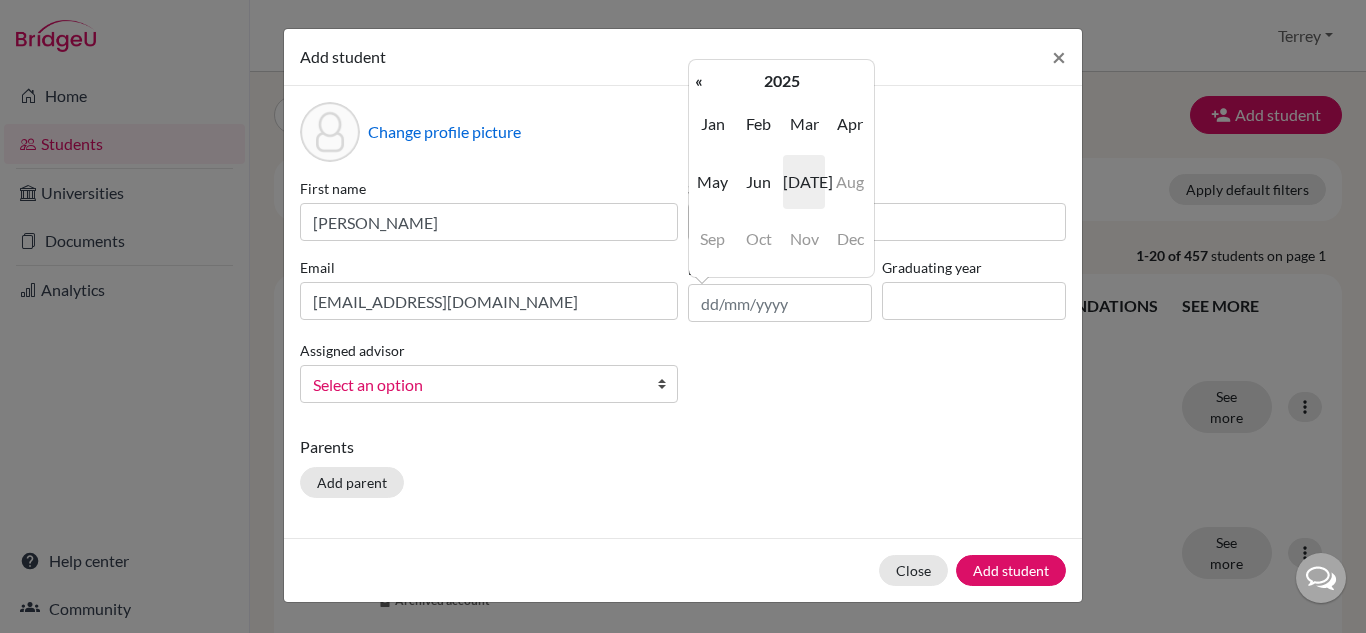 click on "2025" at bounding box center [781, 81] 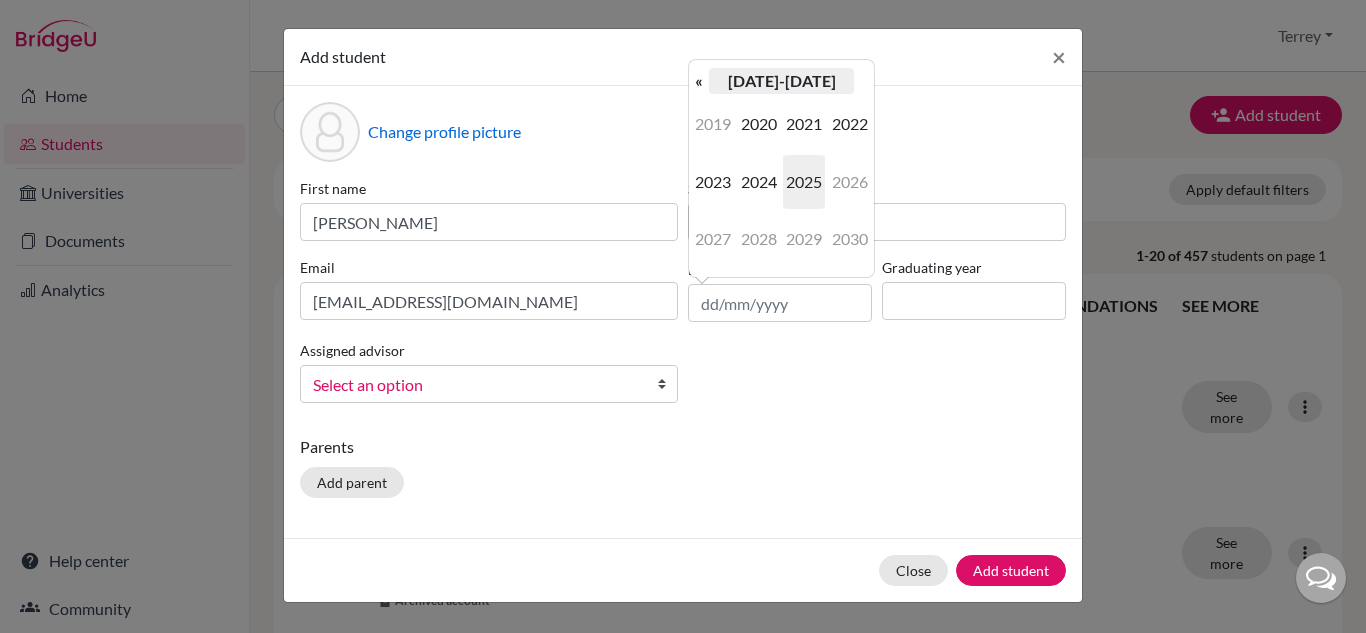 click on "2020-2029" at bounding box center (781, 81) 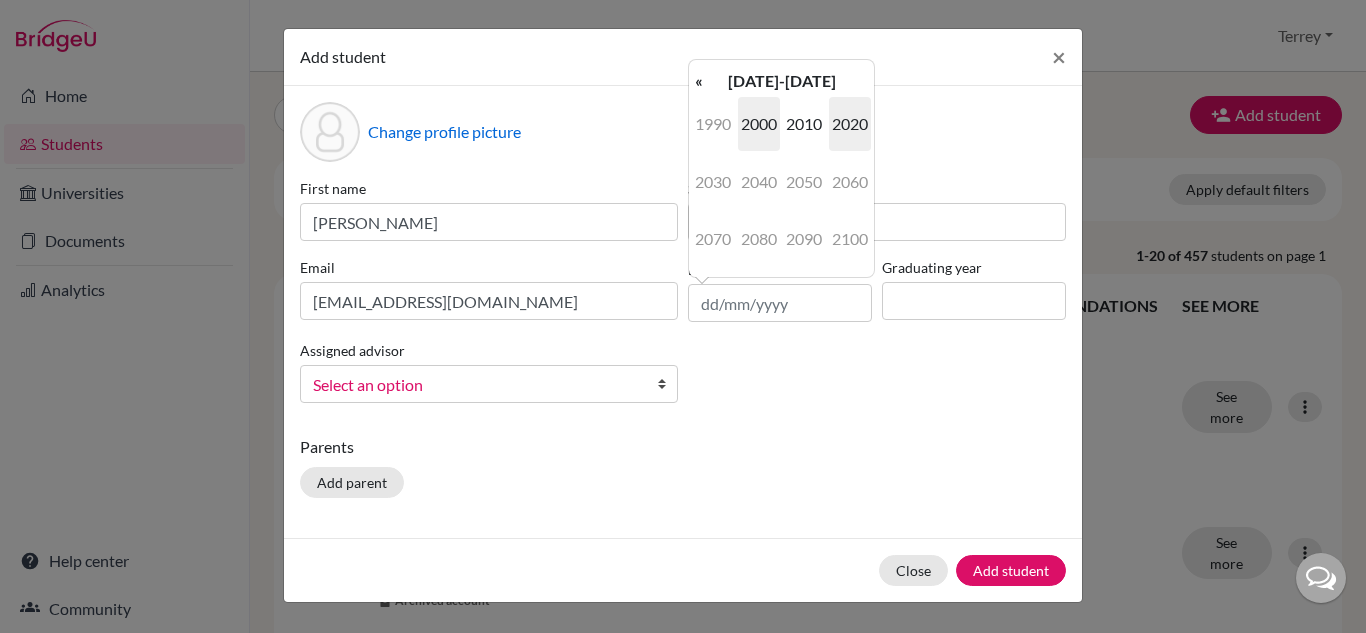 click on "2000" at bounding box center [759, 124] 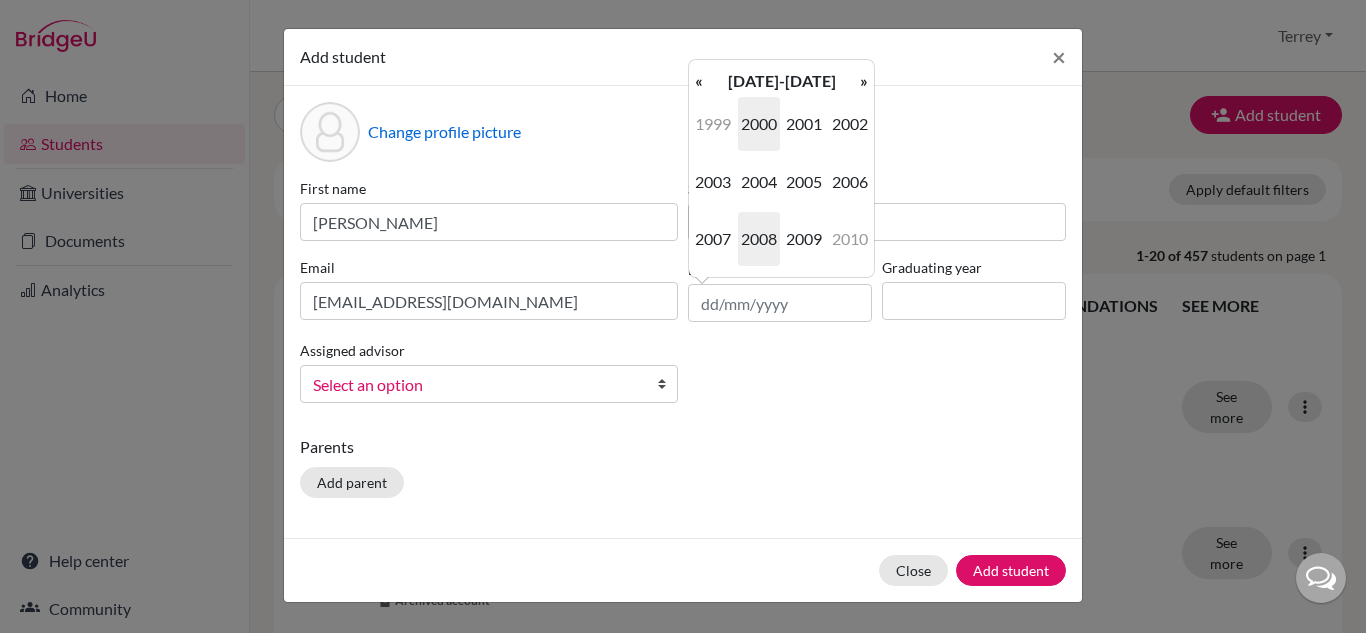 click on "2008" at bounding box center [759, 239] 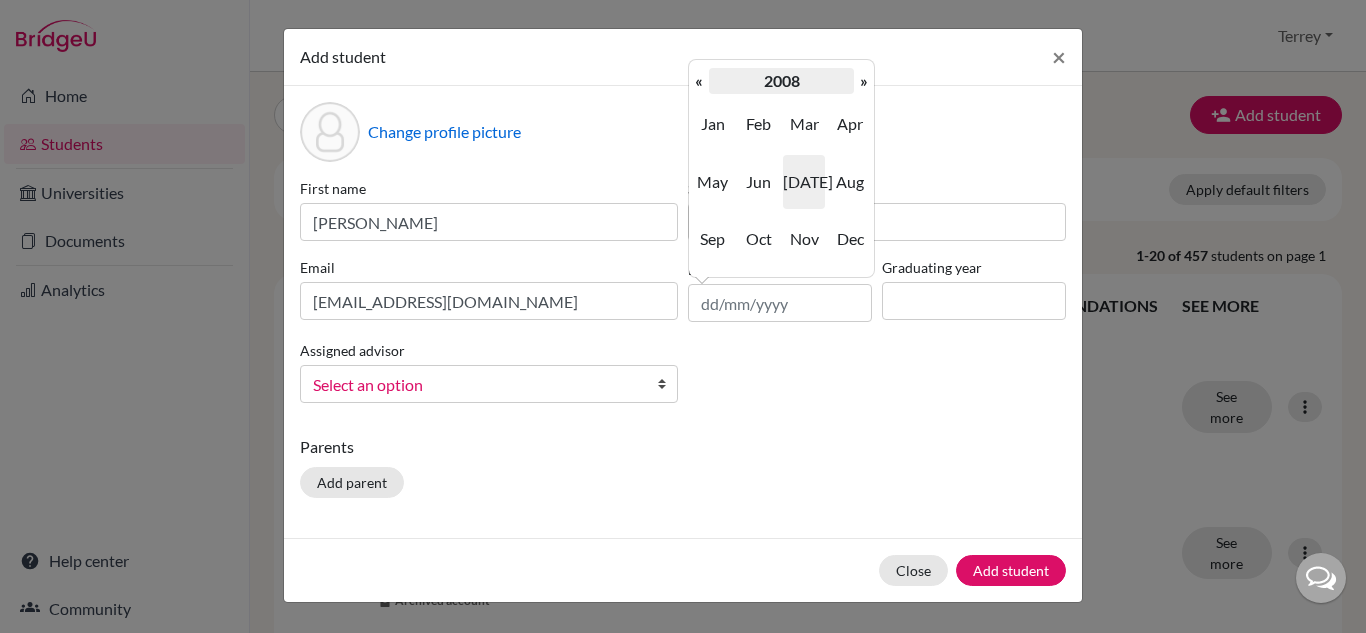 click on "2008" at bounding box center (781, 81) 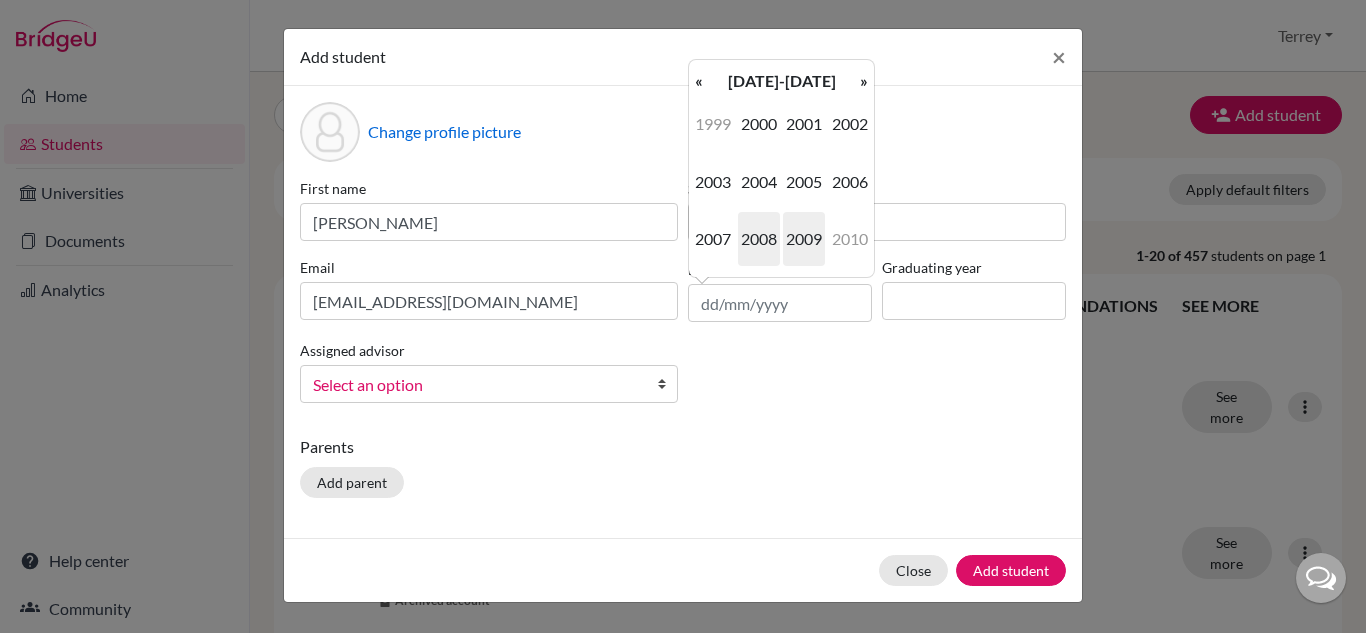 click on "2009" at bounding box center (804, 239) 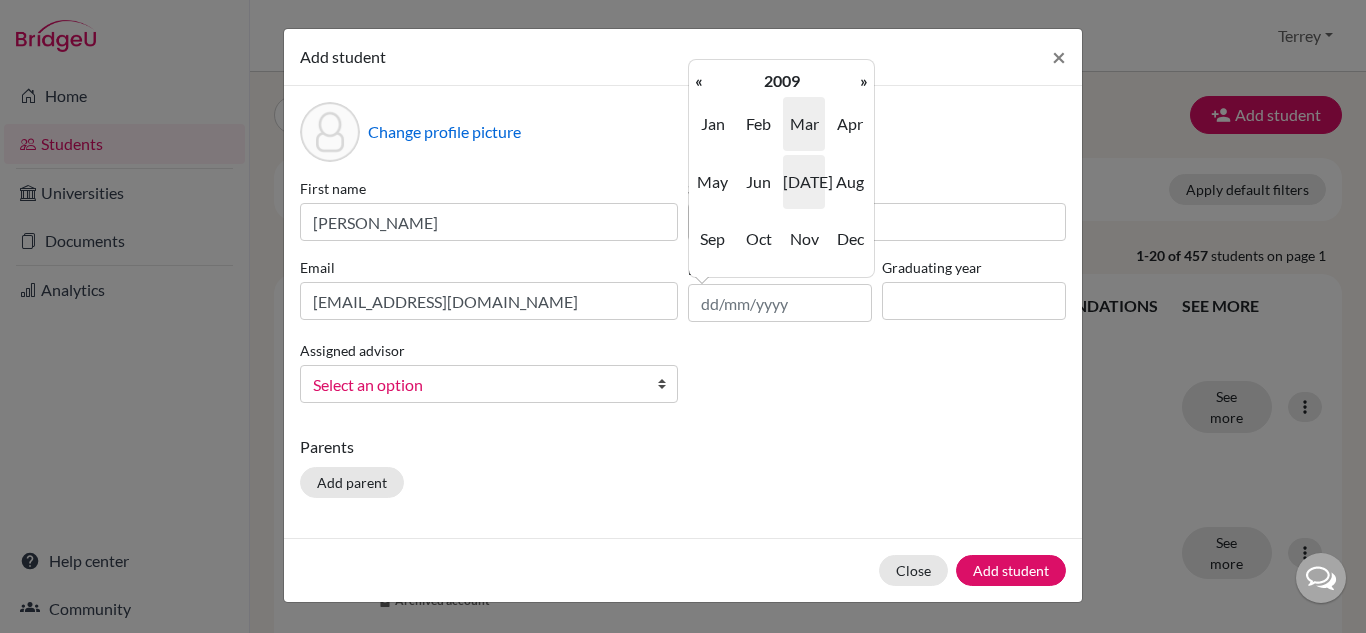 click on "Mar" at bounding box center [804, 124] 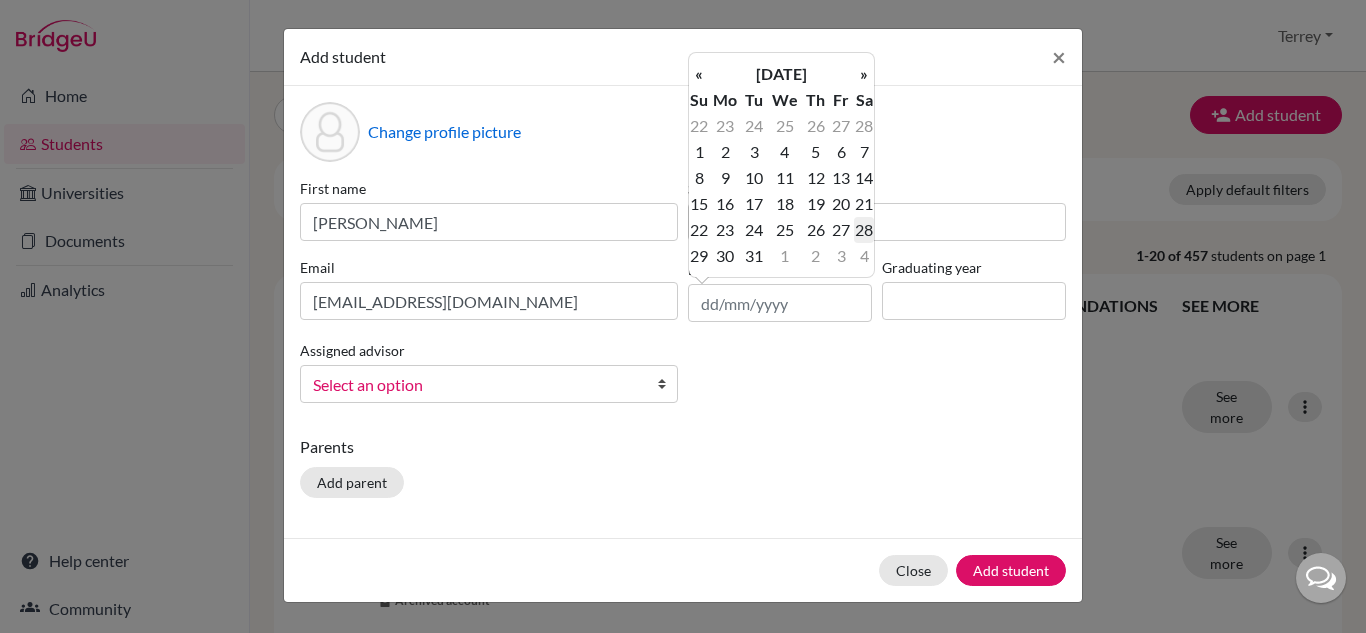 click on "28" at bounding box center (864, 230) 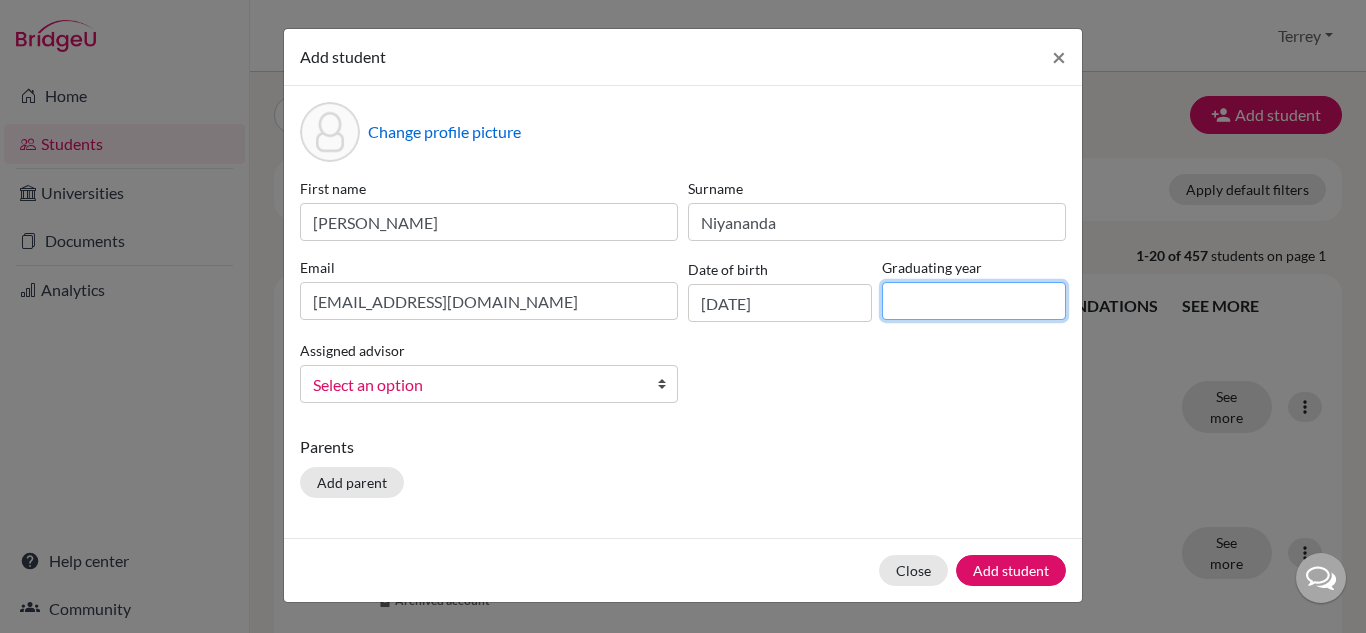 click at bounding box center (974, 301) 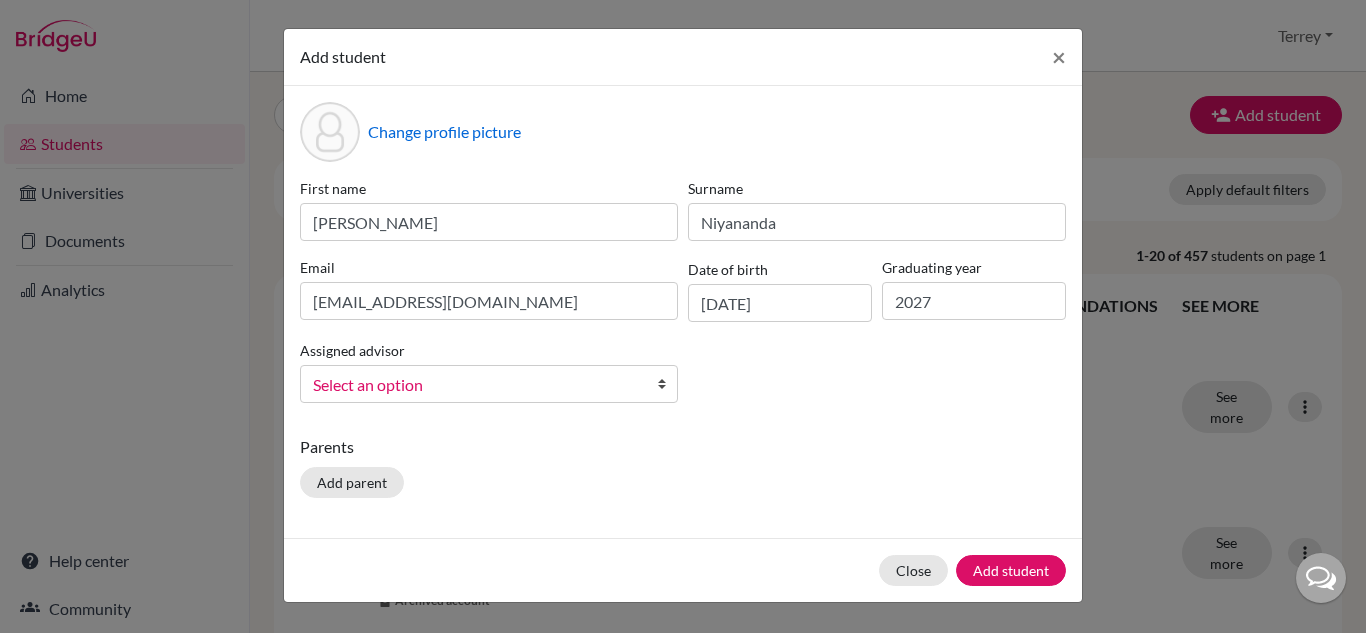 click on "Select an option" at bounding box center (476, 385) 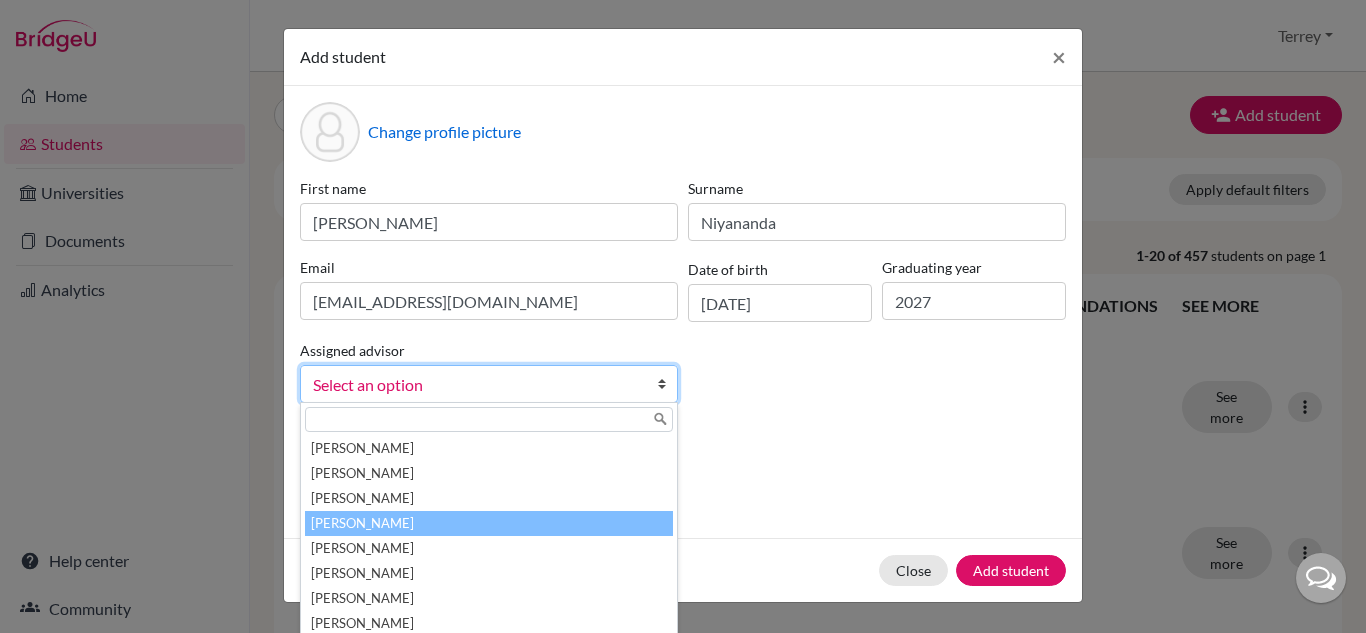 click on "[PERSON_NAME]" at bounding box center (489, 523) 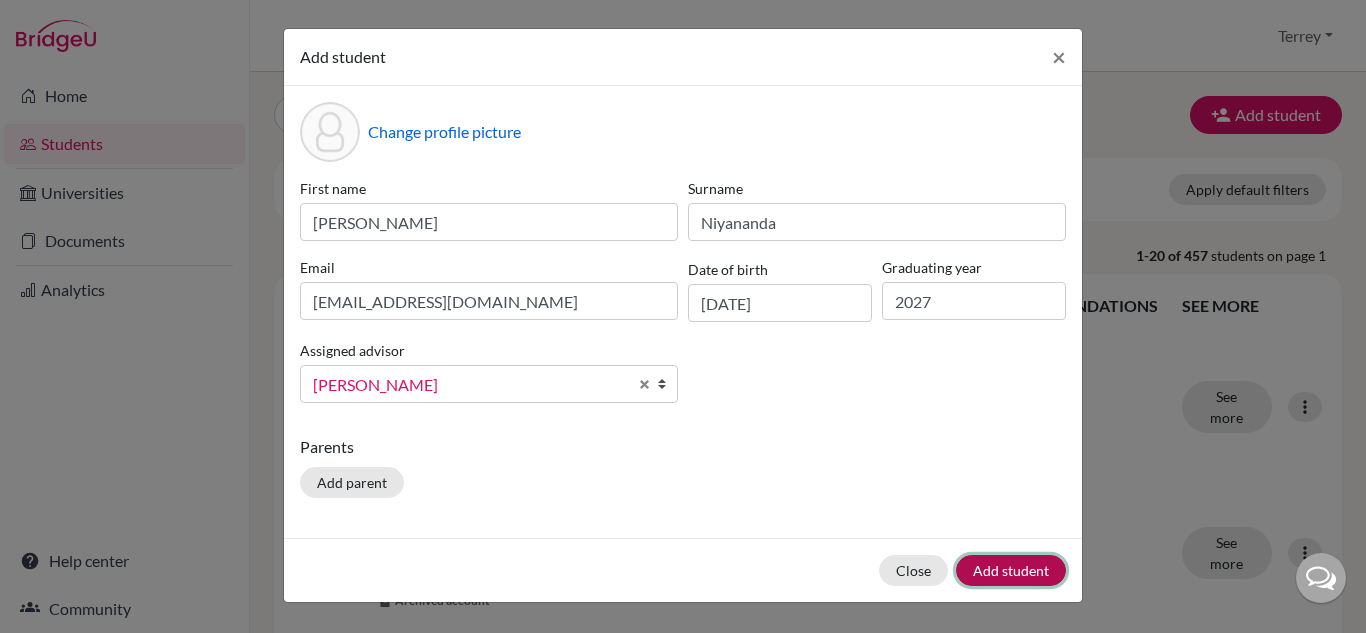 click on "Add student" at bounding box center [1011, 570] 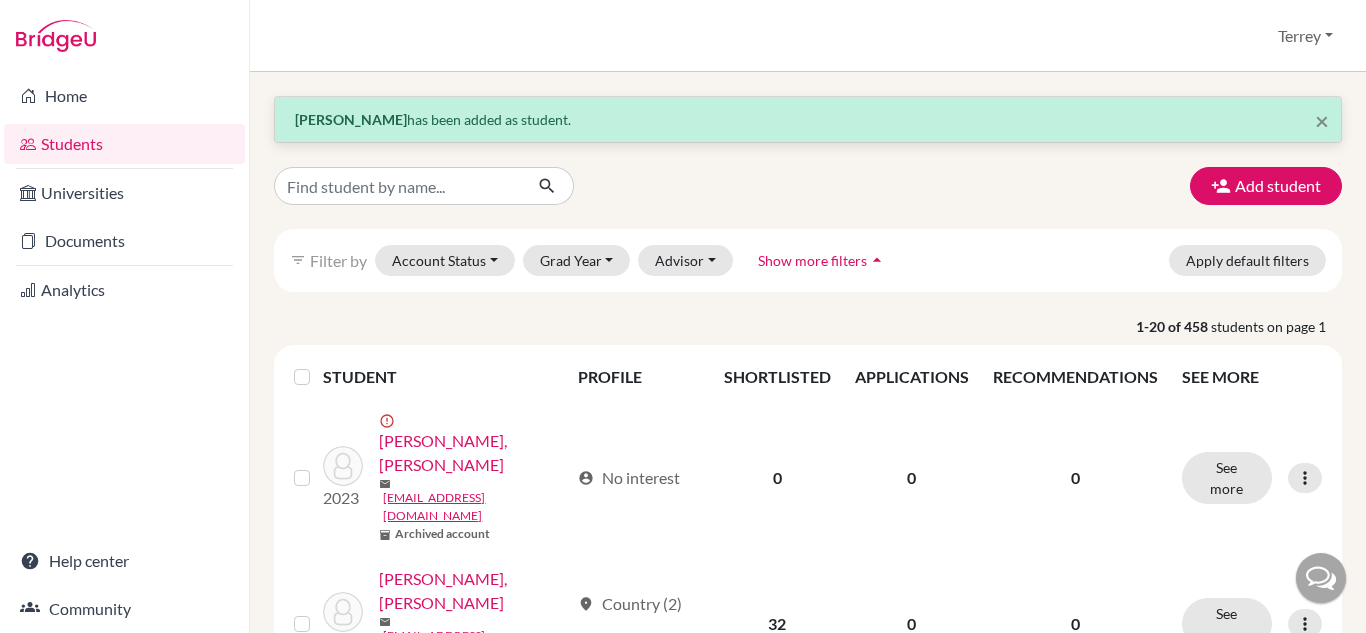 click on "Students" at bounding box center (124, 144) 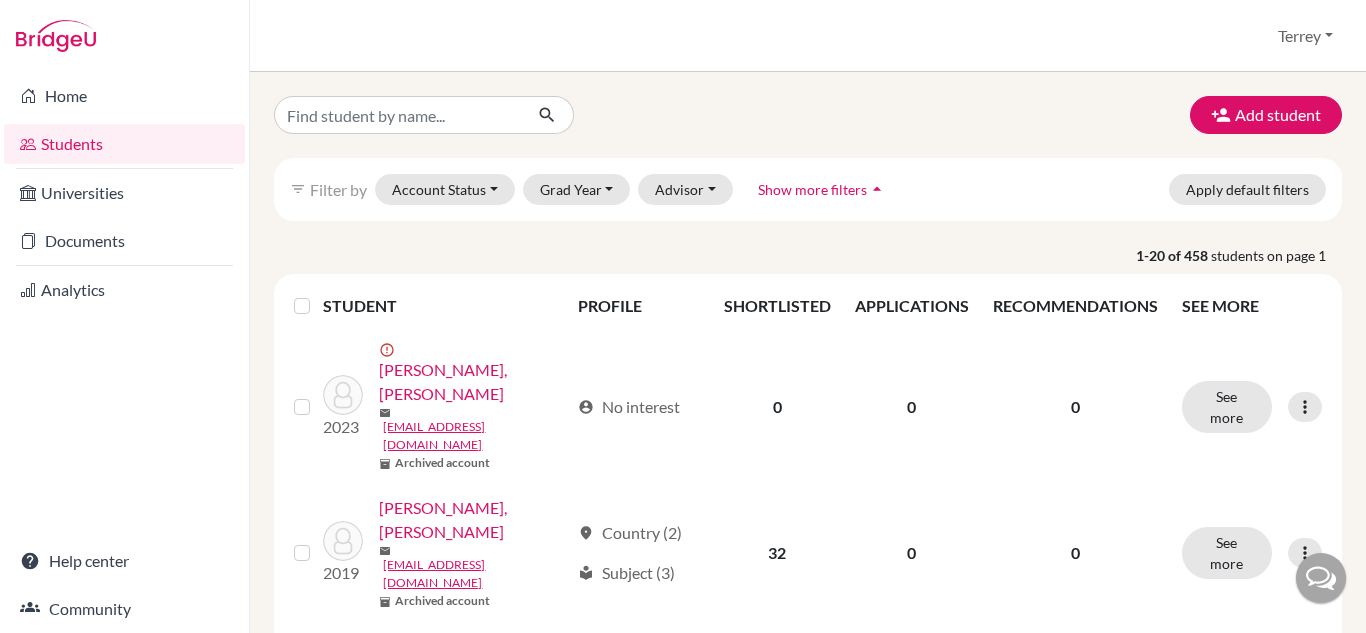 scroll, scrollTop: 0, scrollLeft: 0, axis: both 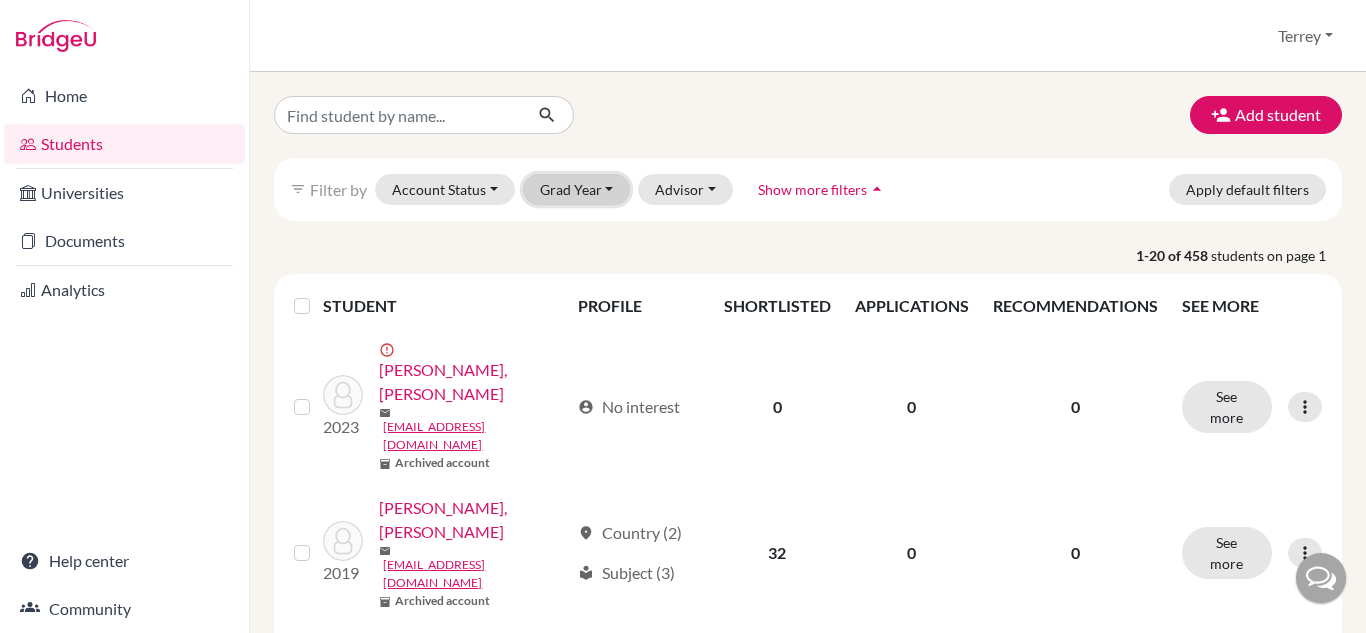 click on "Grad Year" at bounding box center (577, 189) 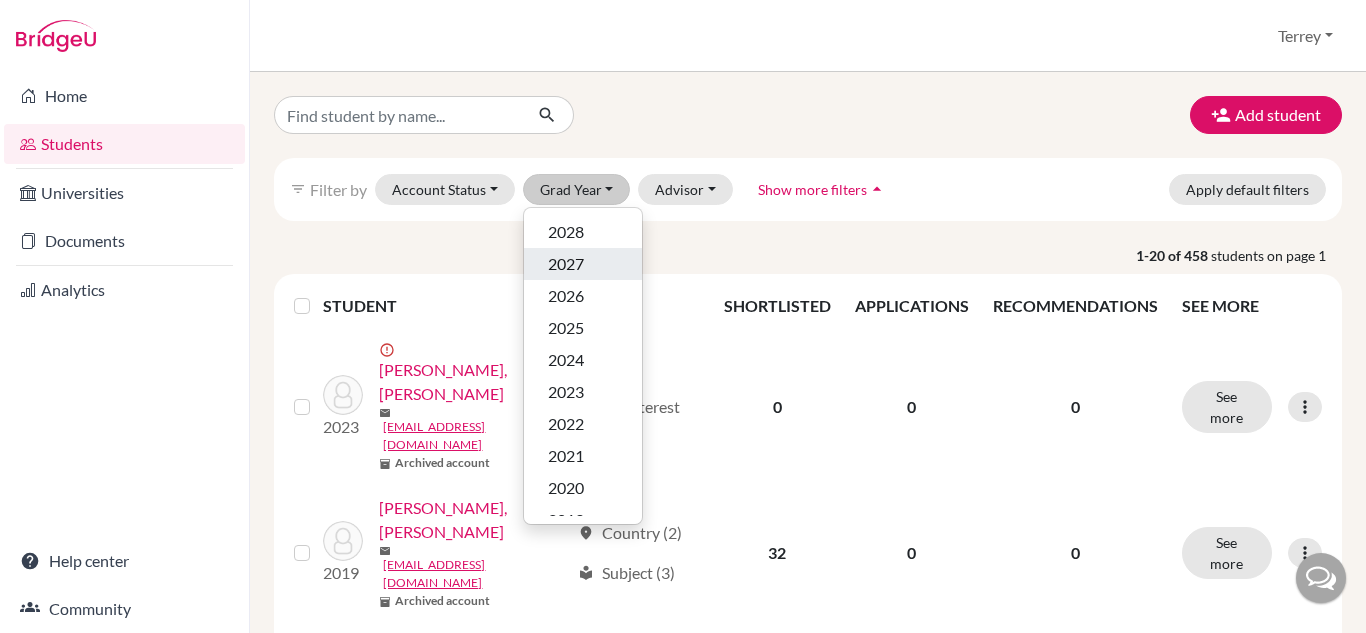 click on "2027" at bounding box center [566, 264] 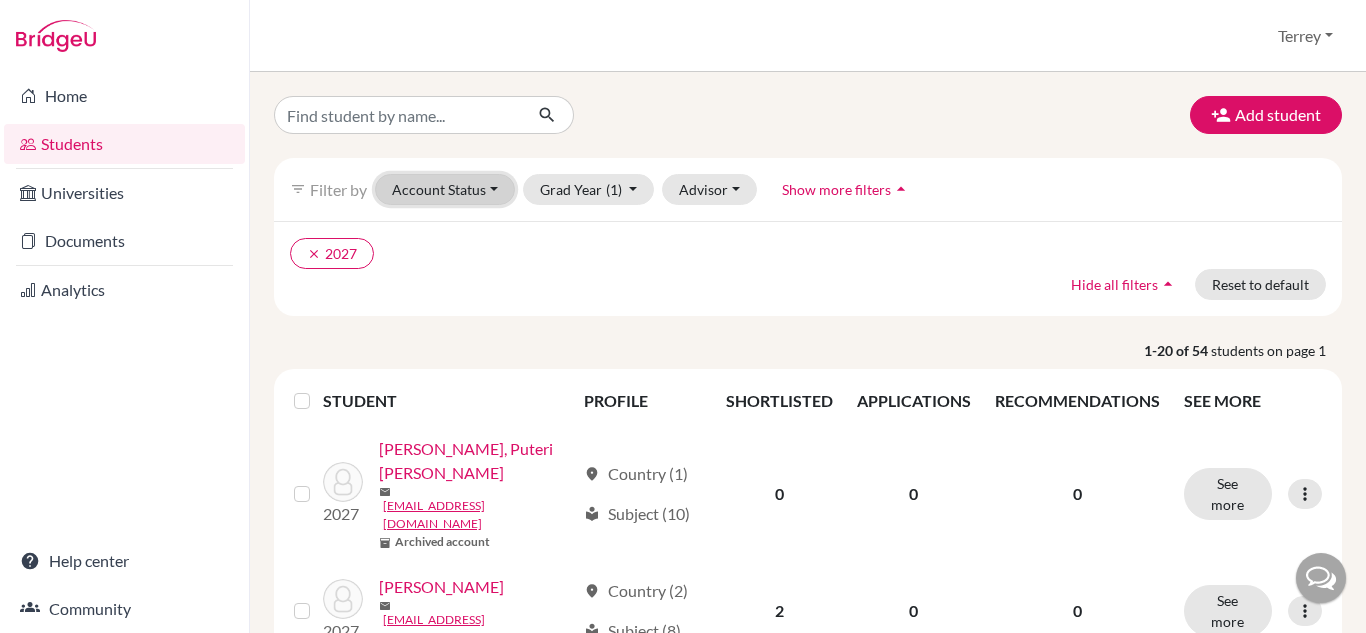 click on "Account Status" at bounding box center (445, 189) 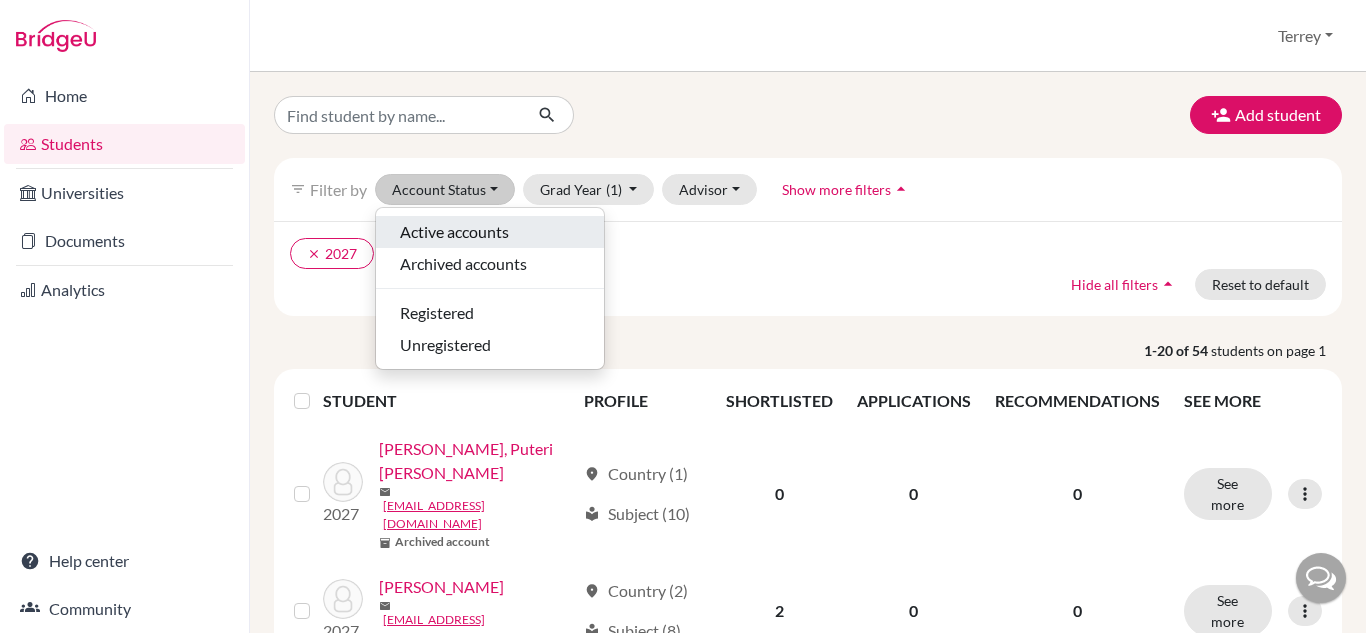 click on "Active accounts" at bounding box center [454, 232] 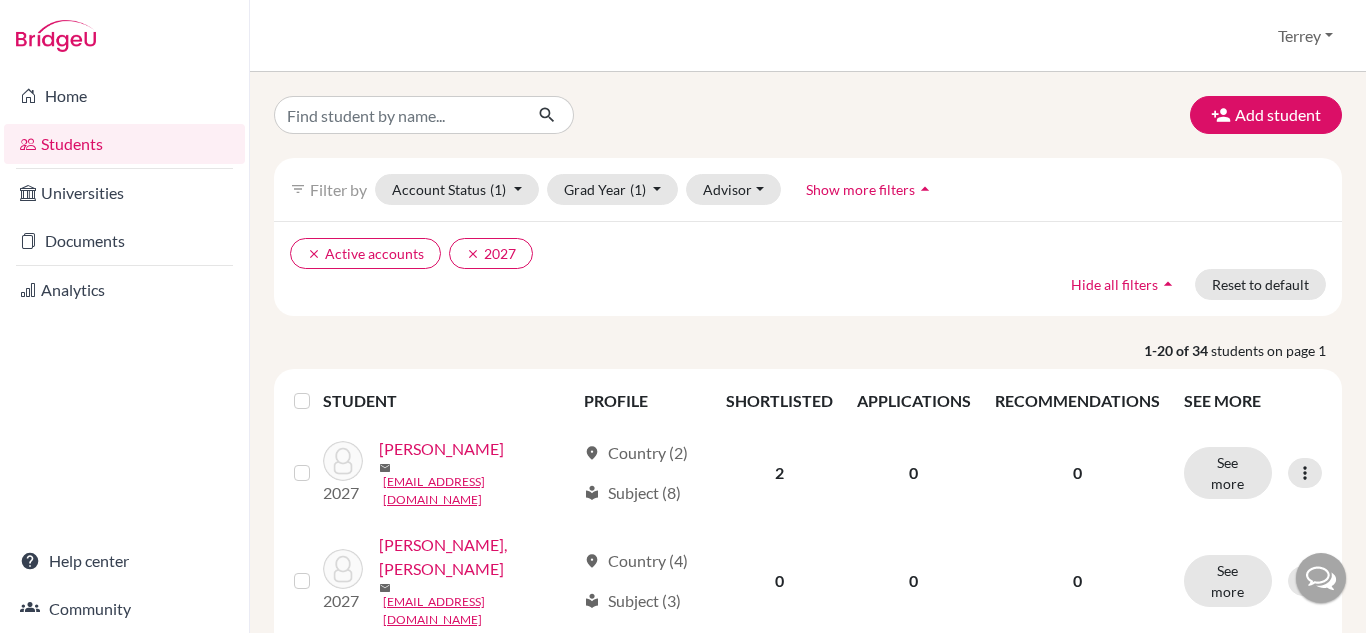 click at bounding box center [318, 389] 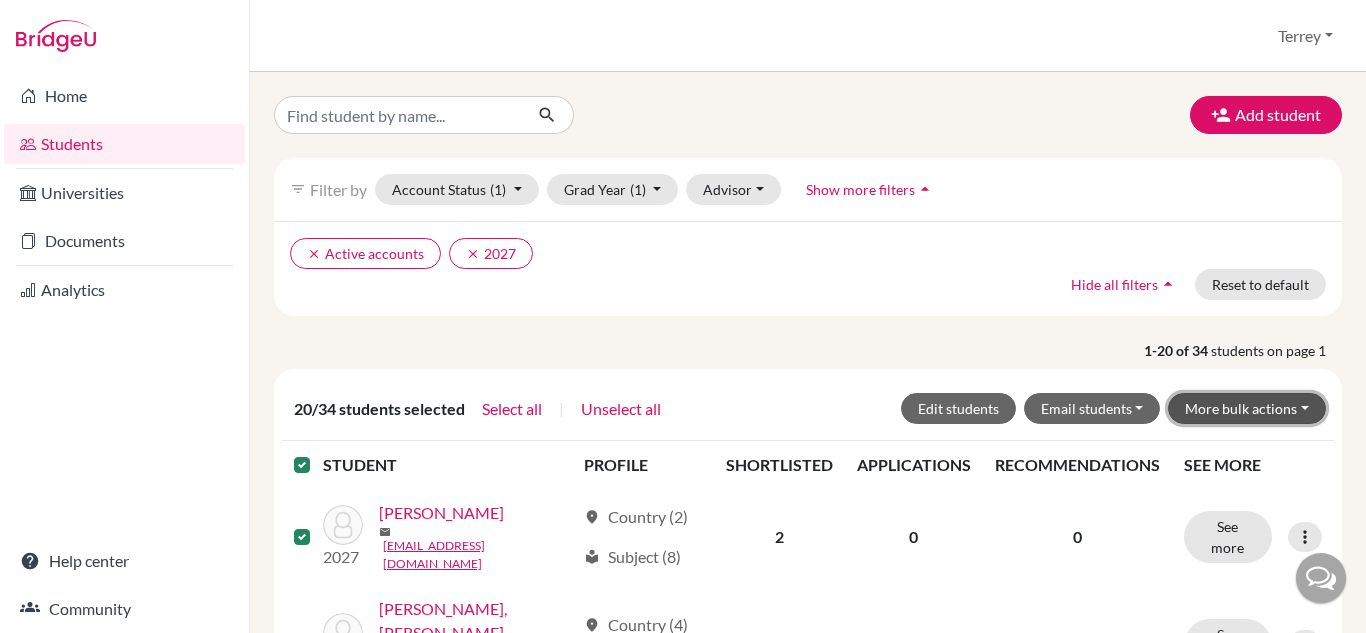 click on "More bulk actions" at bounding box center [1247, 408] 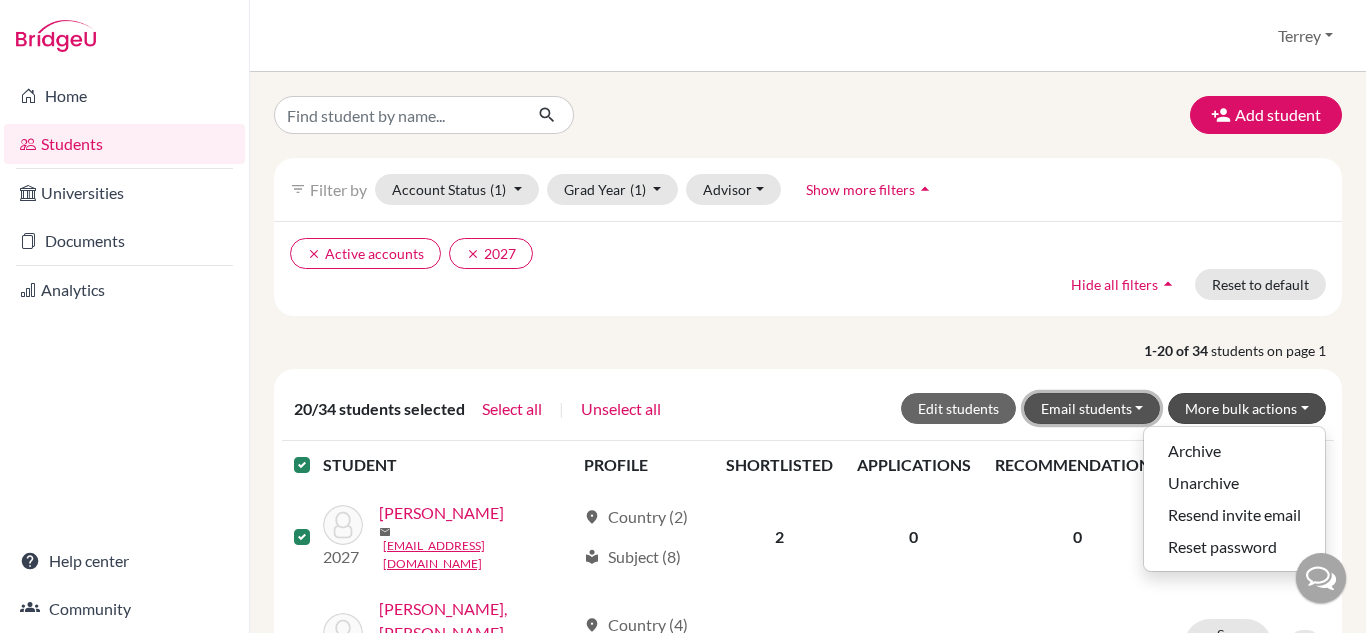 click on "Email students" at bounding box center (1092, 408) 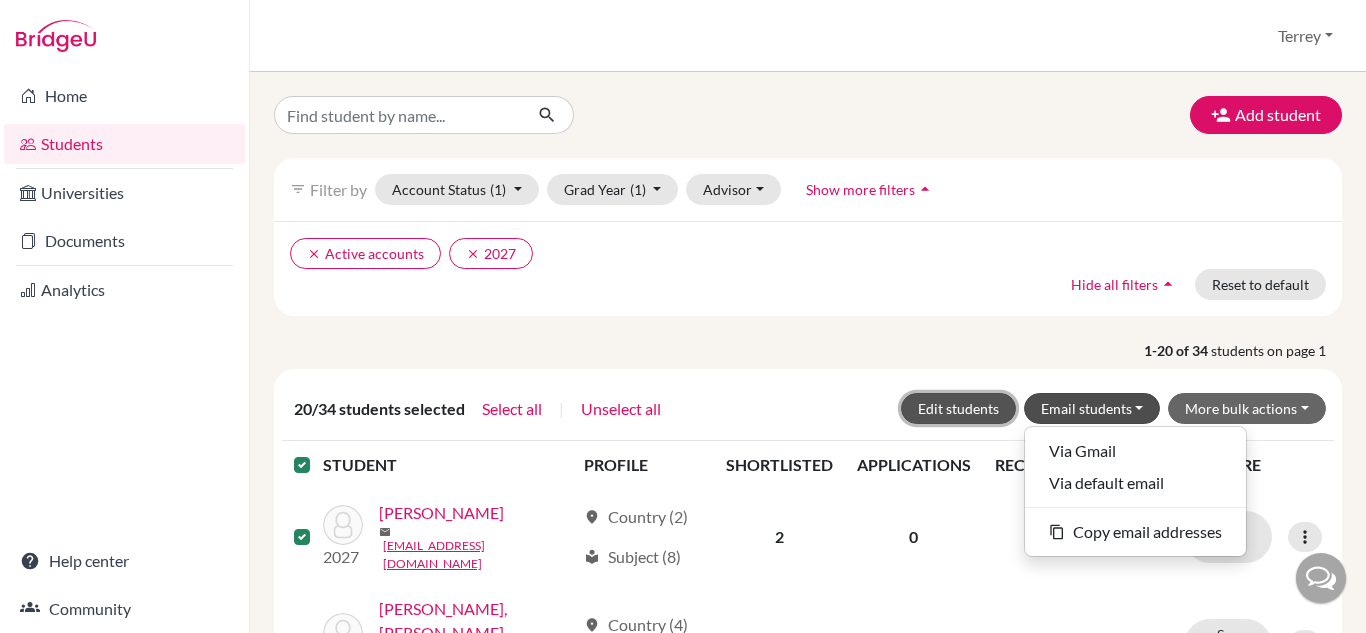 click on "Edit students" 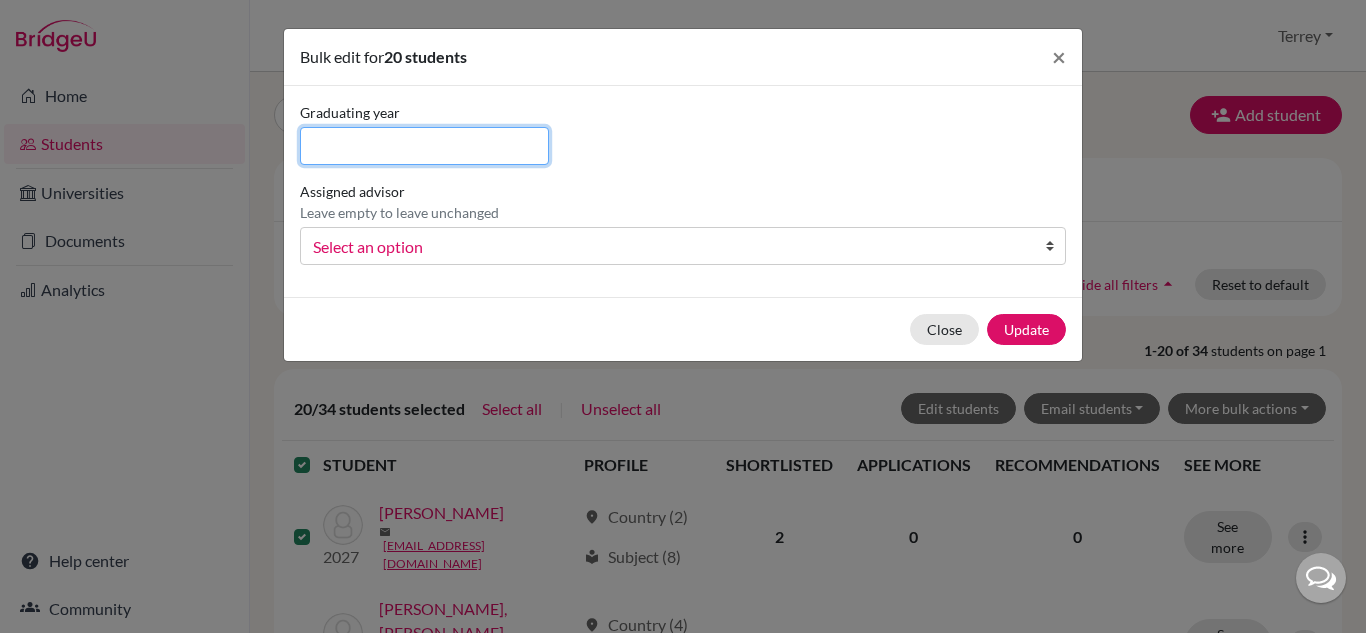 click at bounding box center [424, 146] 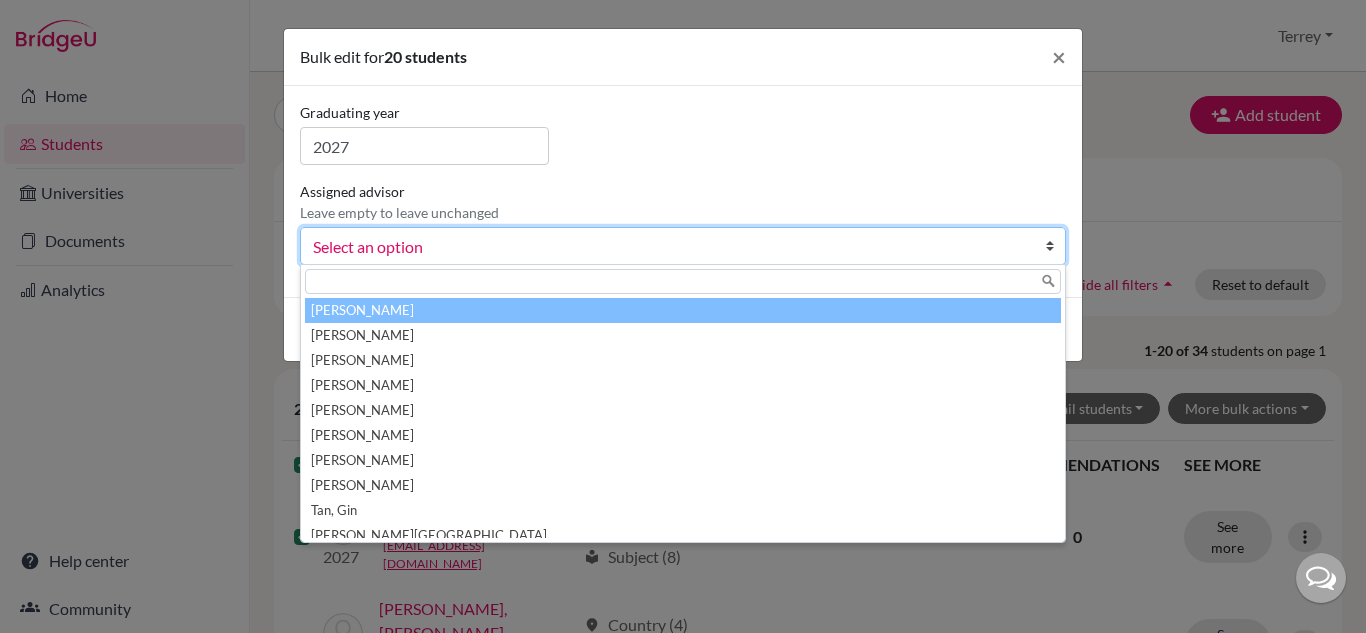 click on "Select an option" at bounding box center [670, 247] 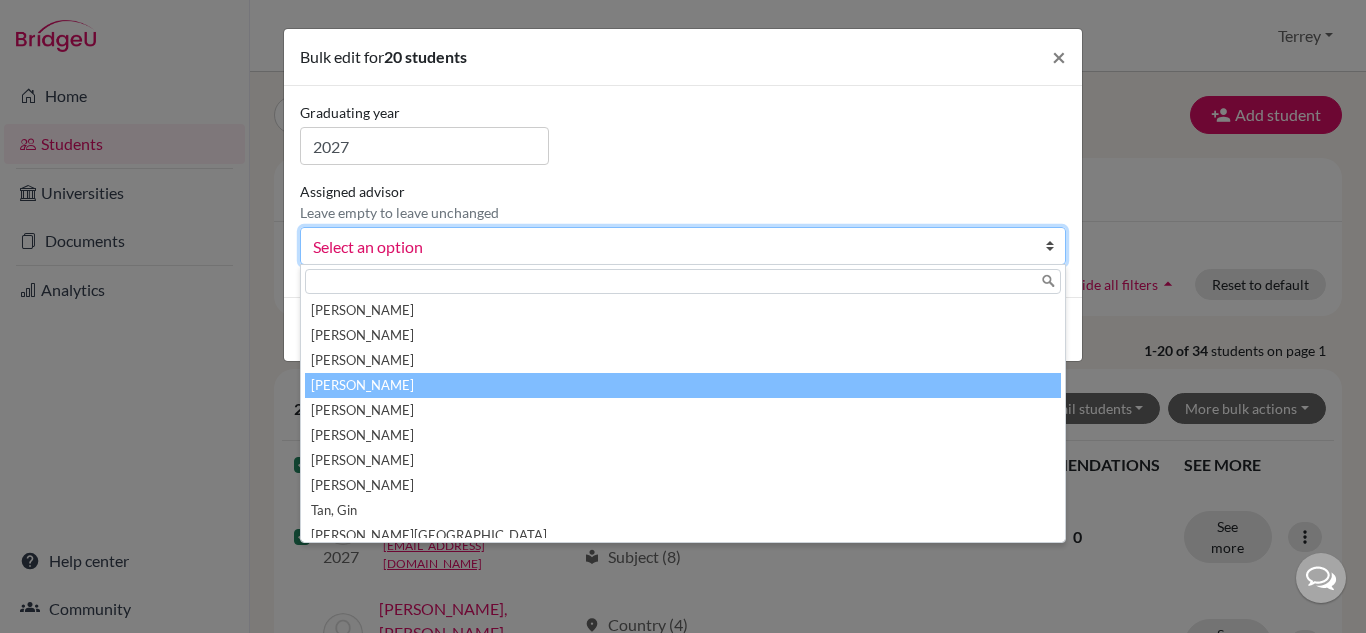 click on "[PERSON_NAME]" at bounding box center (683, 385) 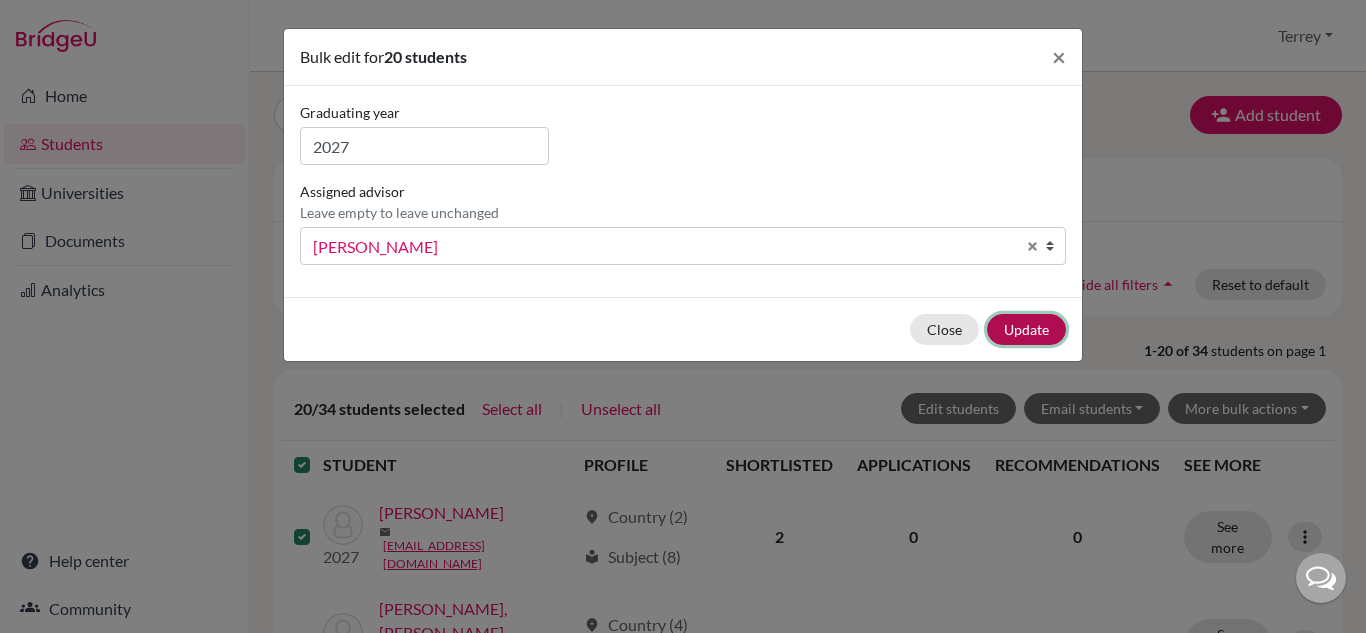 click on "Update" at bounding box center (1026, 329) 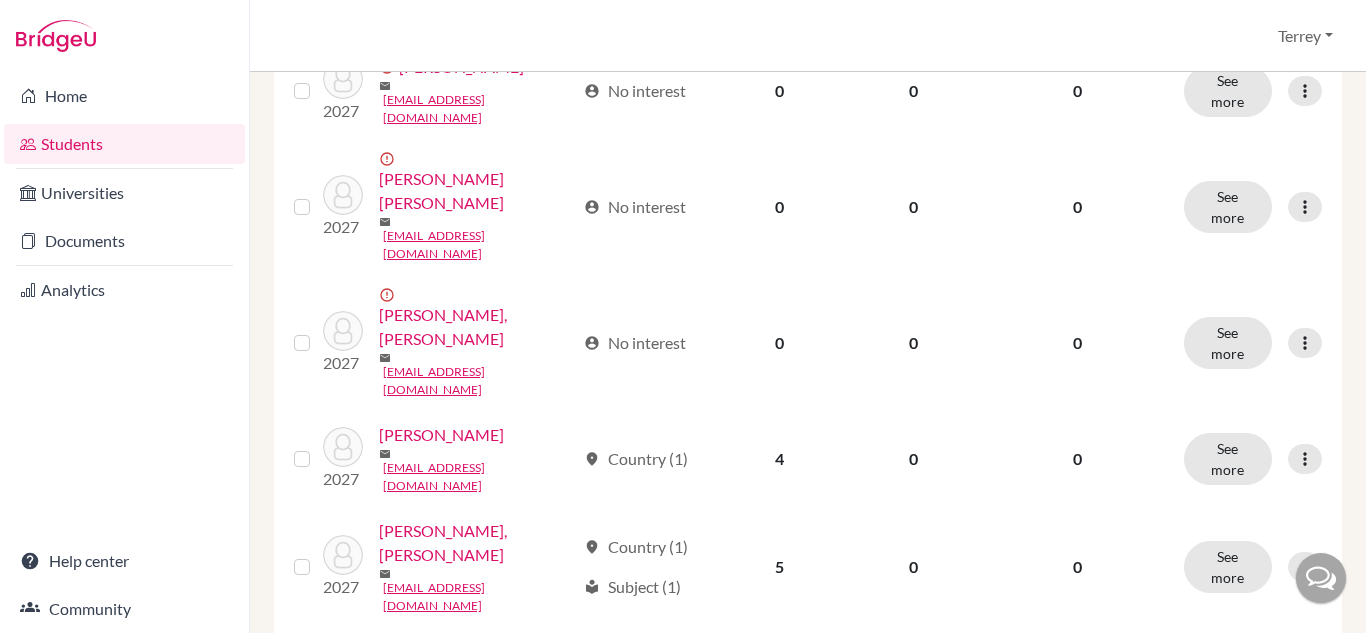 scroll, scrollTop: 1763, scrollLeft: 0, axis: vertical 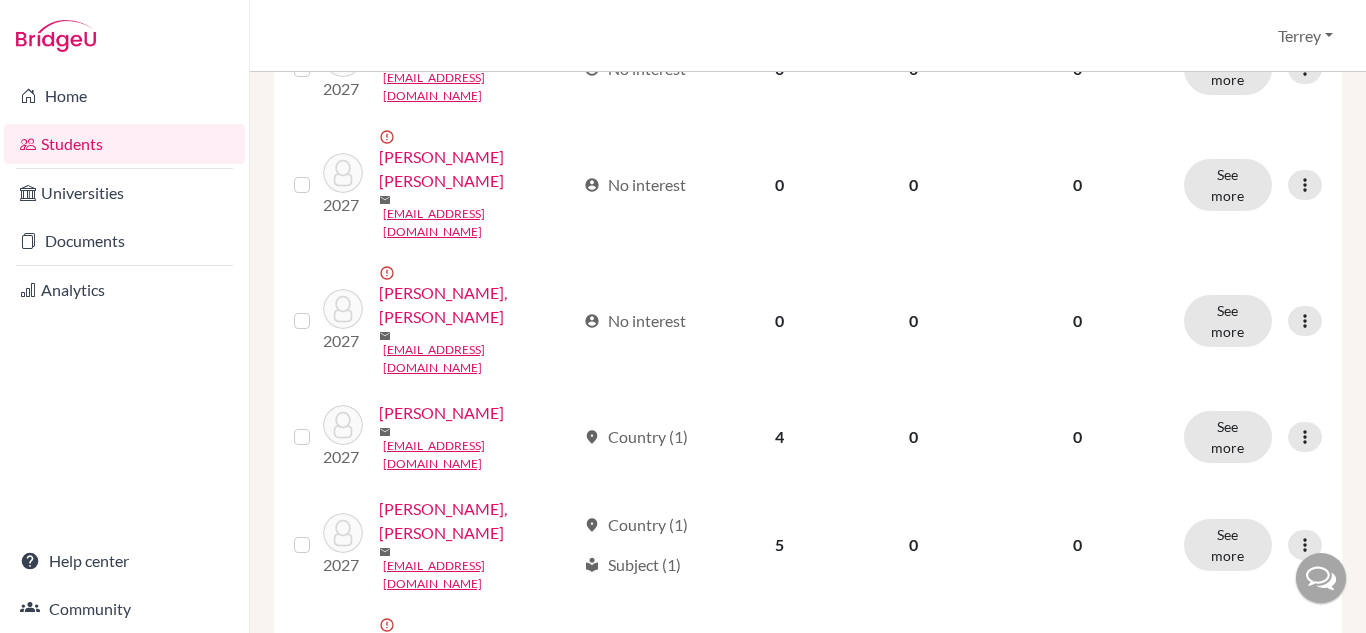 click on "2" at bounding box center (794, 1032) 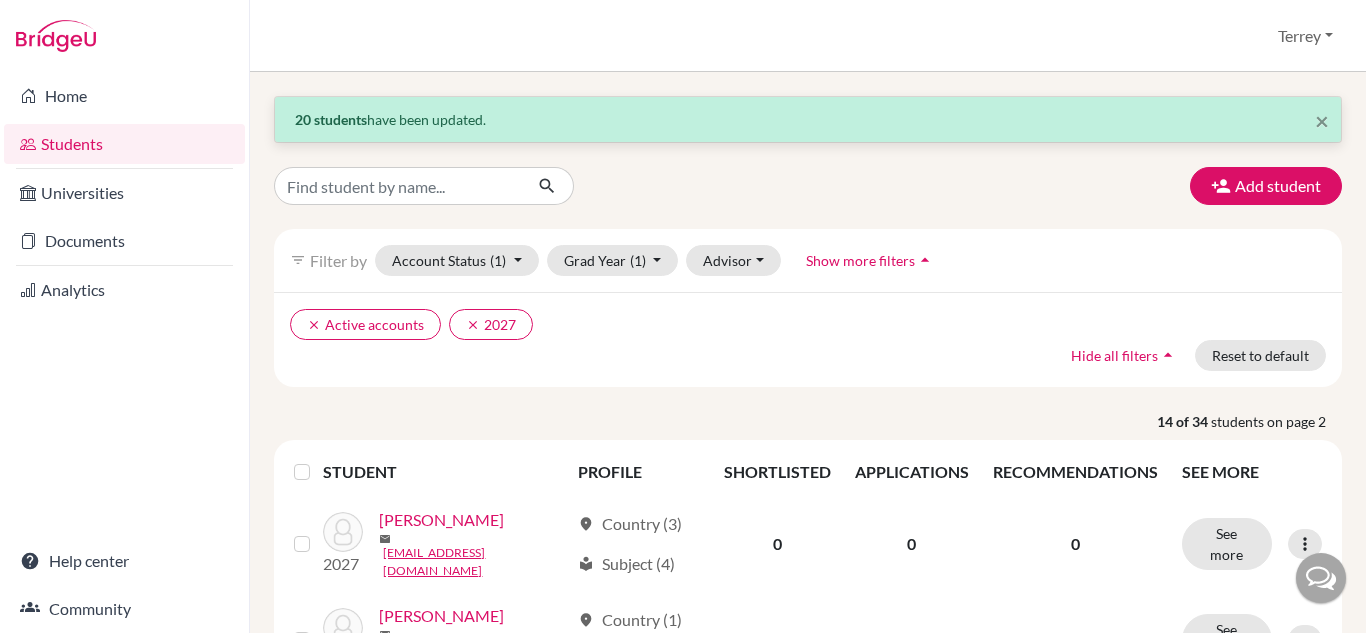 click at bounding box center [318, 460] 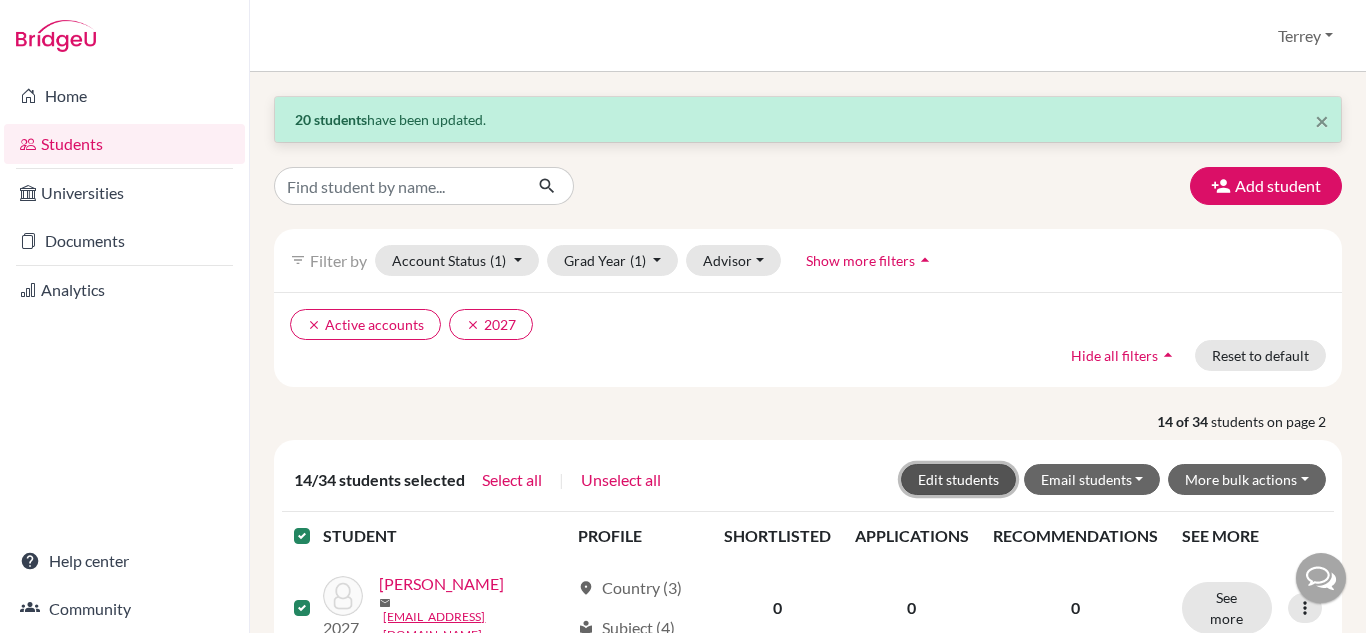 click on "Edit students" 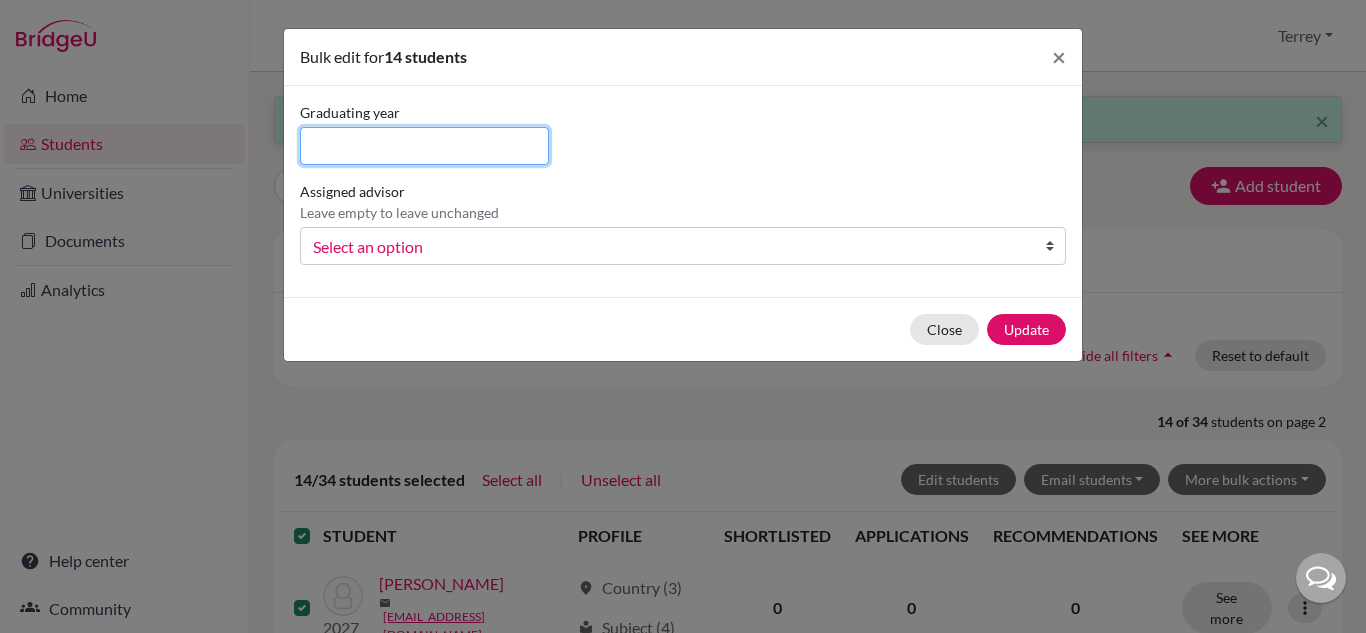 click at bounding box center [424, 146] 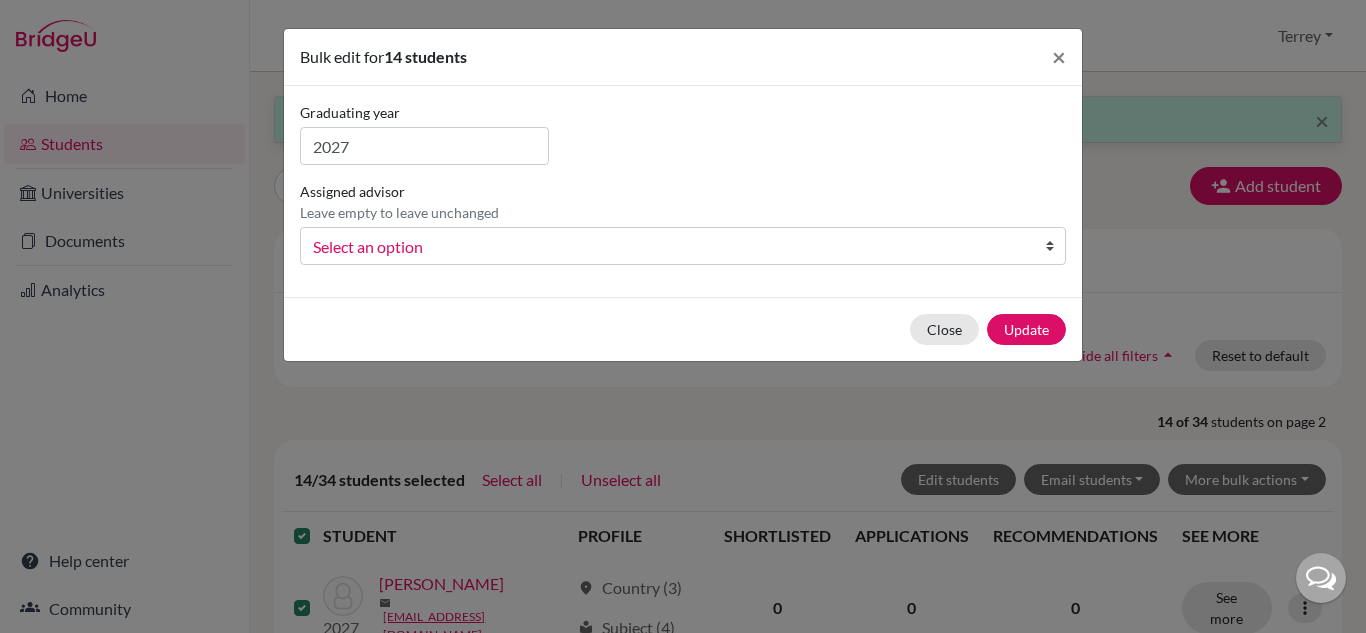 click on "Select an option" at bounding box center (670, 247) 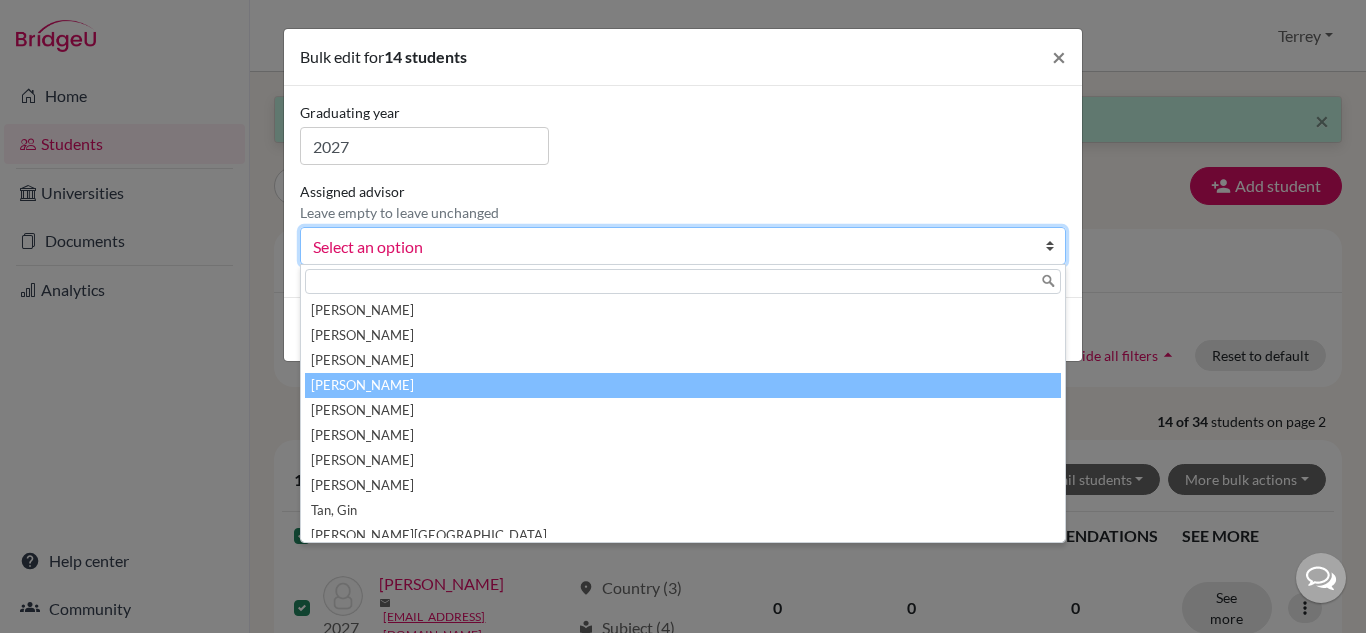 click on "[PERSON_NAME]" at bounding box center (683, 385) 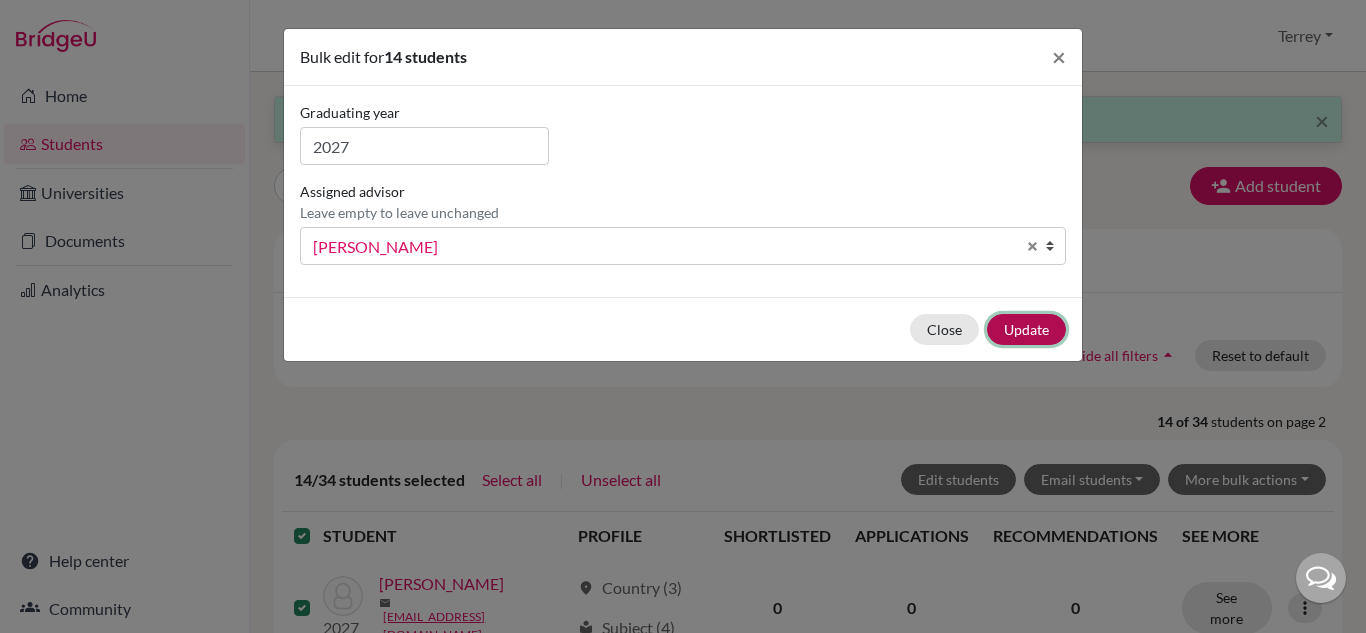 click on "Update" at bounding box center [1026, 329] 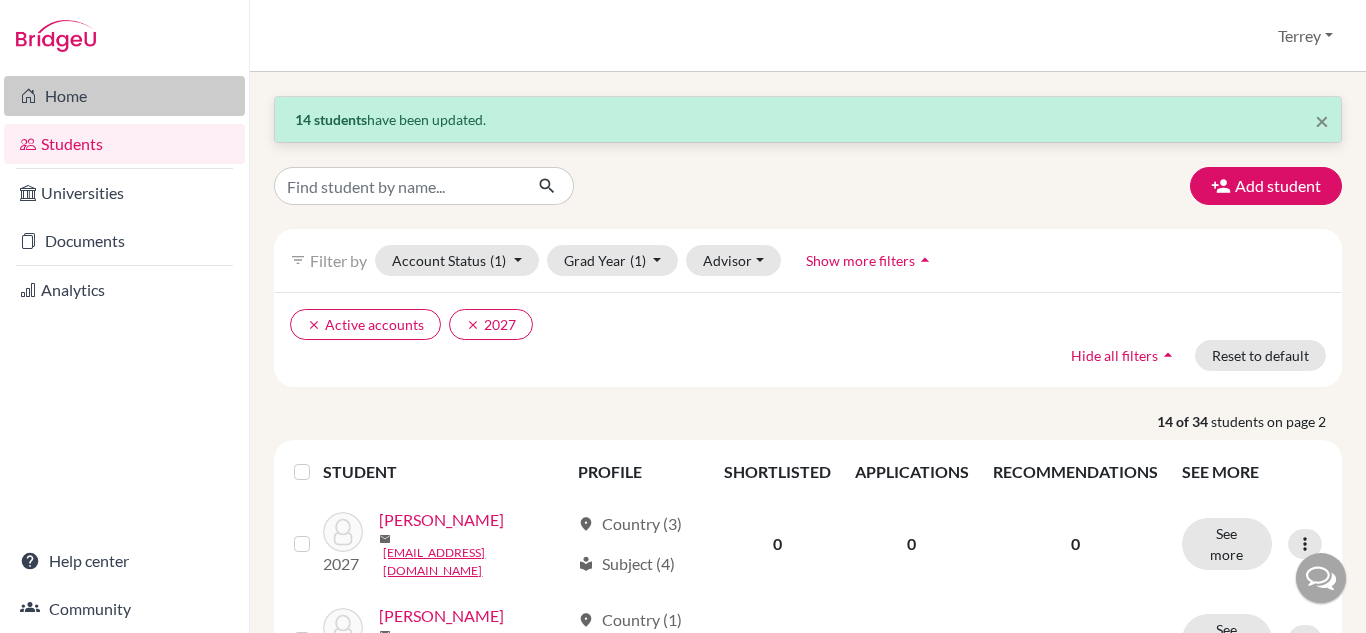 click on "Home" at bounding box center (124, 96) 